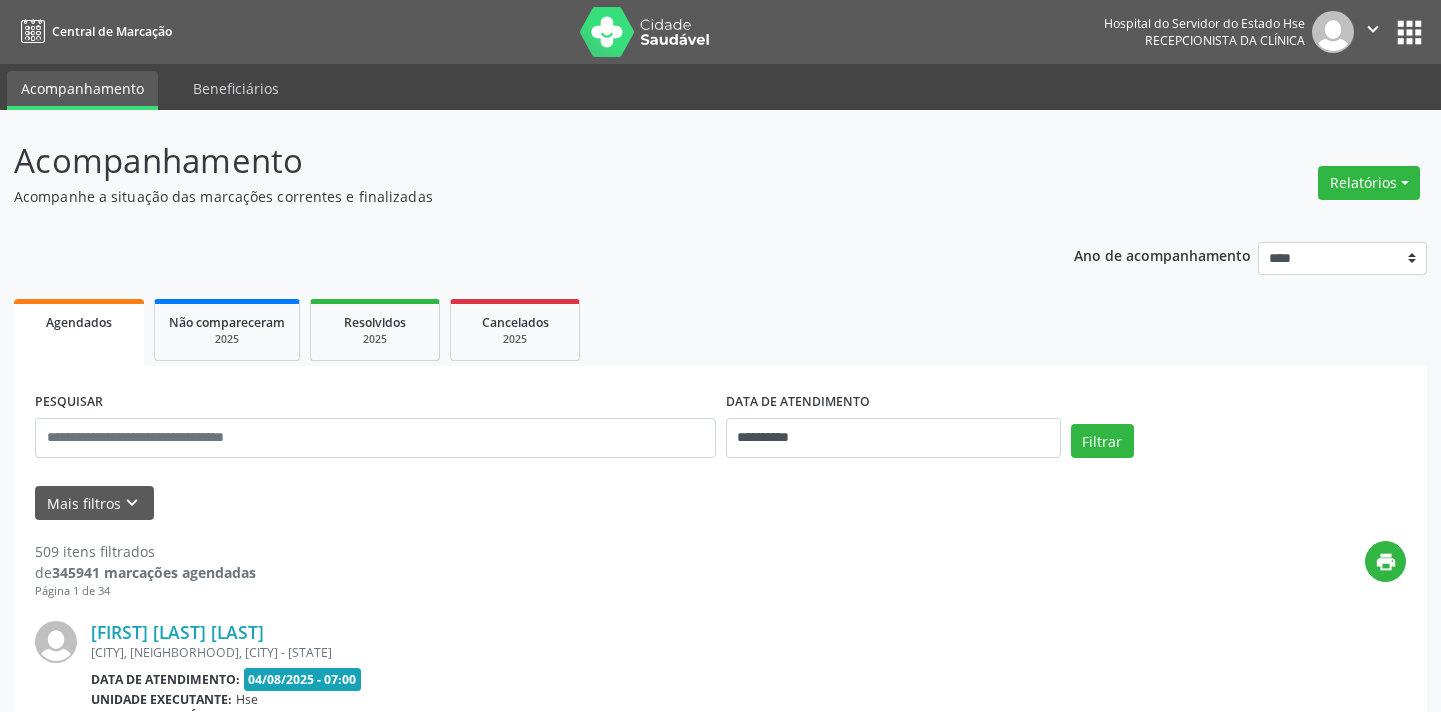 scroll, scrollTop: 181, scrollLeft: 0, axis: vertical 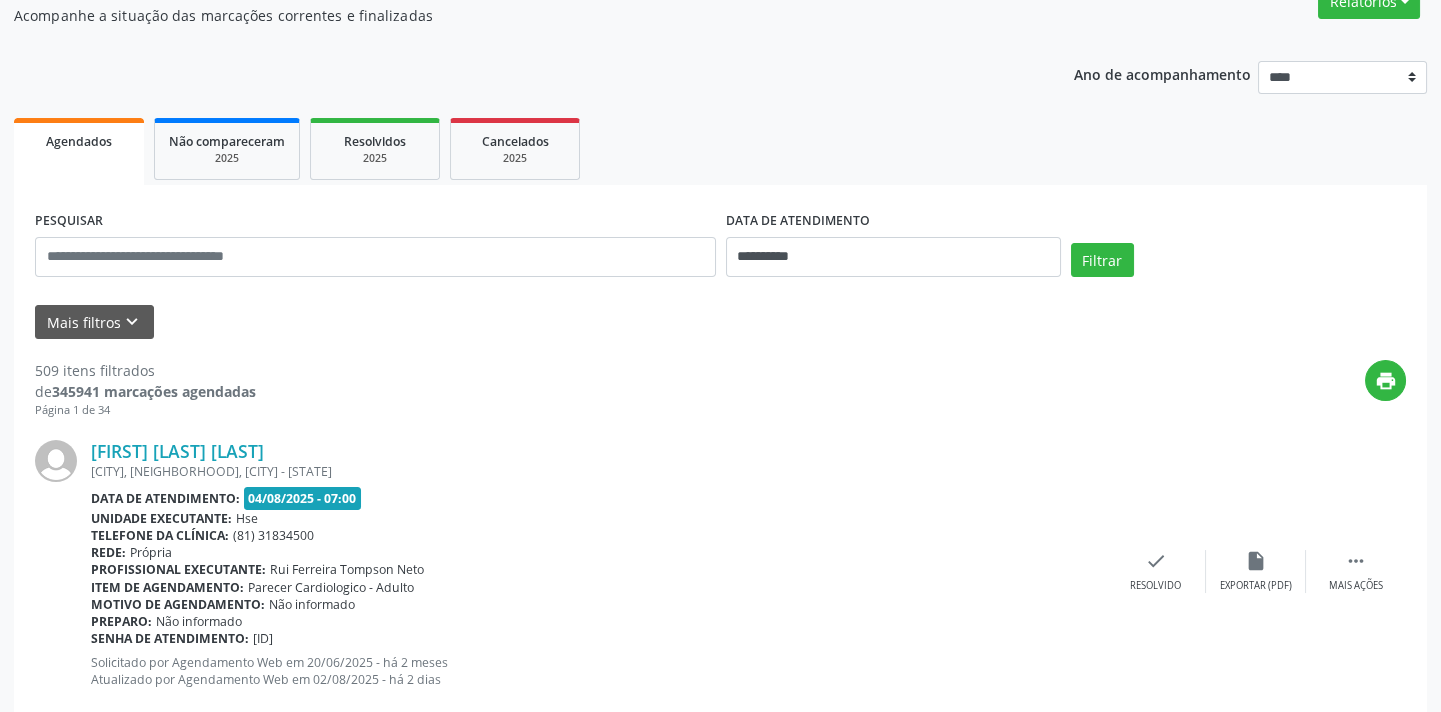 click on "**********" at bounding box center [720, 2631] 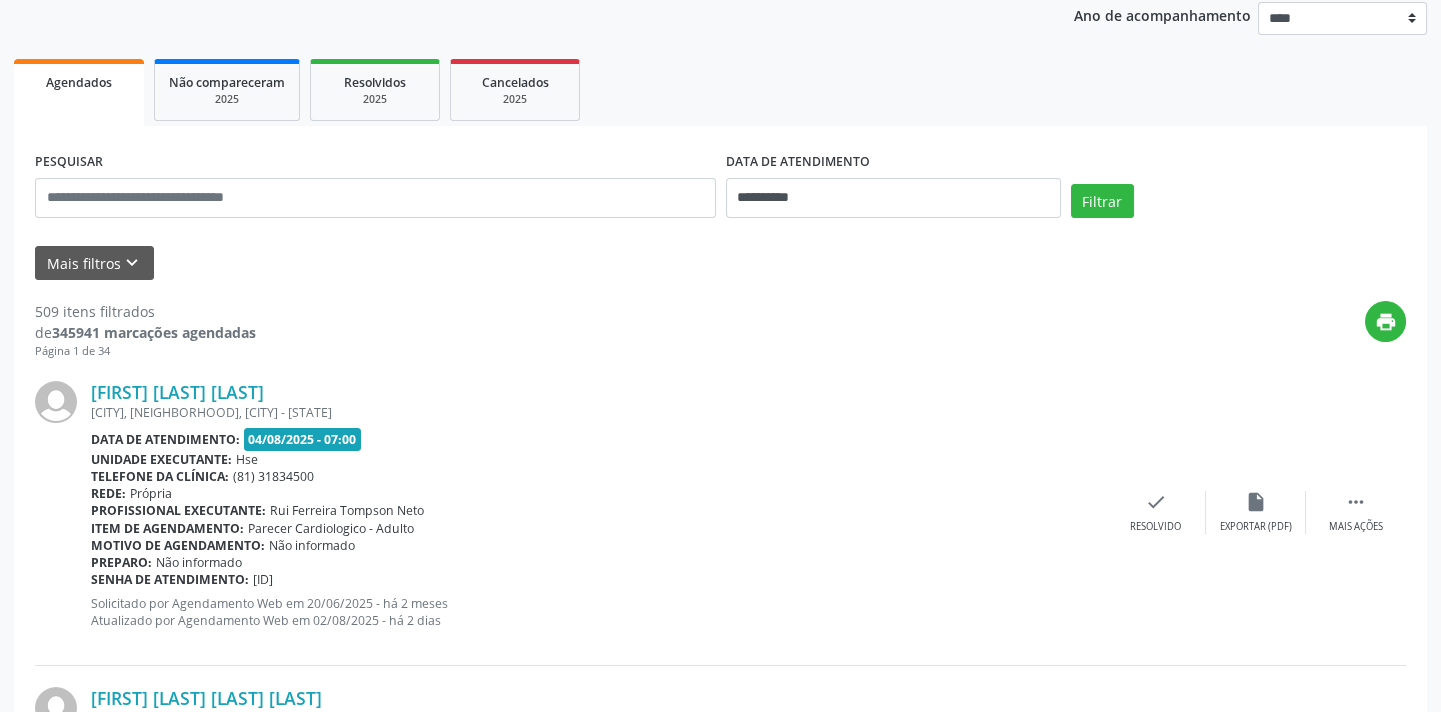 scroll, scrollTop: 272, scrollLeft: 0, axis: vertical 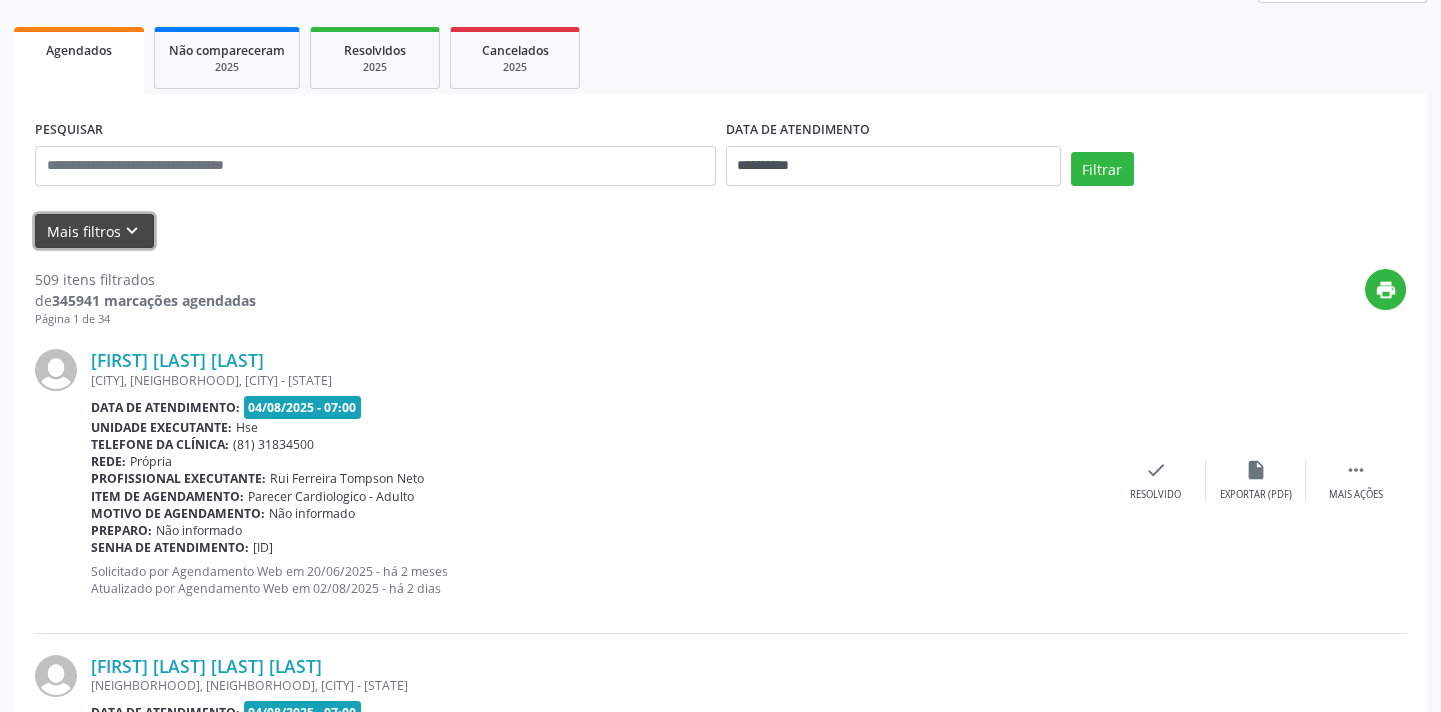 click on "keyboard_arrow_down" at bounding box center [132, 231] 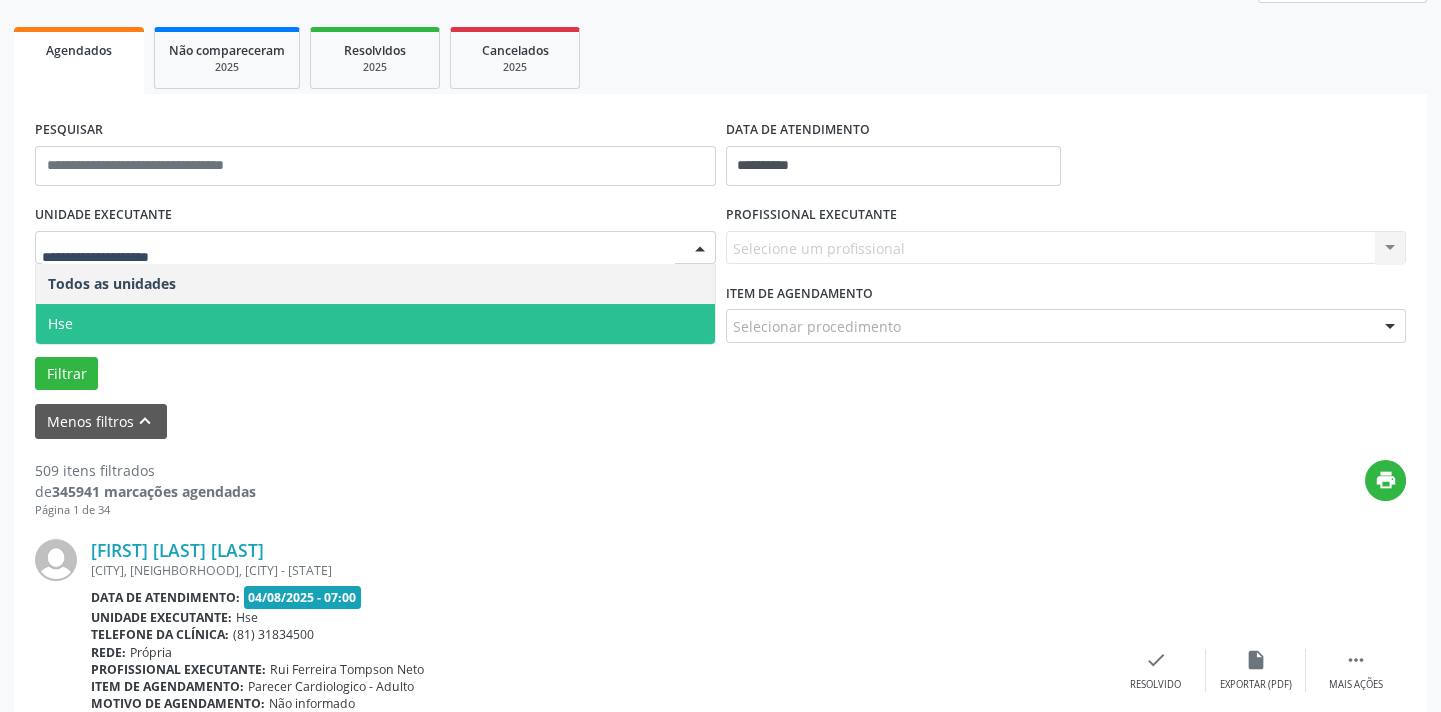 click on "Hse" at bounding box center [375, 324] 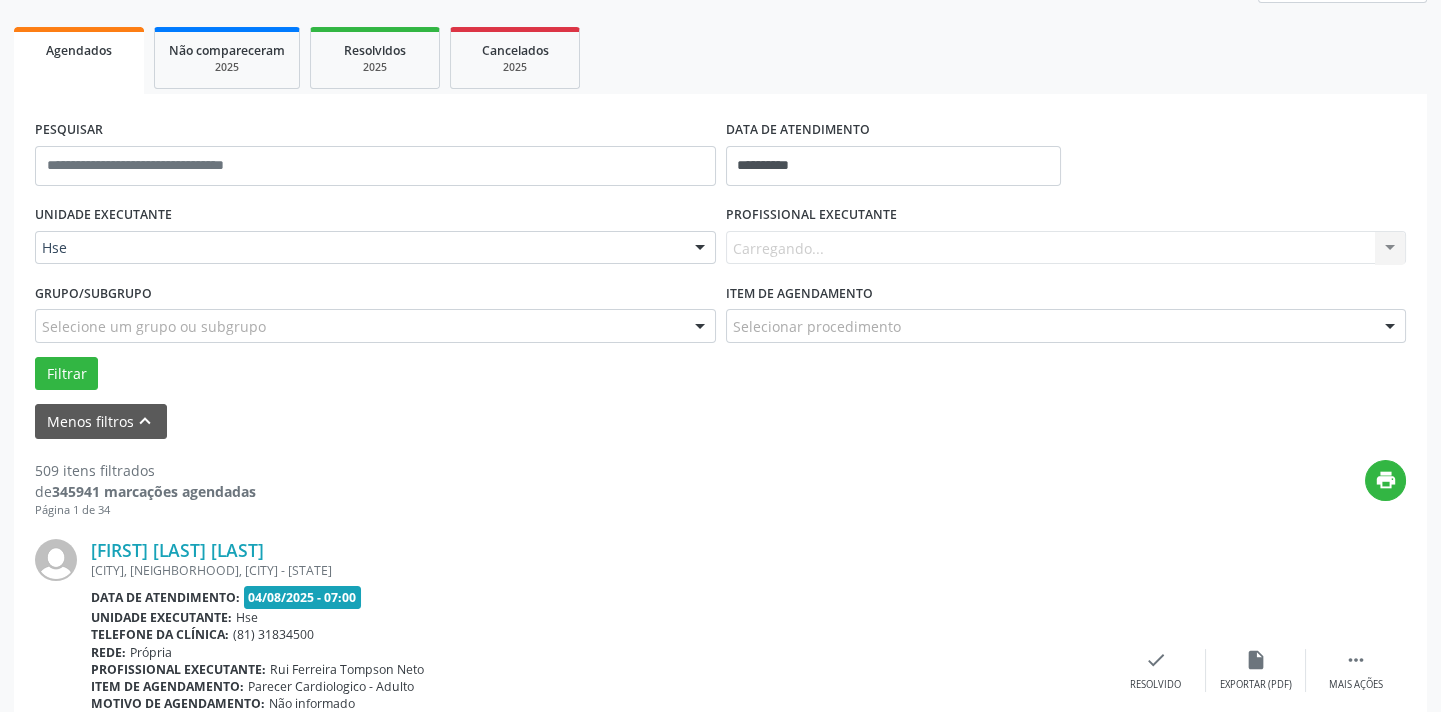 click on "Carregando...
Nenhum resultado encontrado para: "   "
Não há nenhuma opção para ser exibida." at bounding box center [1066, 248] 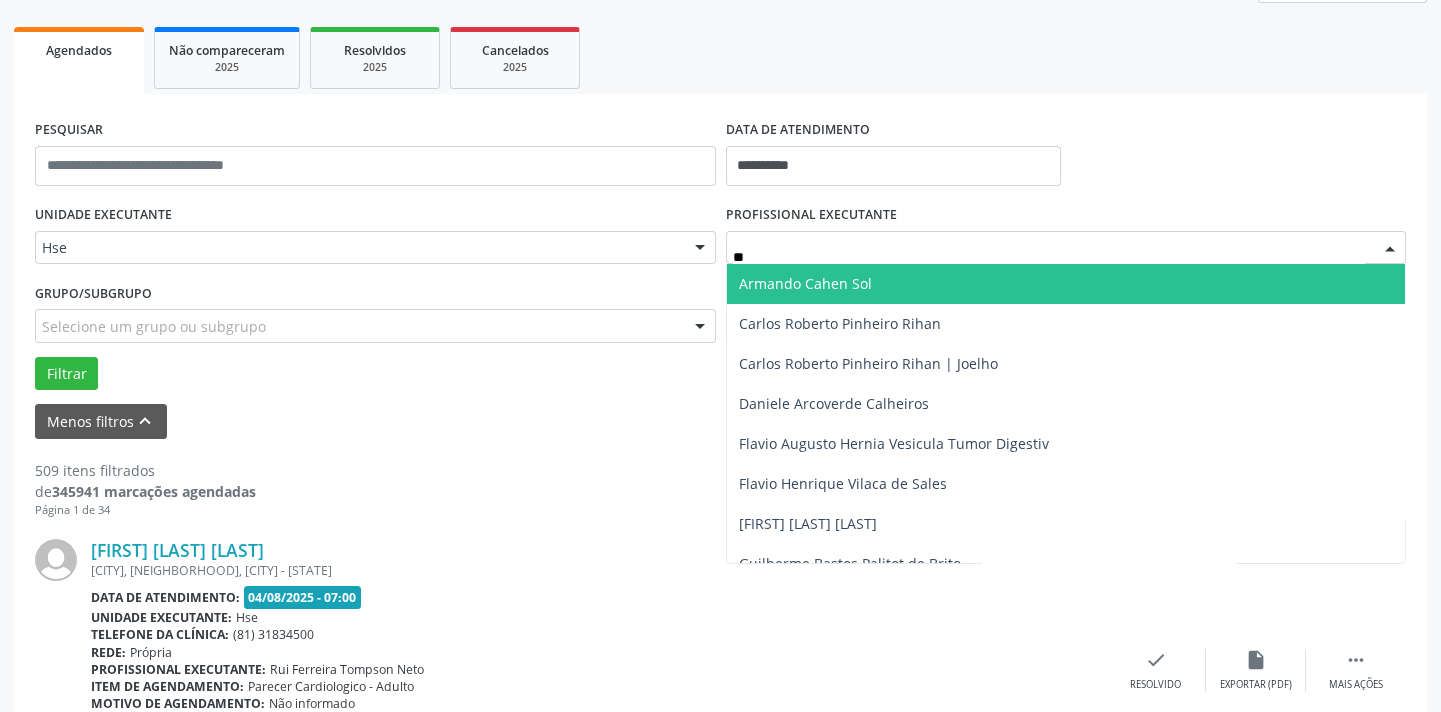 type on "***" 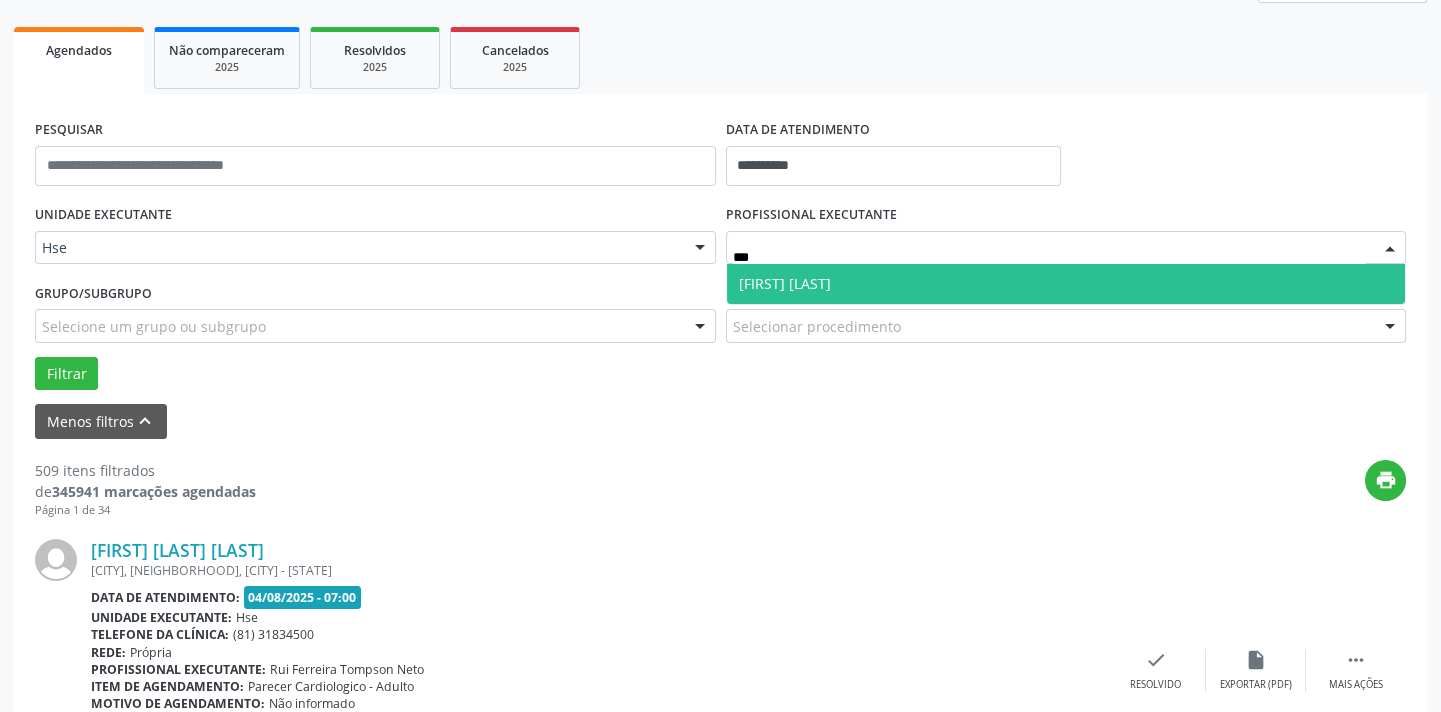 click on "[FIRST] [LAST]" at bounding box center (1066, 284) 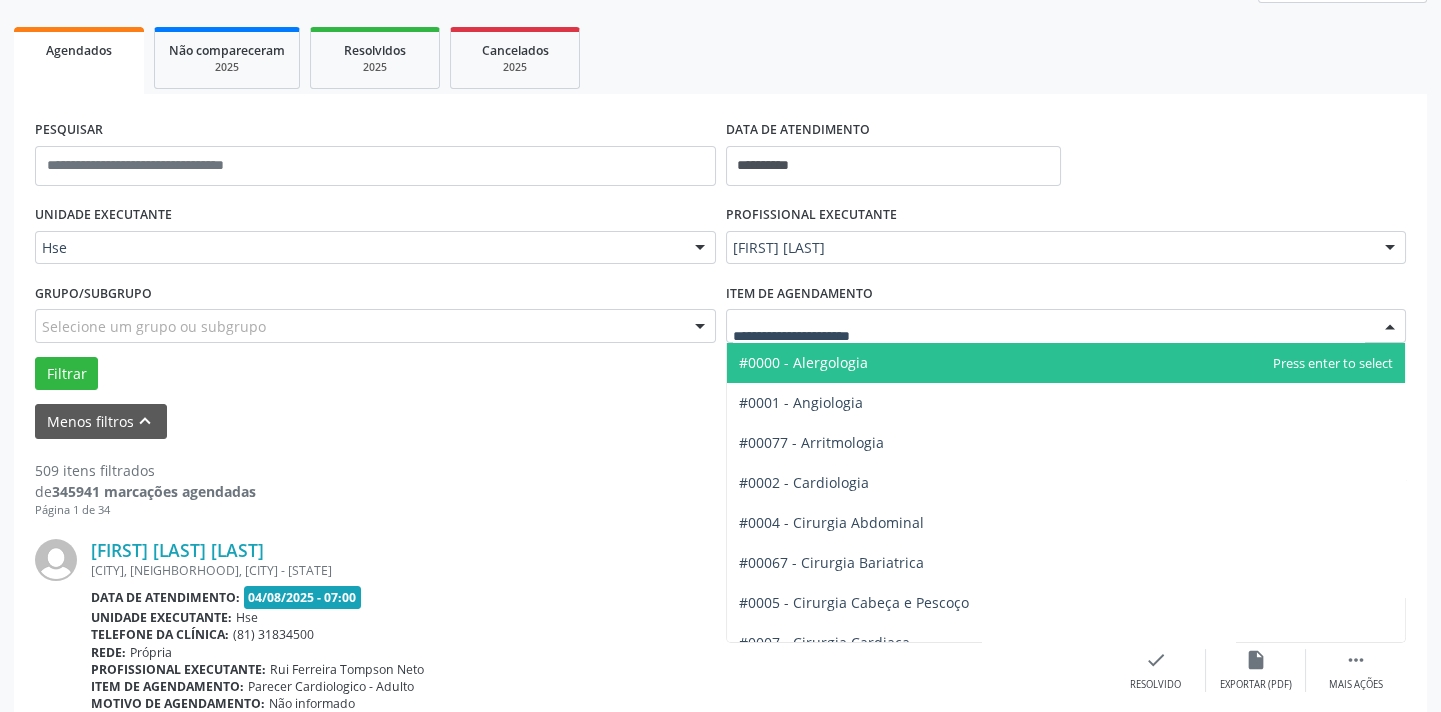 click at bounding box center [1066, 326] 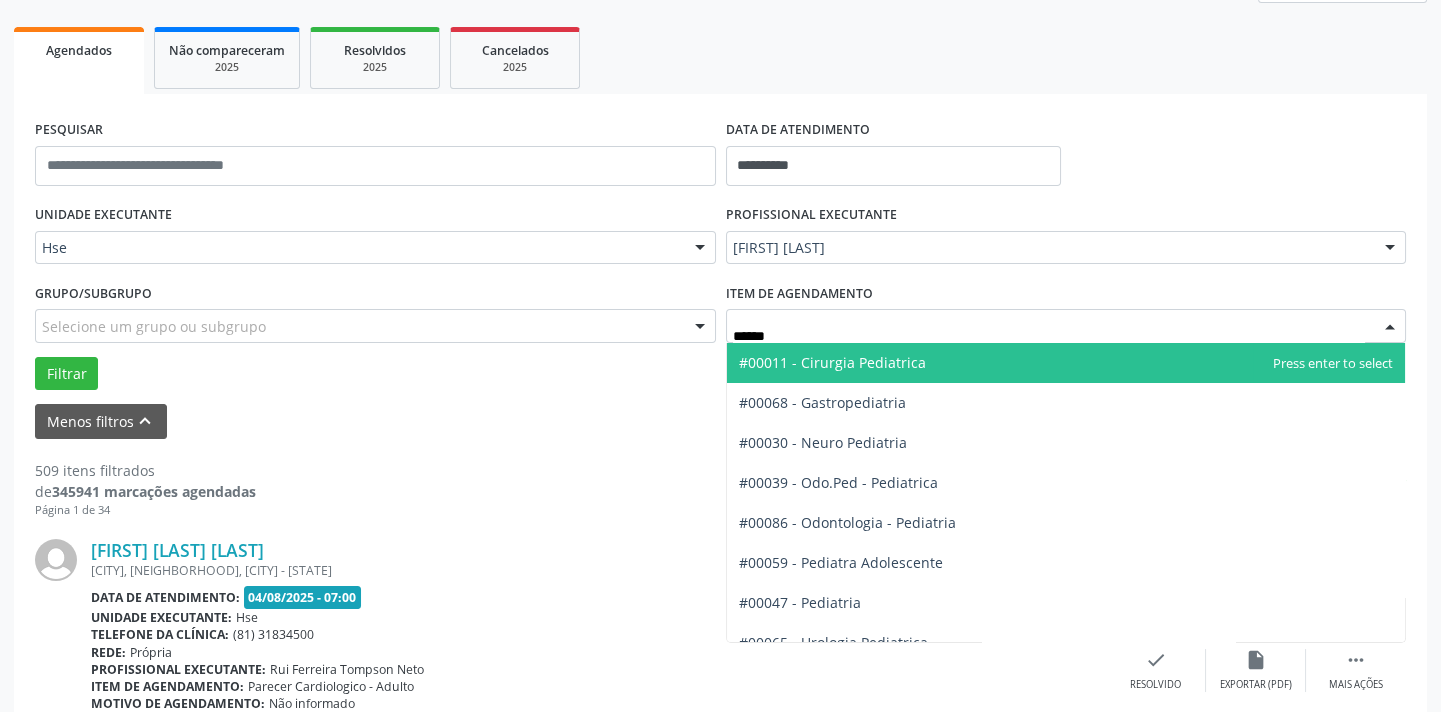 type on "*******" 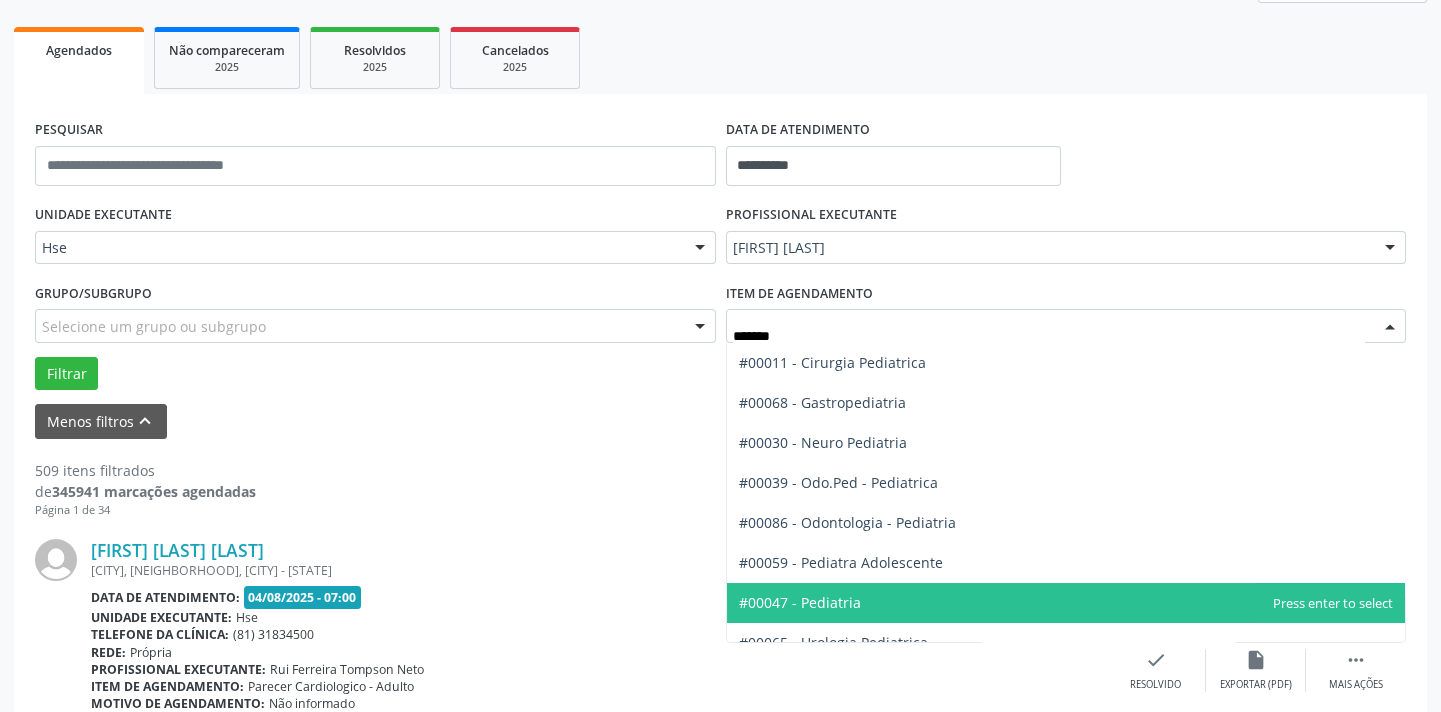 click on "#00047 - Pediatria" at bounding box center [1066, 603] 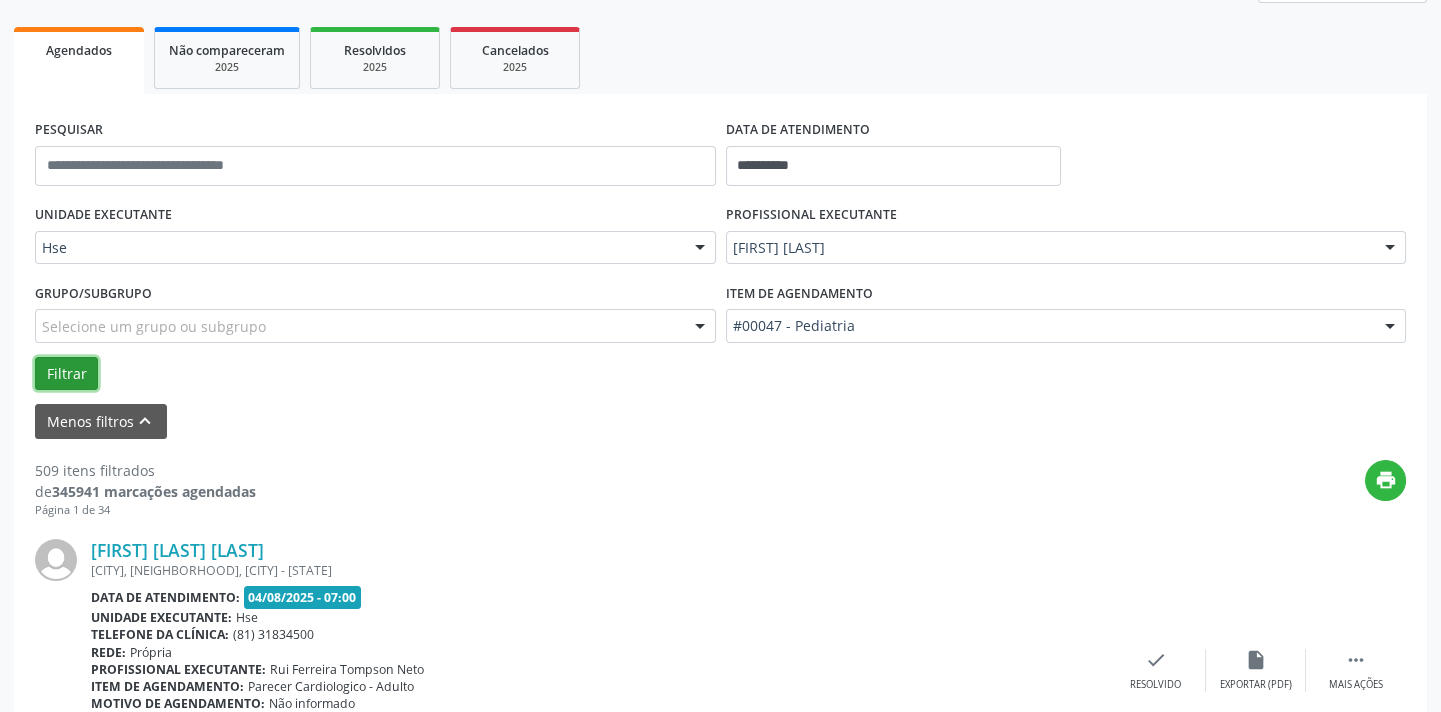 click on "Filtrar" at bounding box center [66, 374] 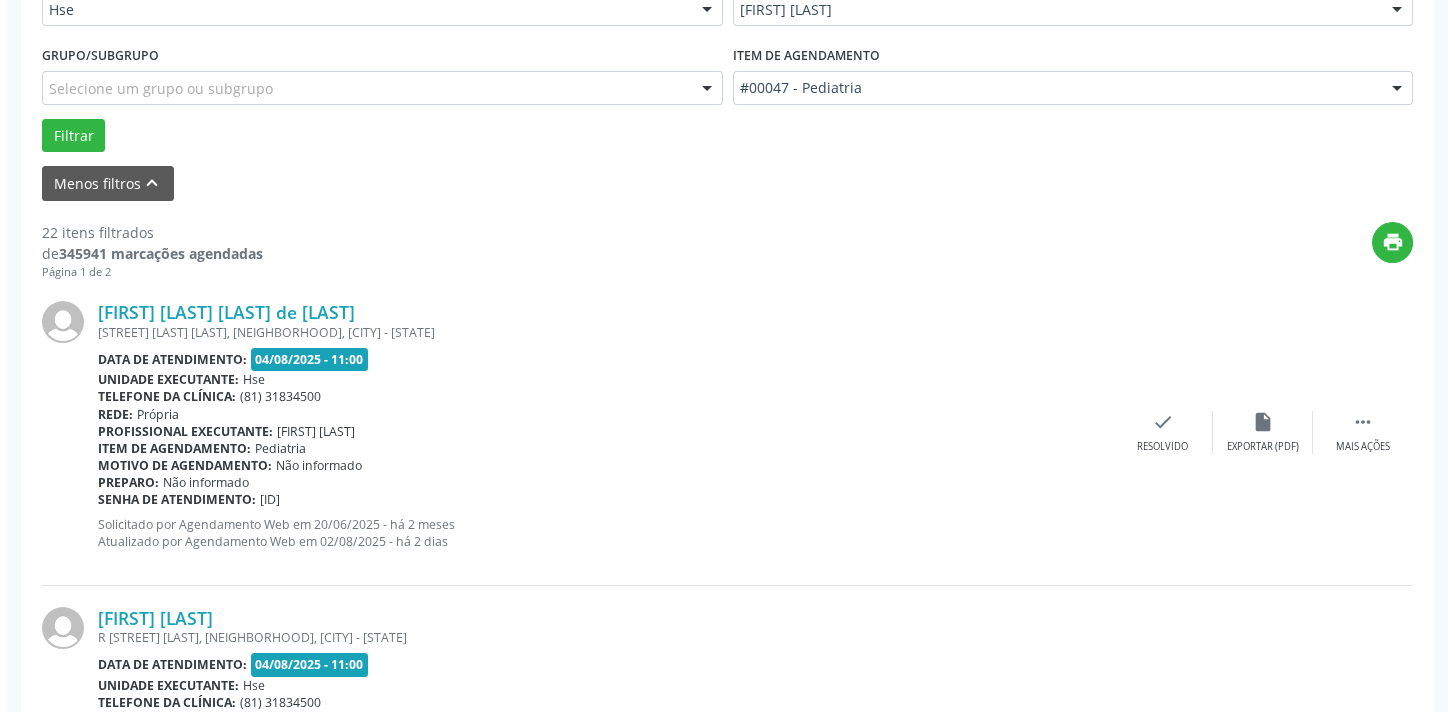 scroll, scrollTop: 545, scrollLeft: 0, axis: vertical 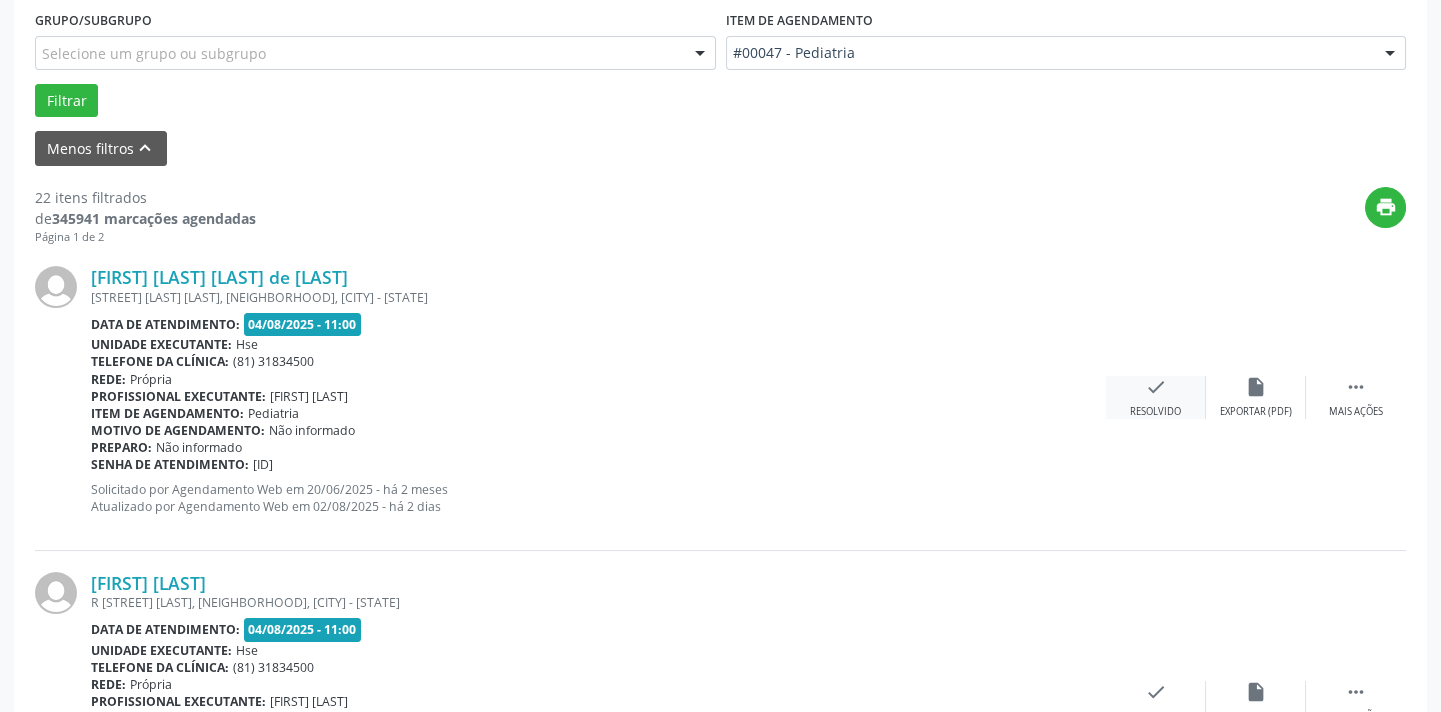 click on "check" at bounding box center [1156, 387] 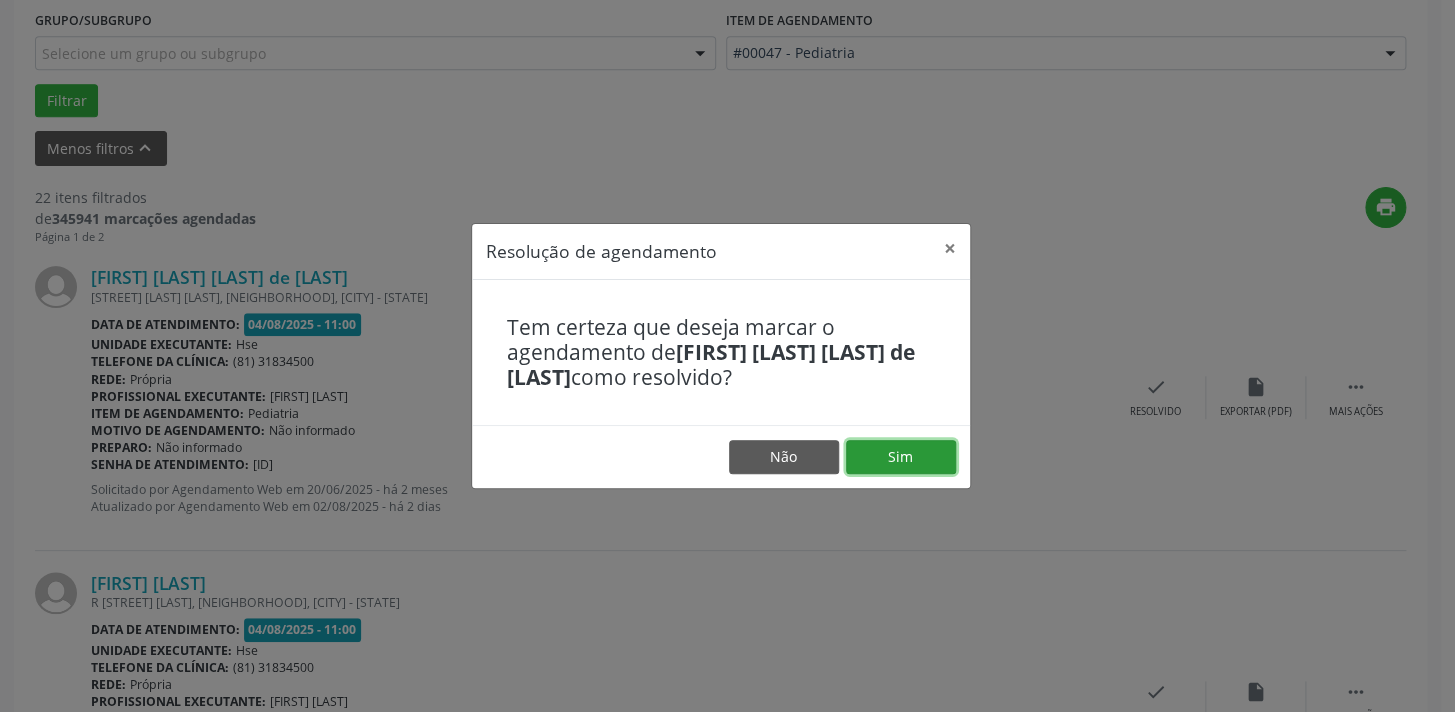 click on "Sim" at bounding box center [901, 457] 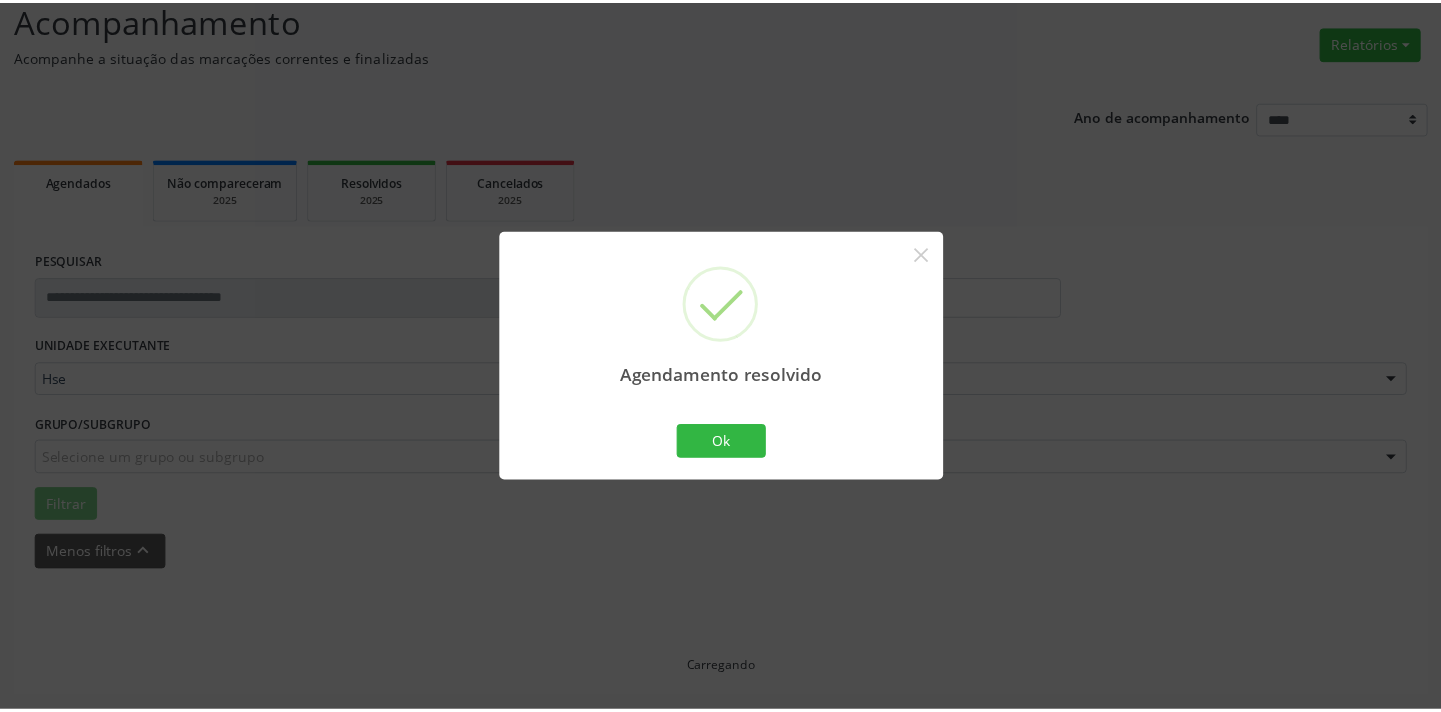 scroll, scrollTop: 139, scrollLeft: 0, axis: vertical 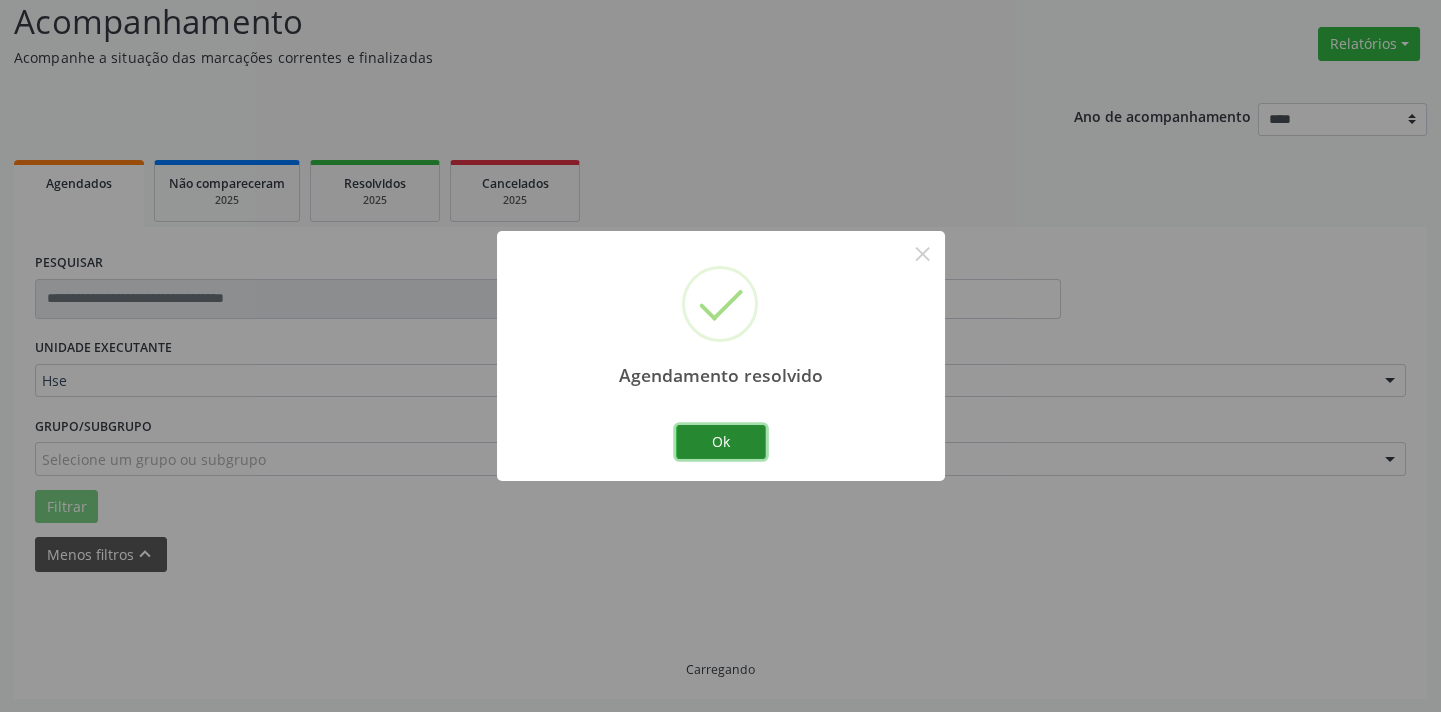 click on "Ok" at bounding box center [721, 442] 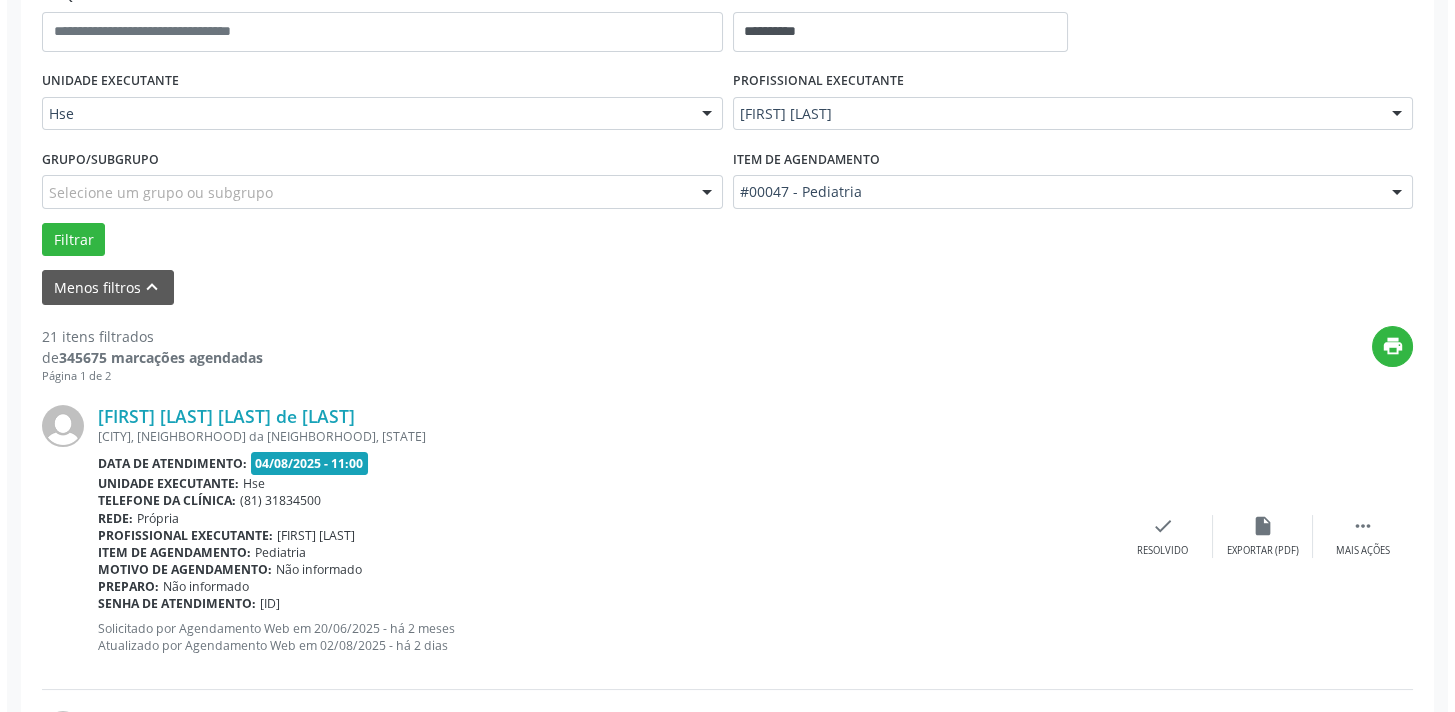 scroll, scrollTop: 411, scrollLeft: 0, axis: vertical 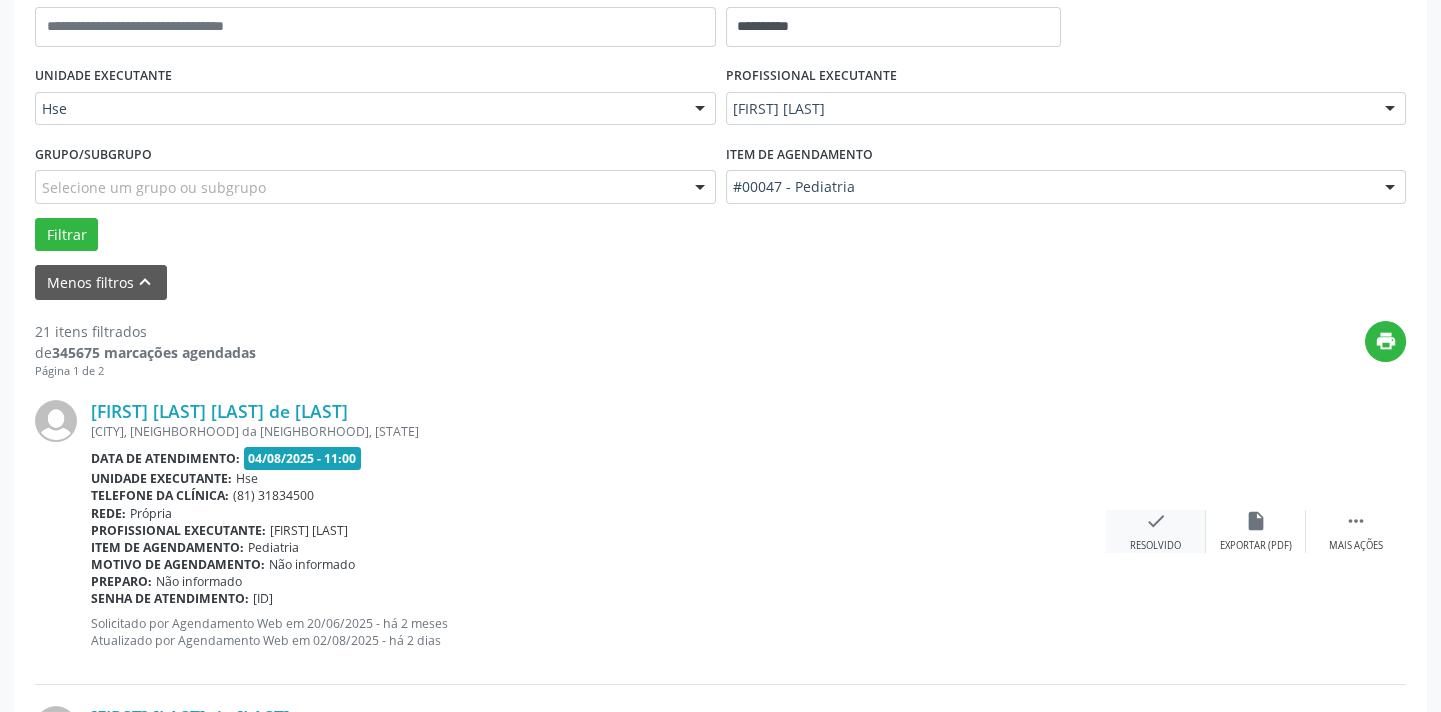 click on "check" at bounding box center [1156, 521] 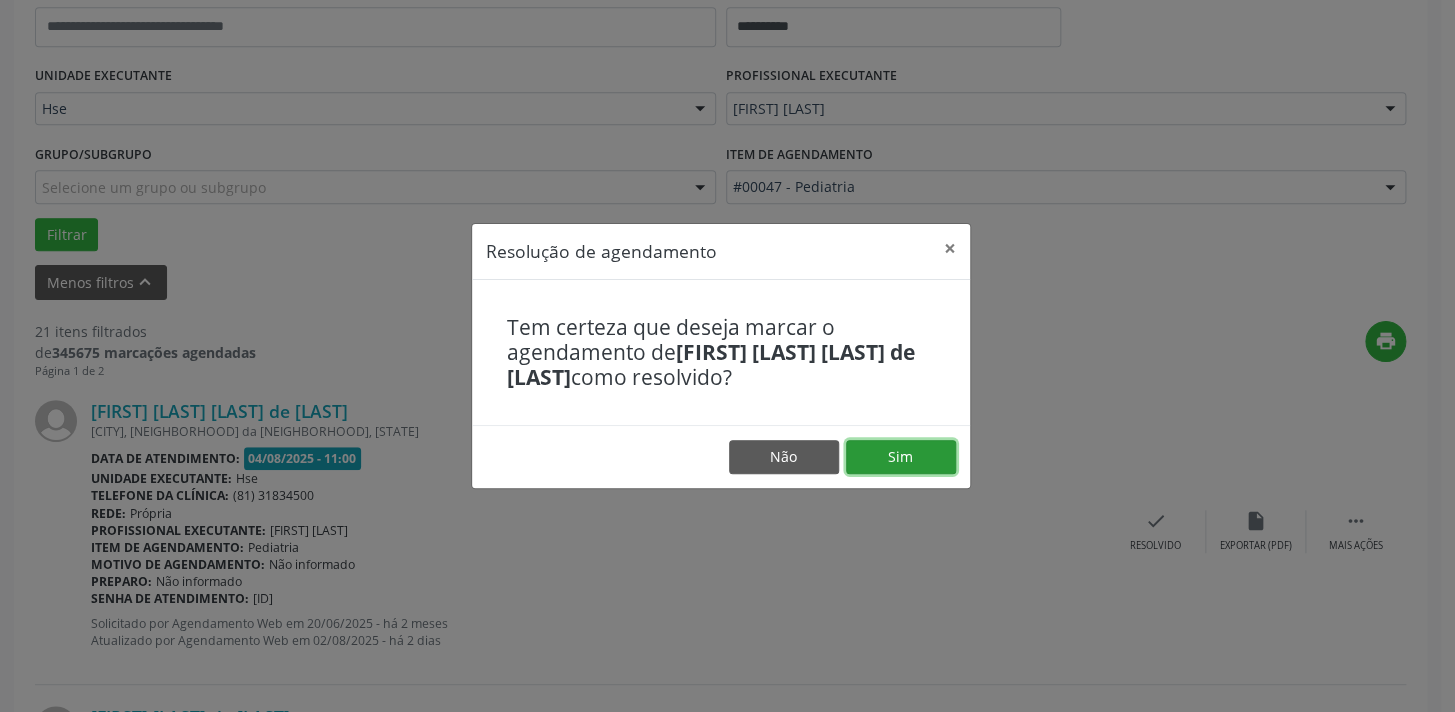 click on "Sim" at bounding box center (901, 457) 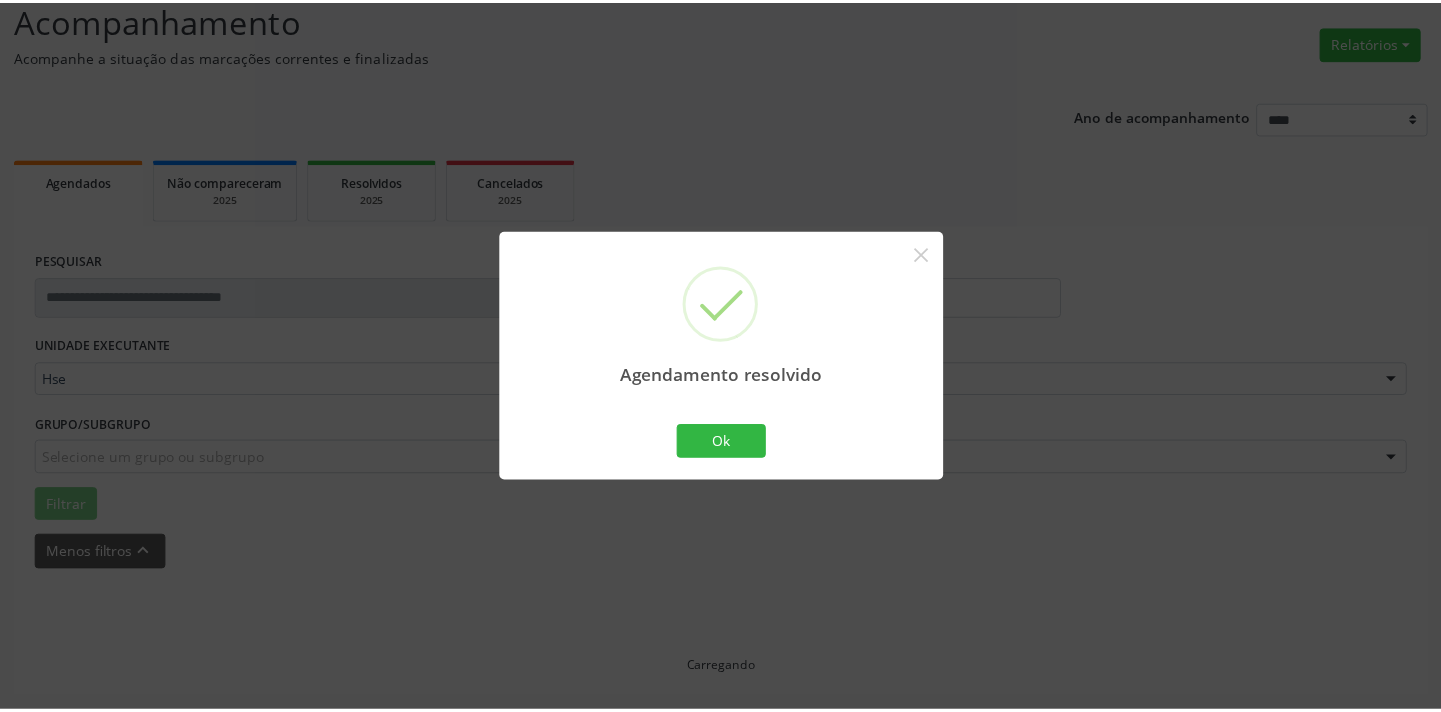 scroll, scrollTop: 139, scrollLeft: 0, axis: vertical 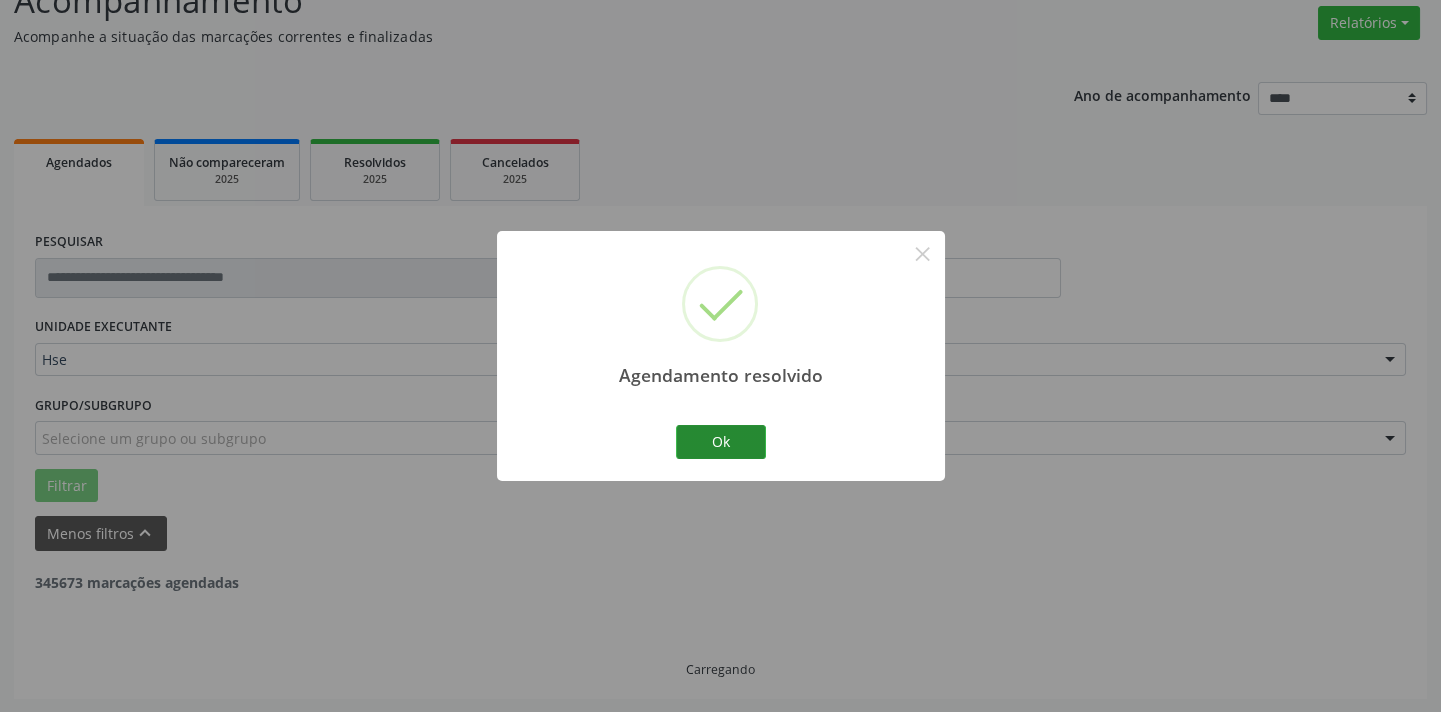 click on "Ok" at bounding box center (721, 442) 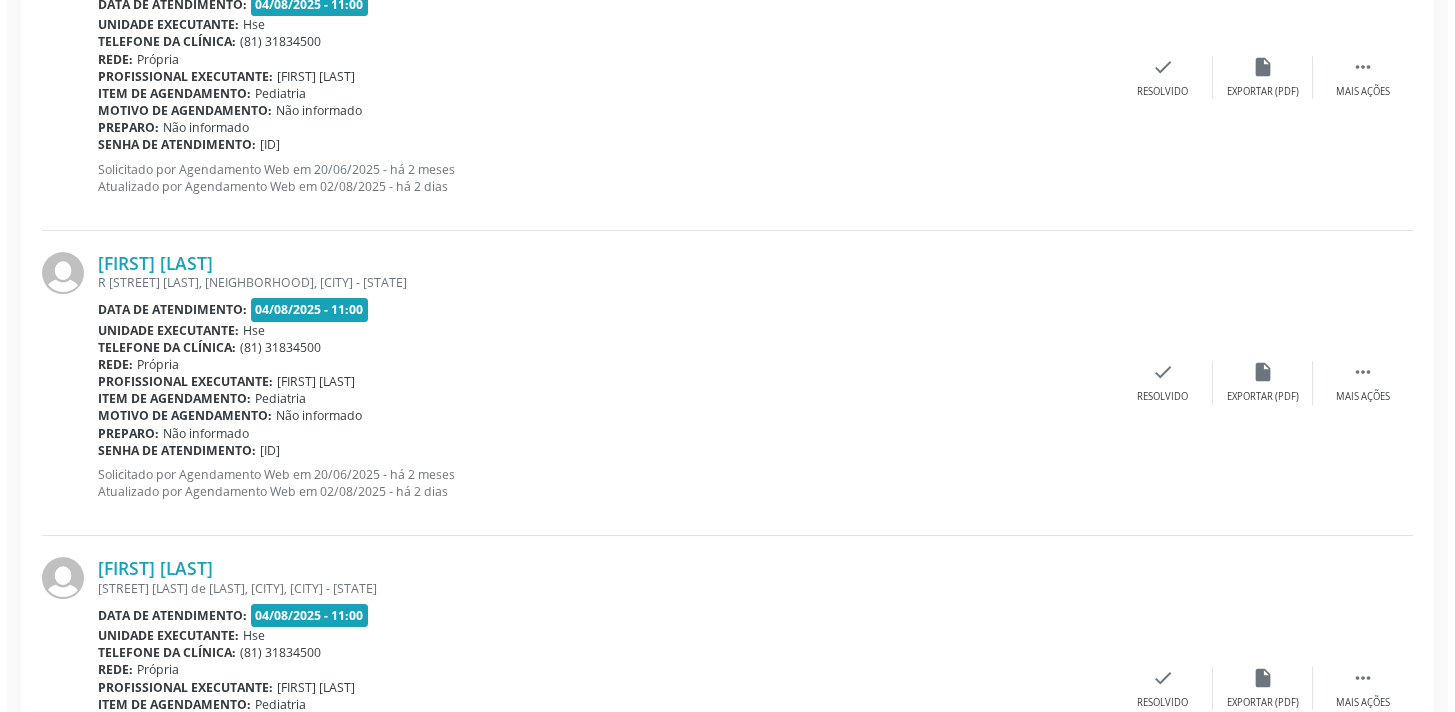 scroll, scrollTop: 866, scrollLeft: 0, axis: vertical 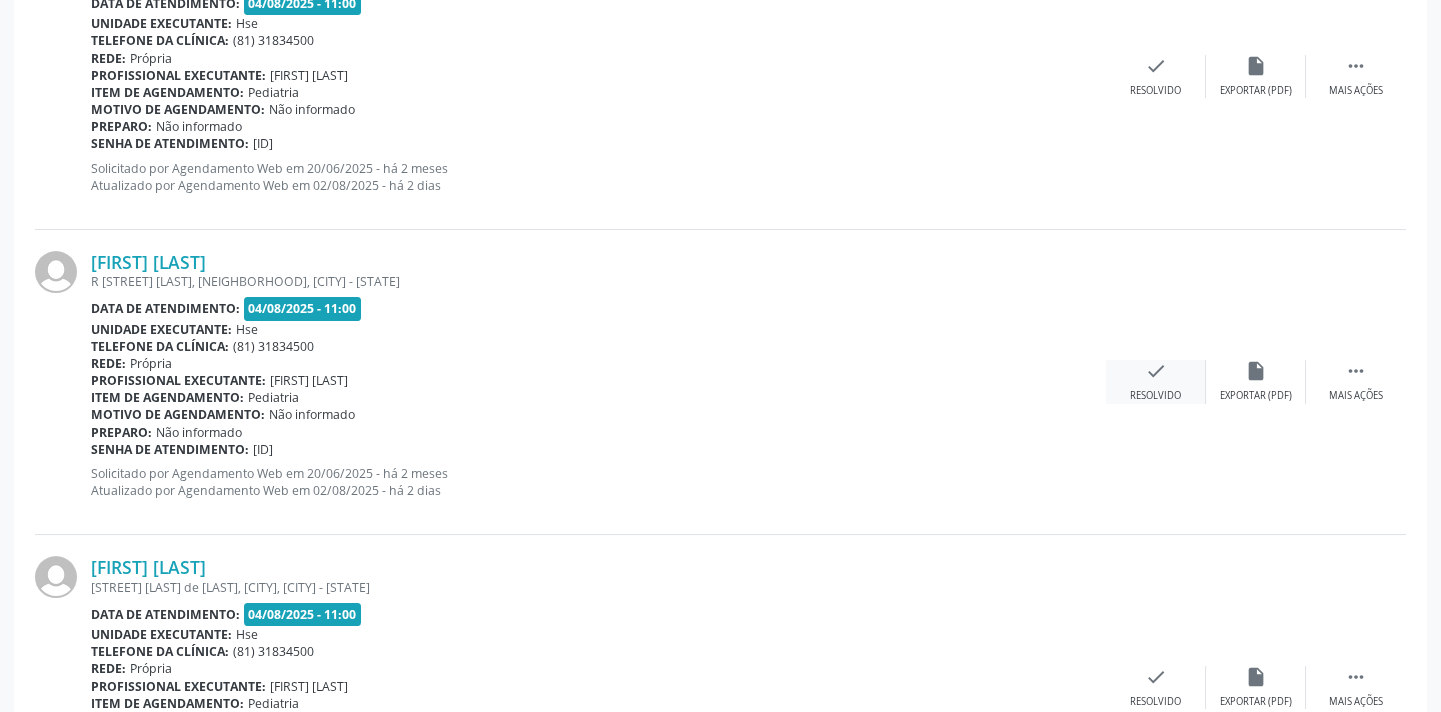 click on "check
Resolvido" at bounding box center [1156, 381] 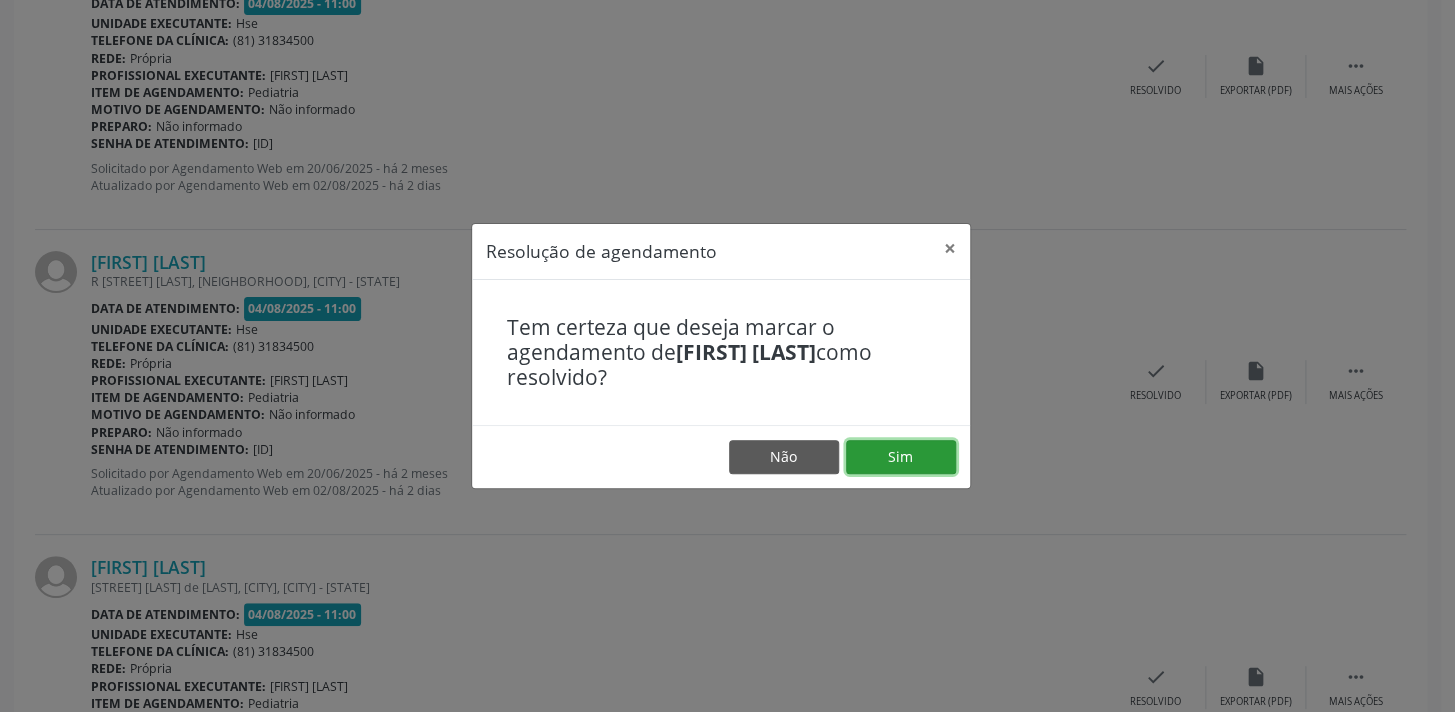 click on "Sim" at bounding box center [901, 457] 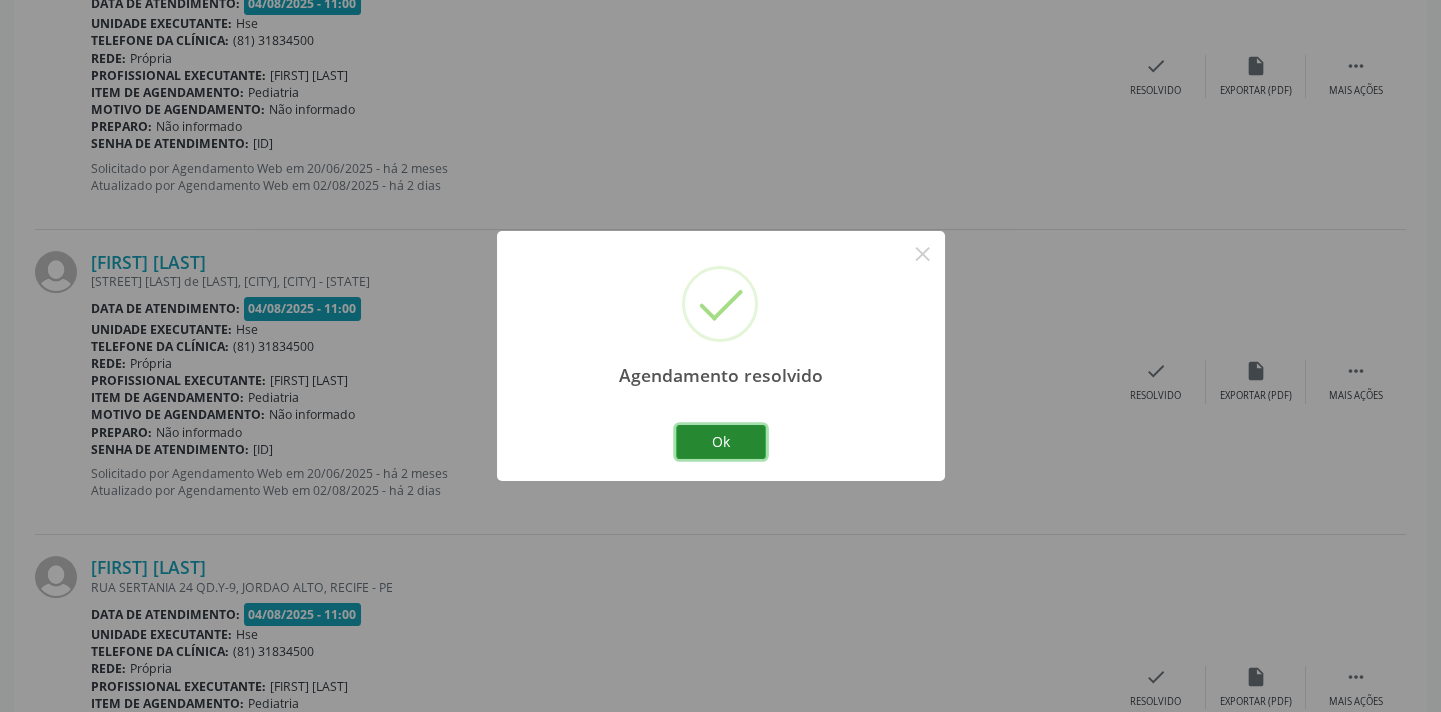 click on "Ok" at bounding box center [721, 442] 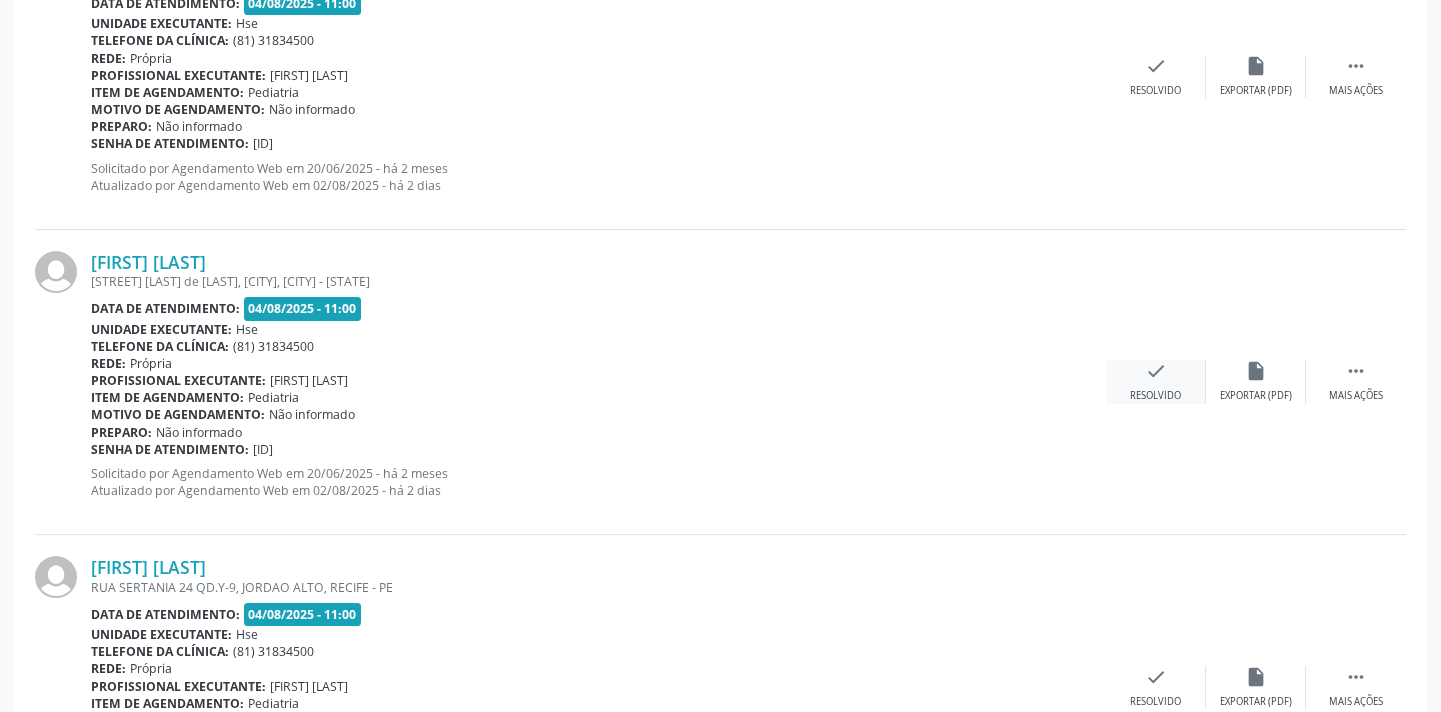 click on "check
Resolvido" at bounding box center (1156, 381) 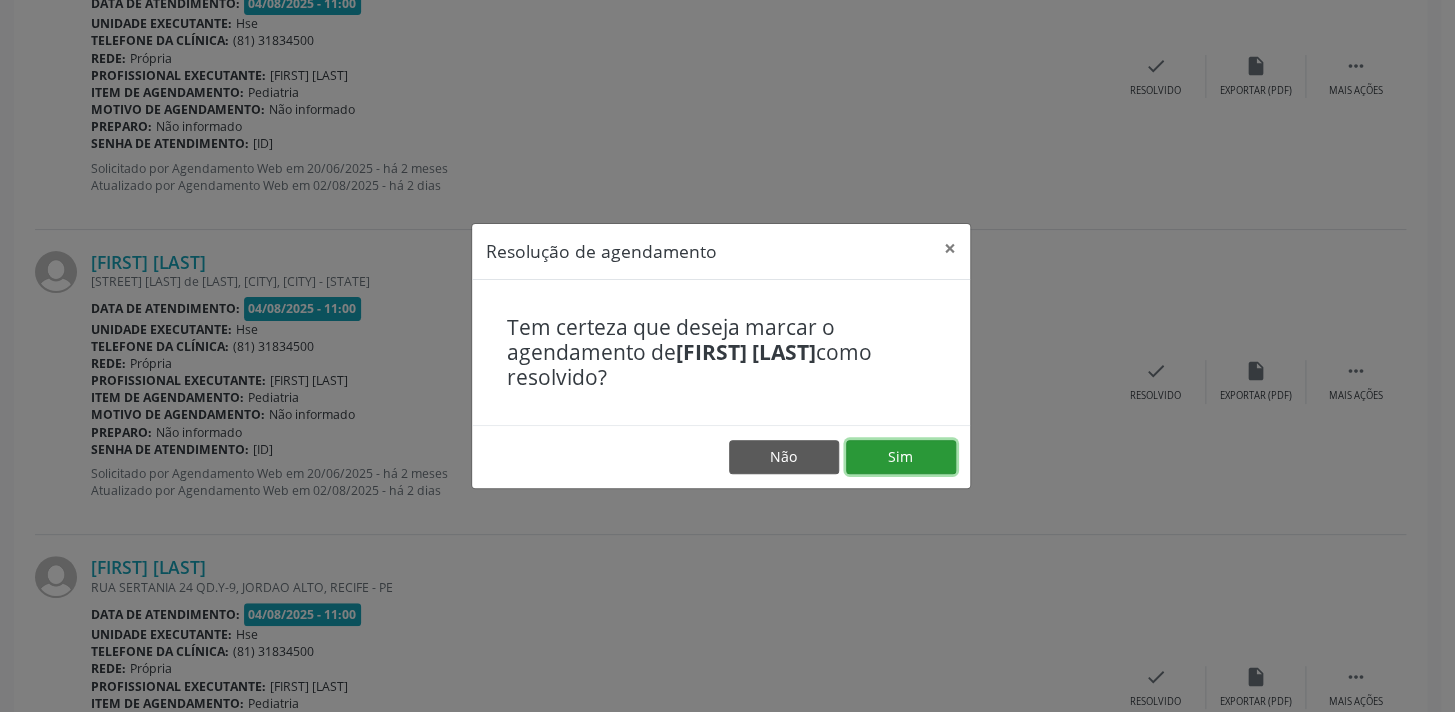 click on "Sim" at bounding box center [901, 457] 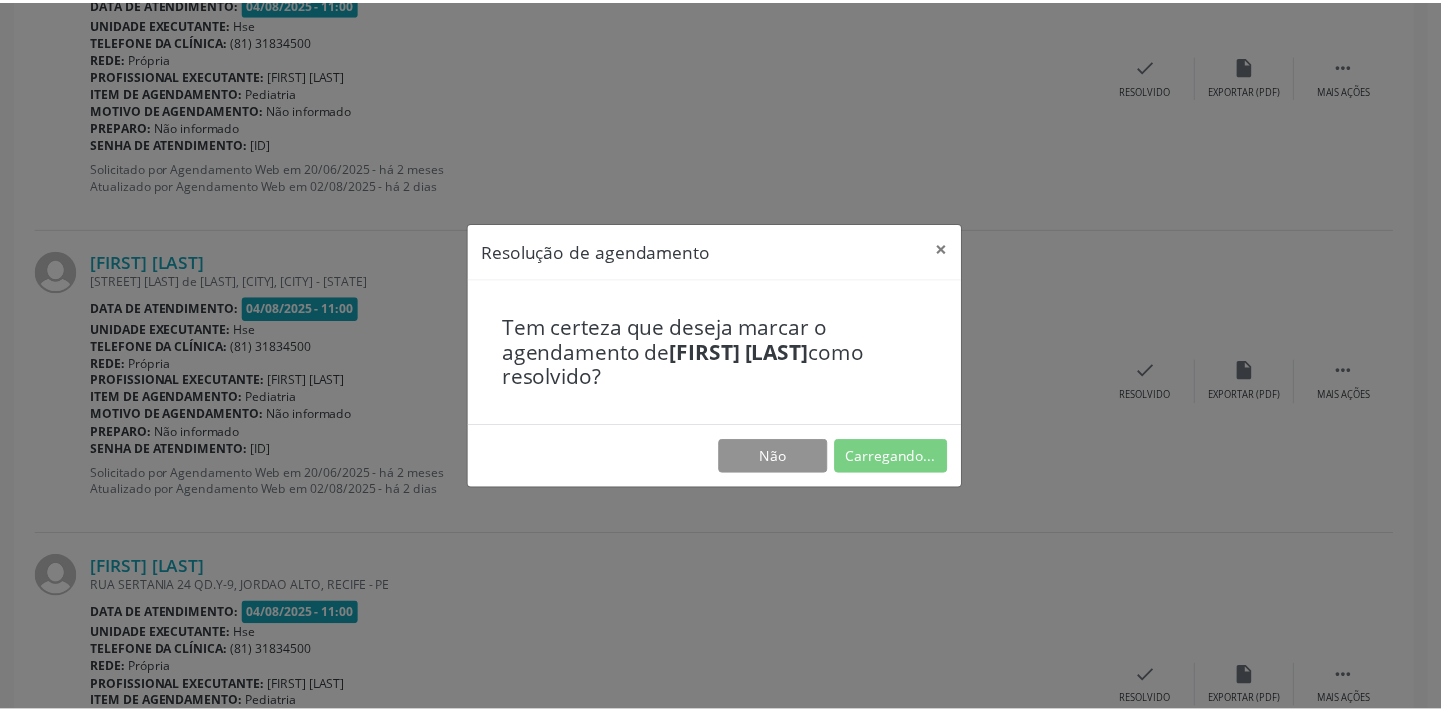 scroll, scrollTop: 139, scrollLeft: 0, axis: vertical 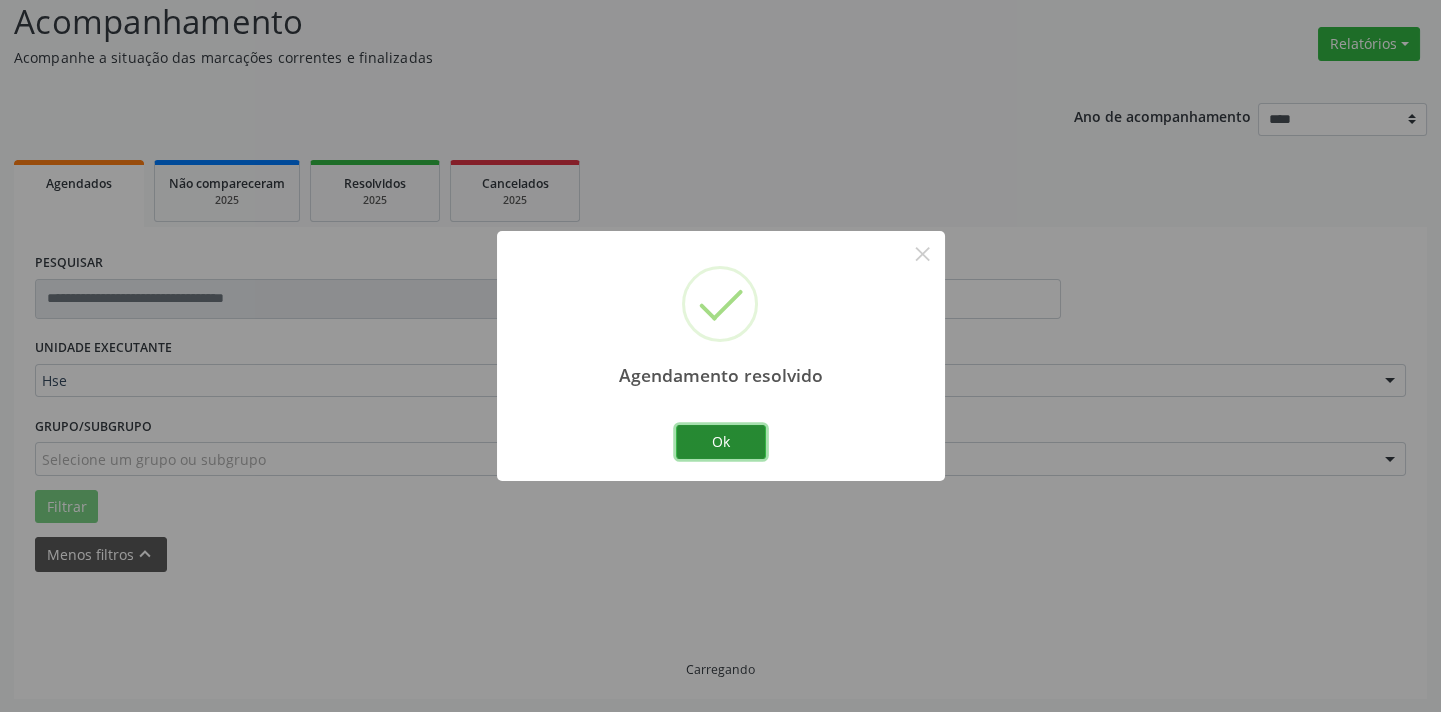 click on "Ok" at bounding box center [721, 442] 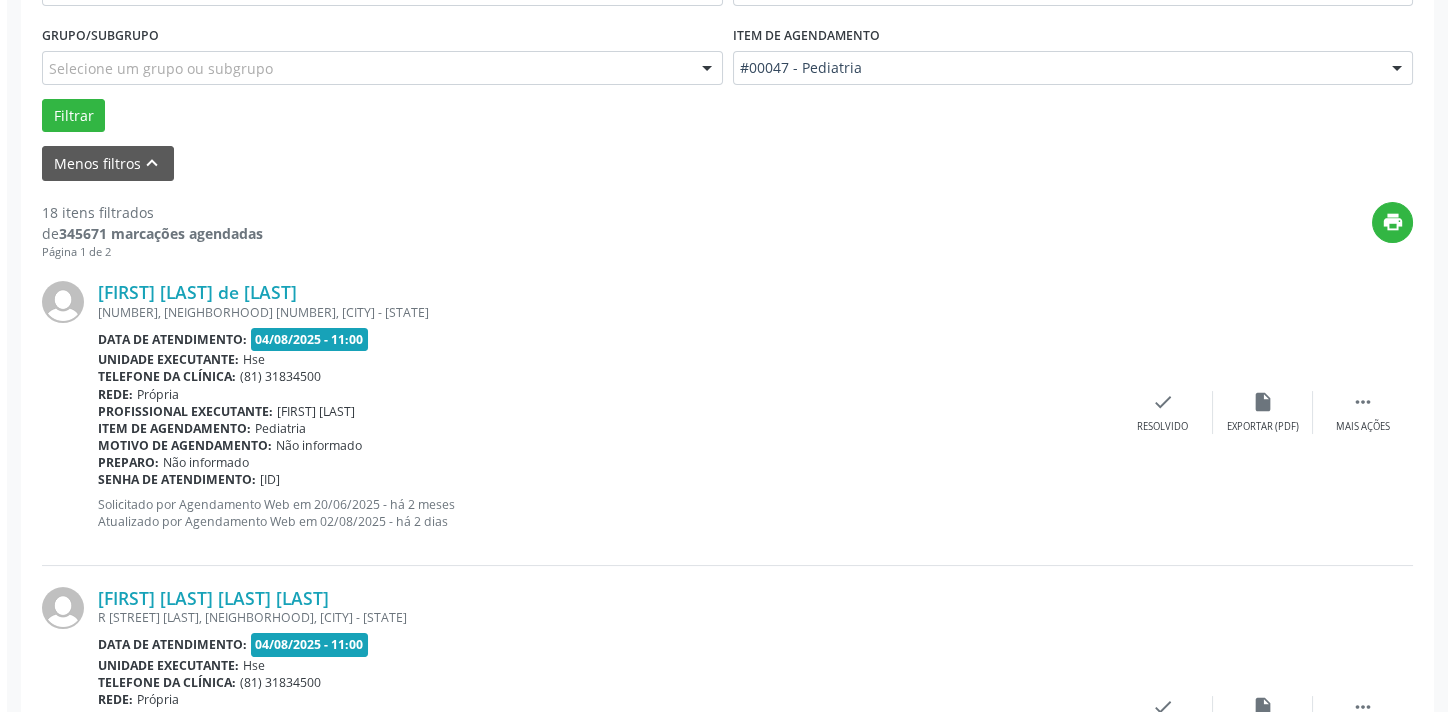 scroll, scrollTop: 614, scrollLeft: 0, axis: vertical 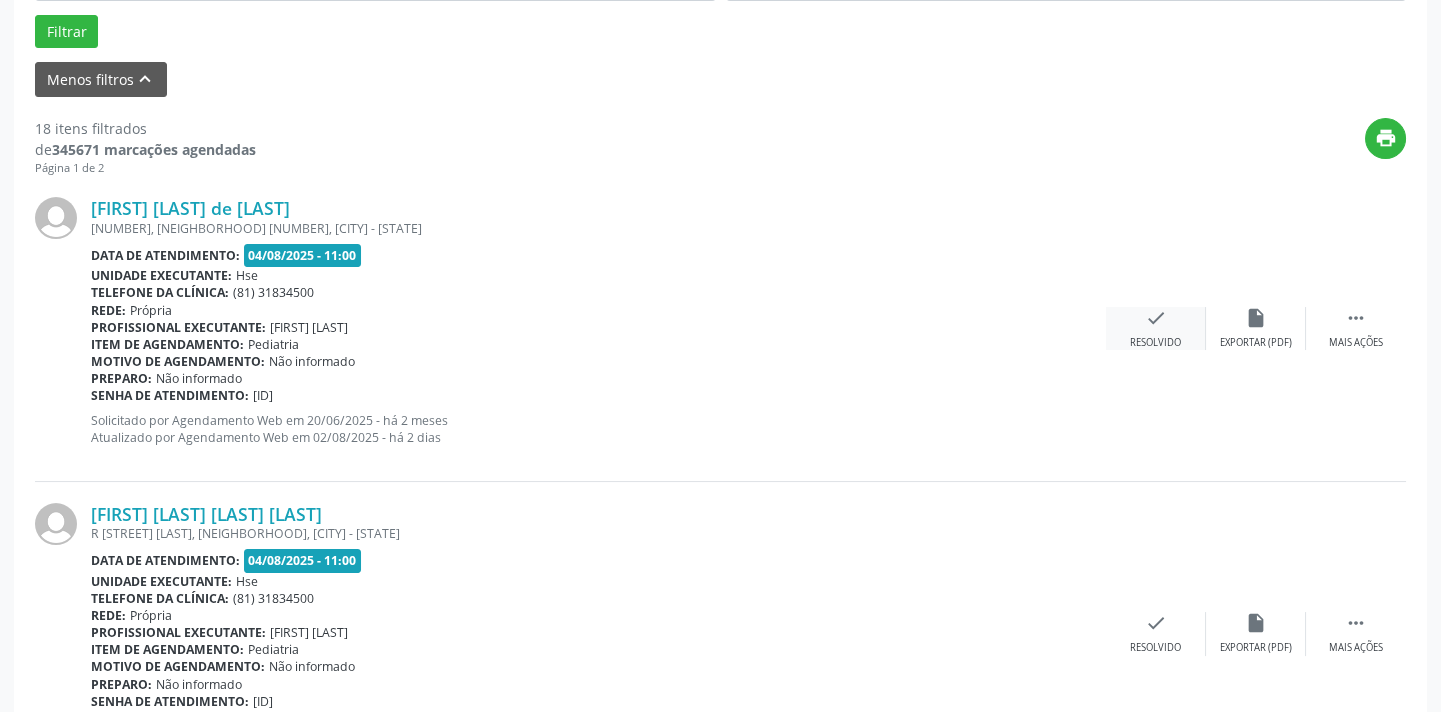 click on "check" at bounding box center [1156, 318] 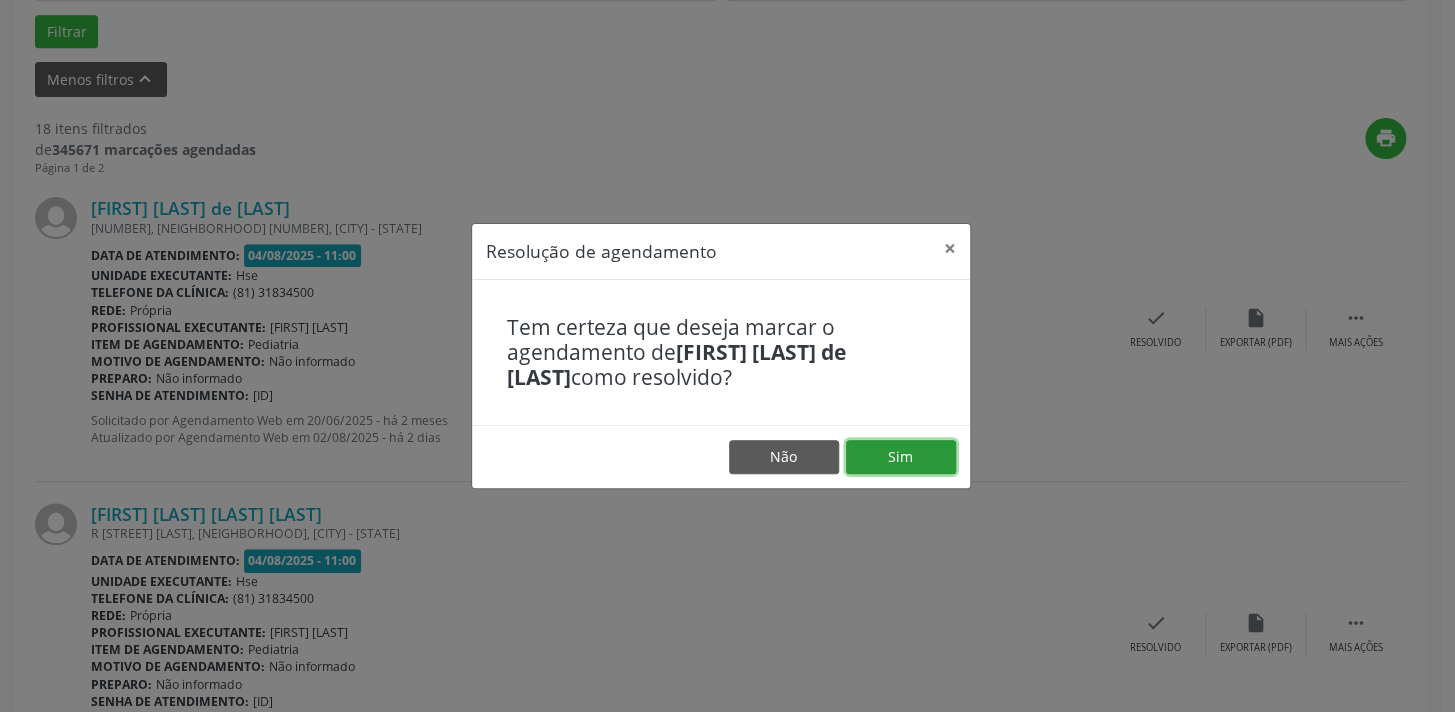 click on "Sim" at bounding box center [901, 457] 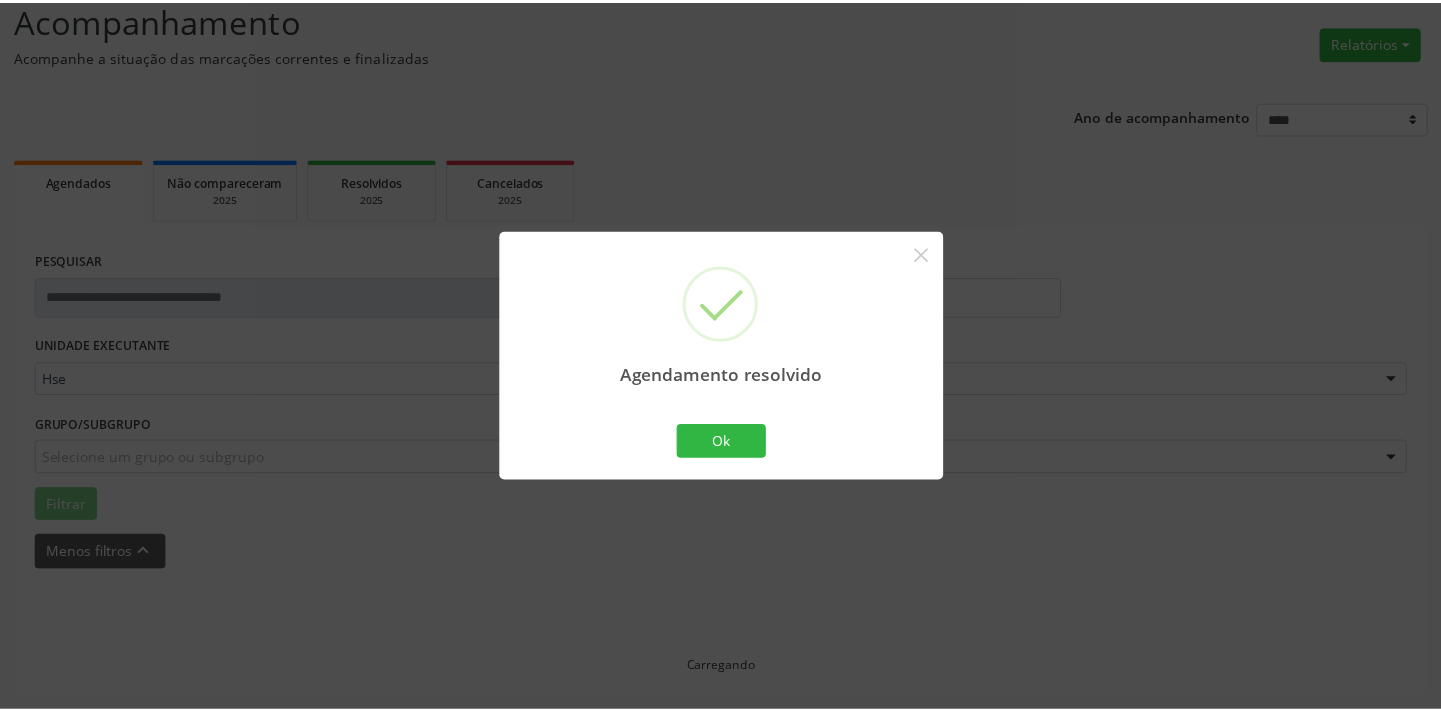 scroll, scrollTop: 139, scrollLeft: 0, axis: vertical 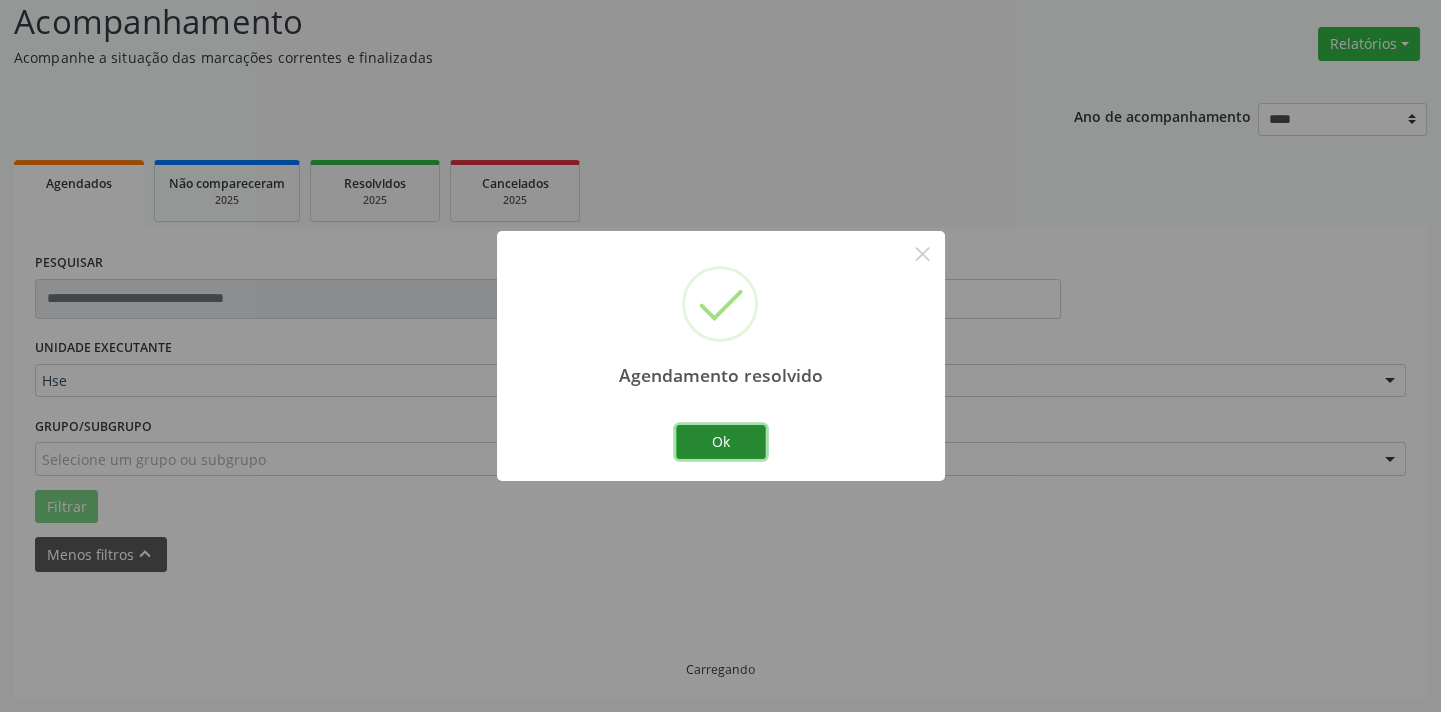 click on "Ok" at bounding box center (721, 442) 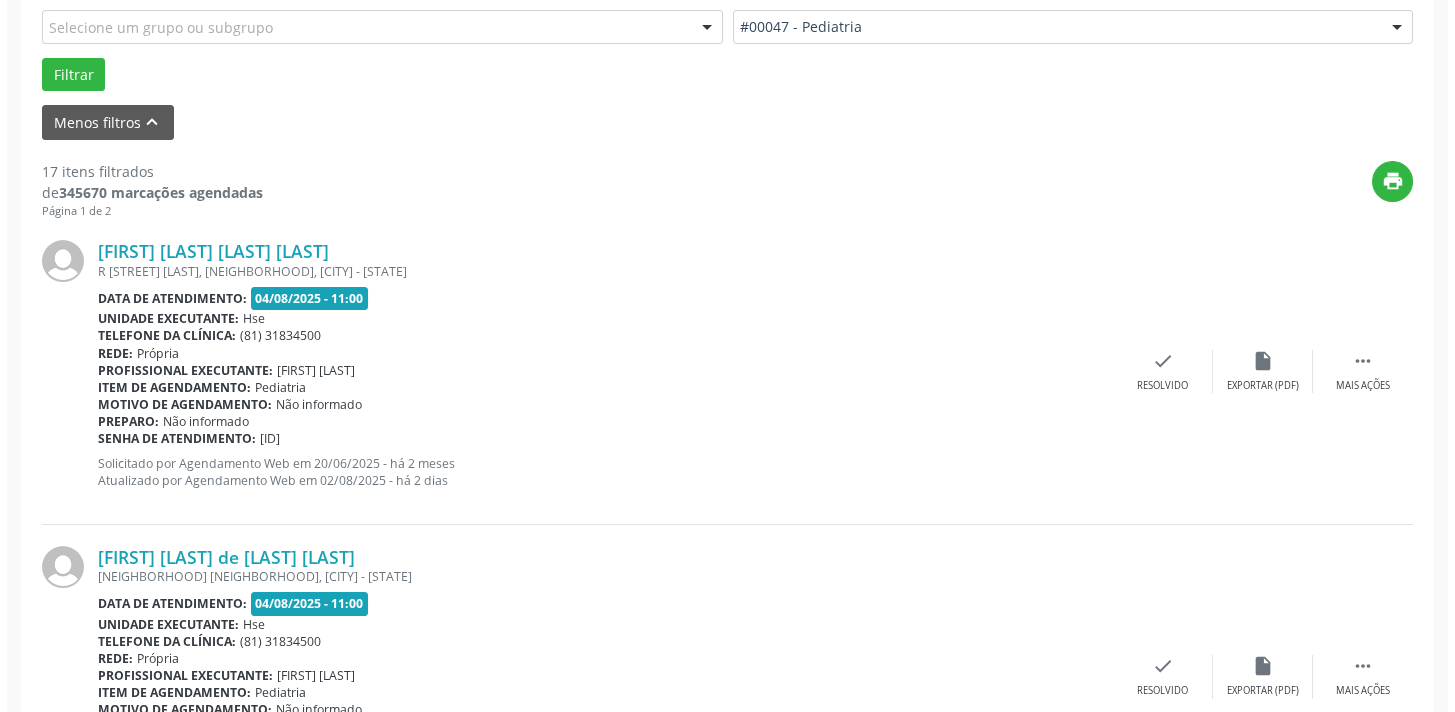 scroll, scrollTop: 614, scrollLeft: 0, axis: vertical 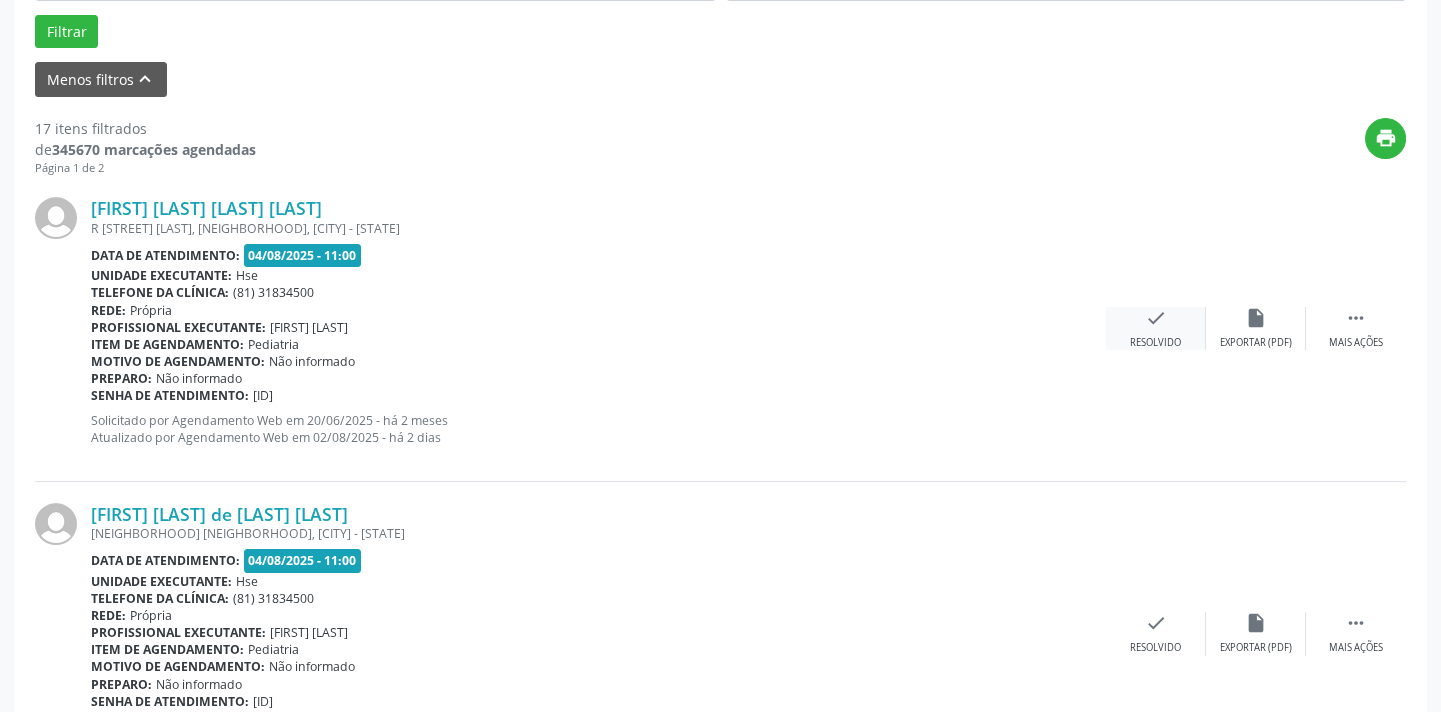 click on "check" at bounding box center [1156, 318] 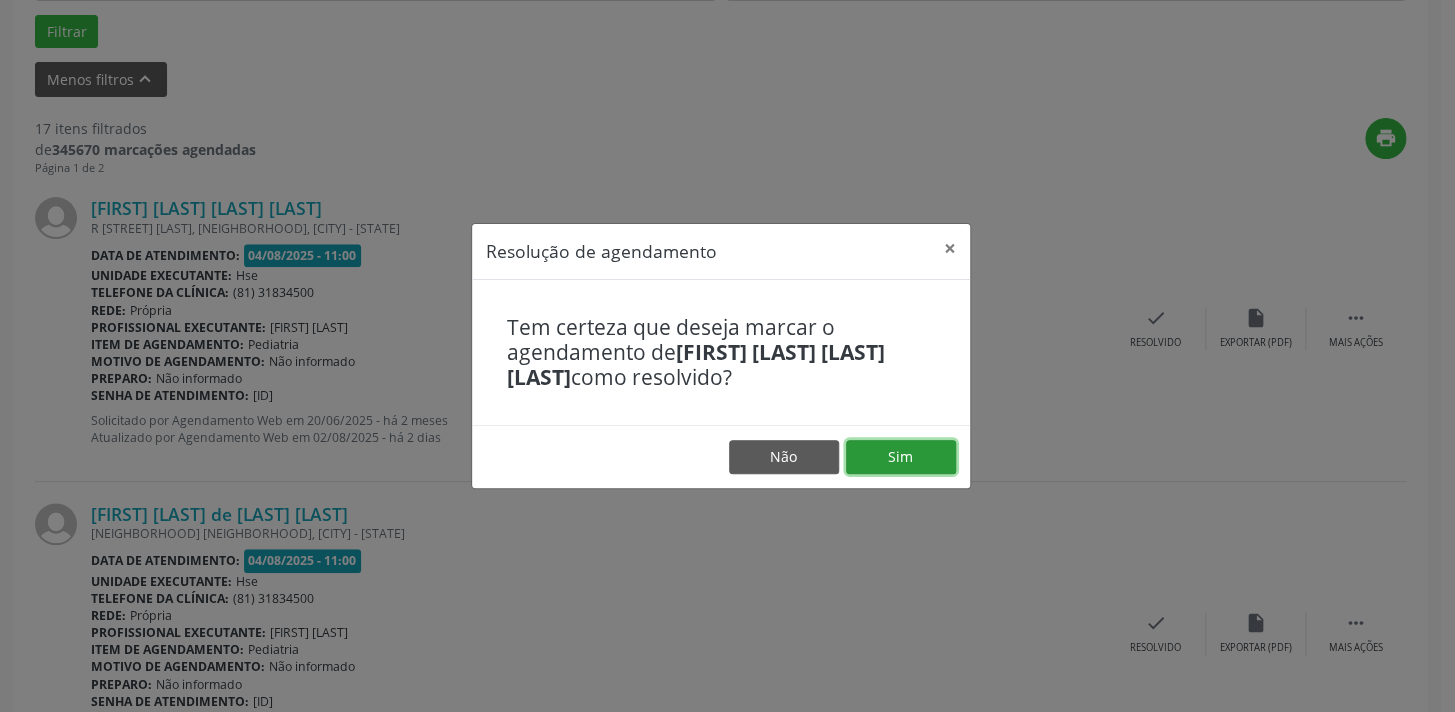 click on "Sim" at bounding box center (901, 457) 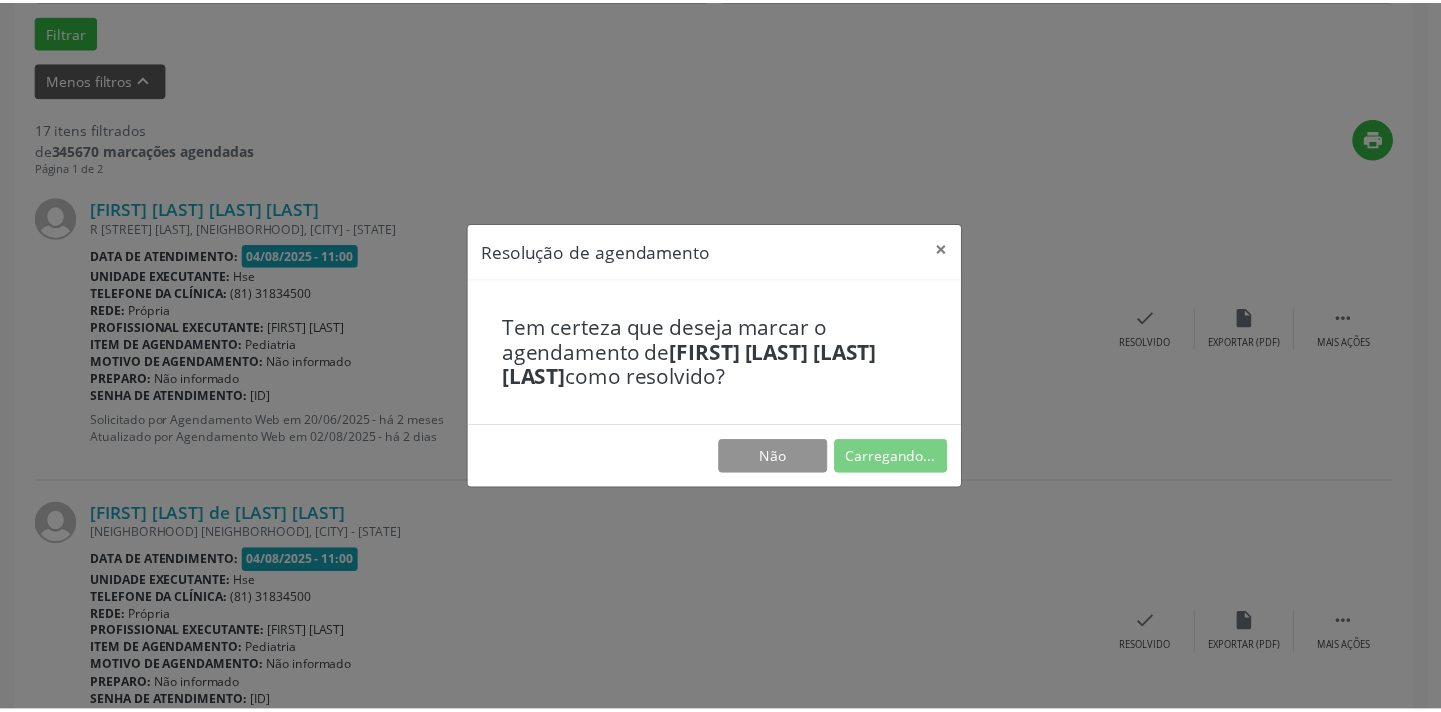 scroll, scrollTop: 139, scrollLeft: 0, axis: vertical 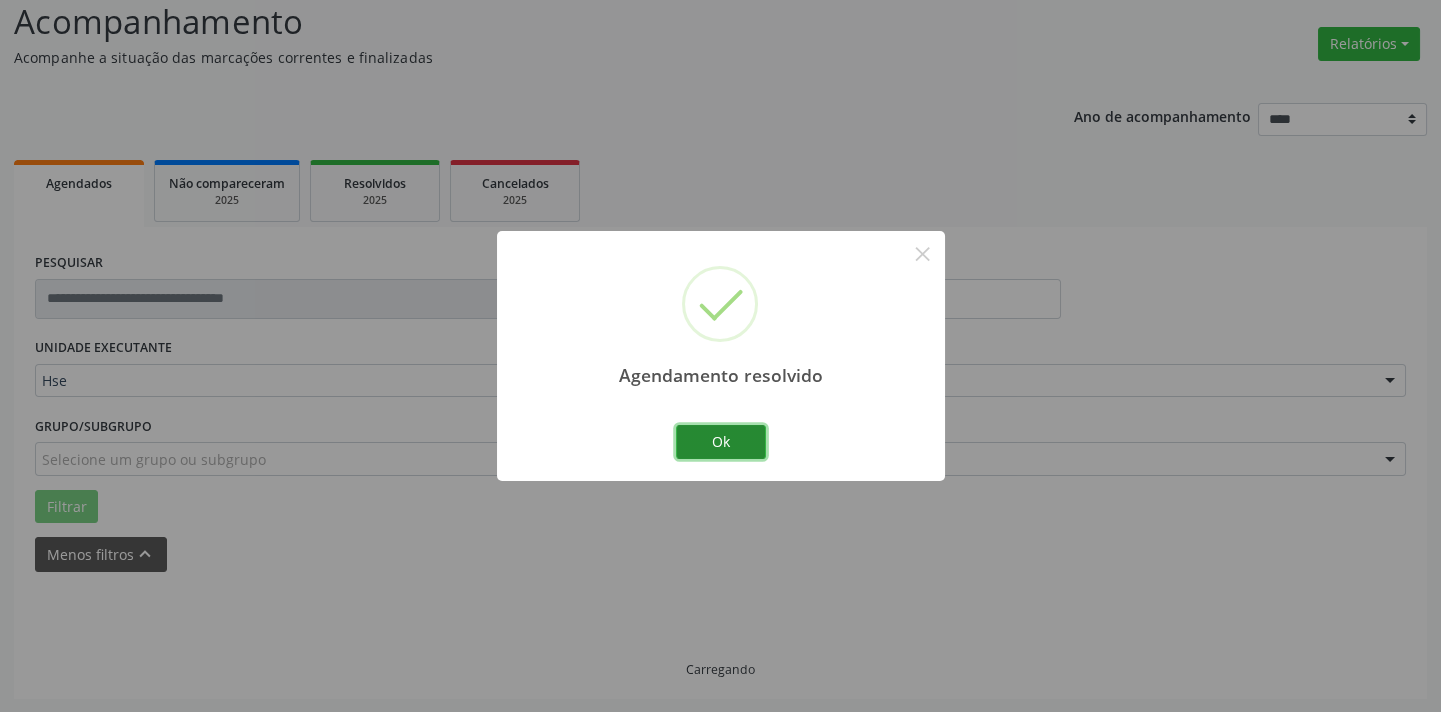 click on "Ok" at bounding box center (721, 442) 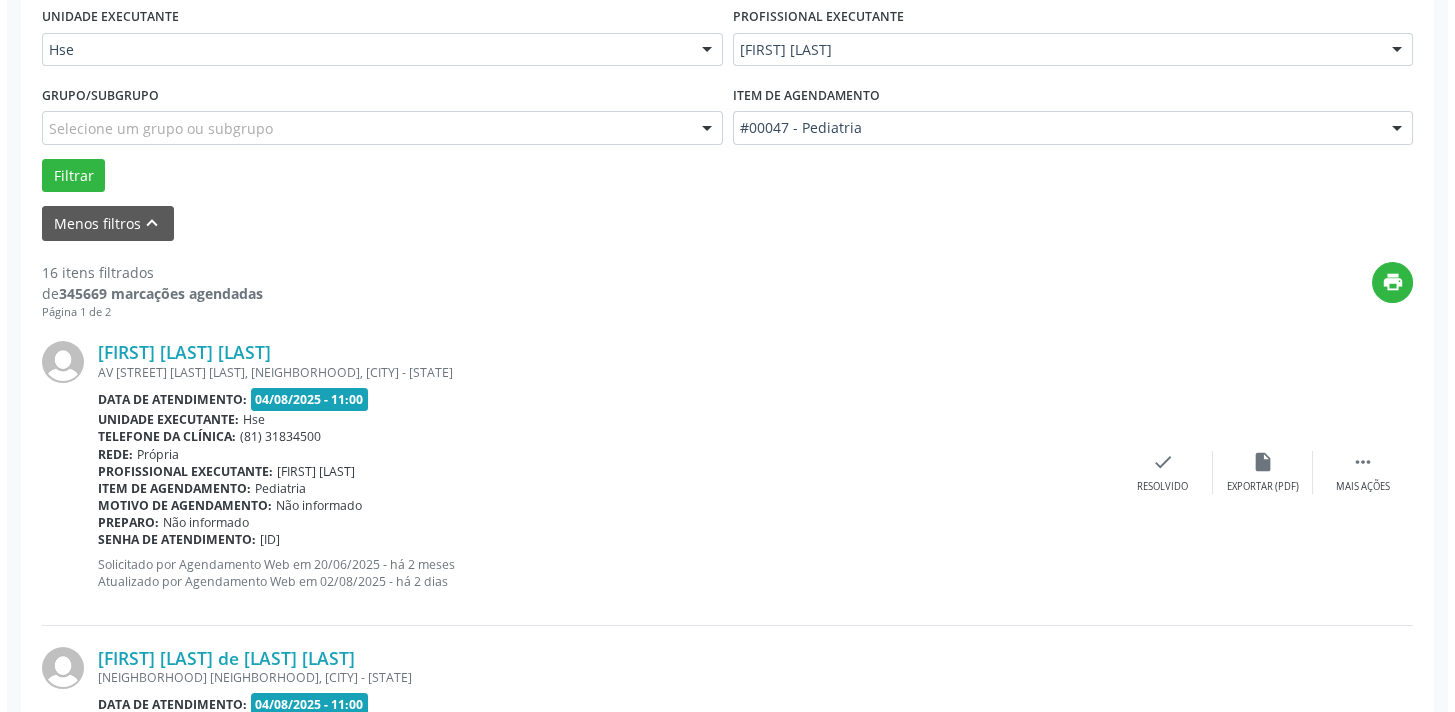 scroll, scrollTop: 502, scrollLeft: 0, axis: vertical 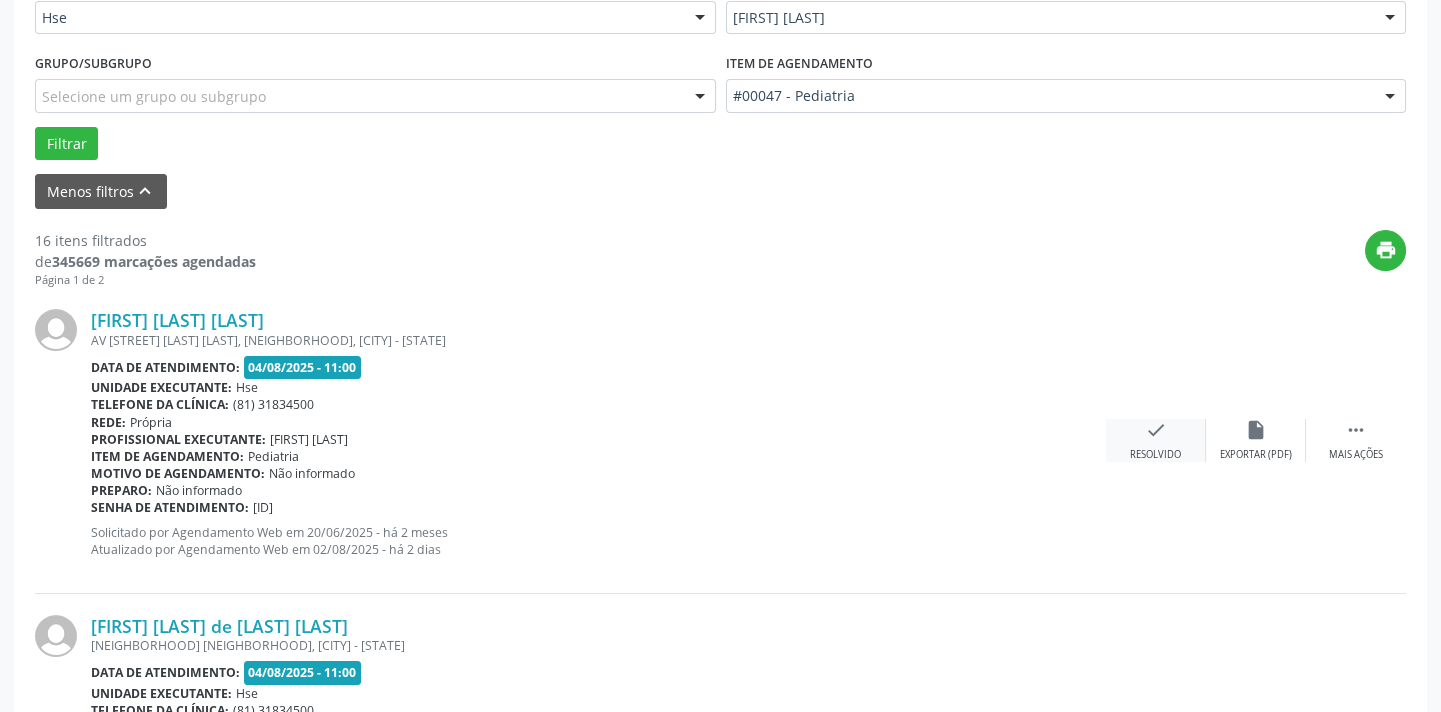 click on "check" at bounding box center [1156, 430] 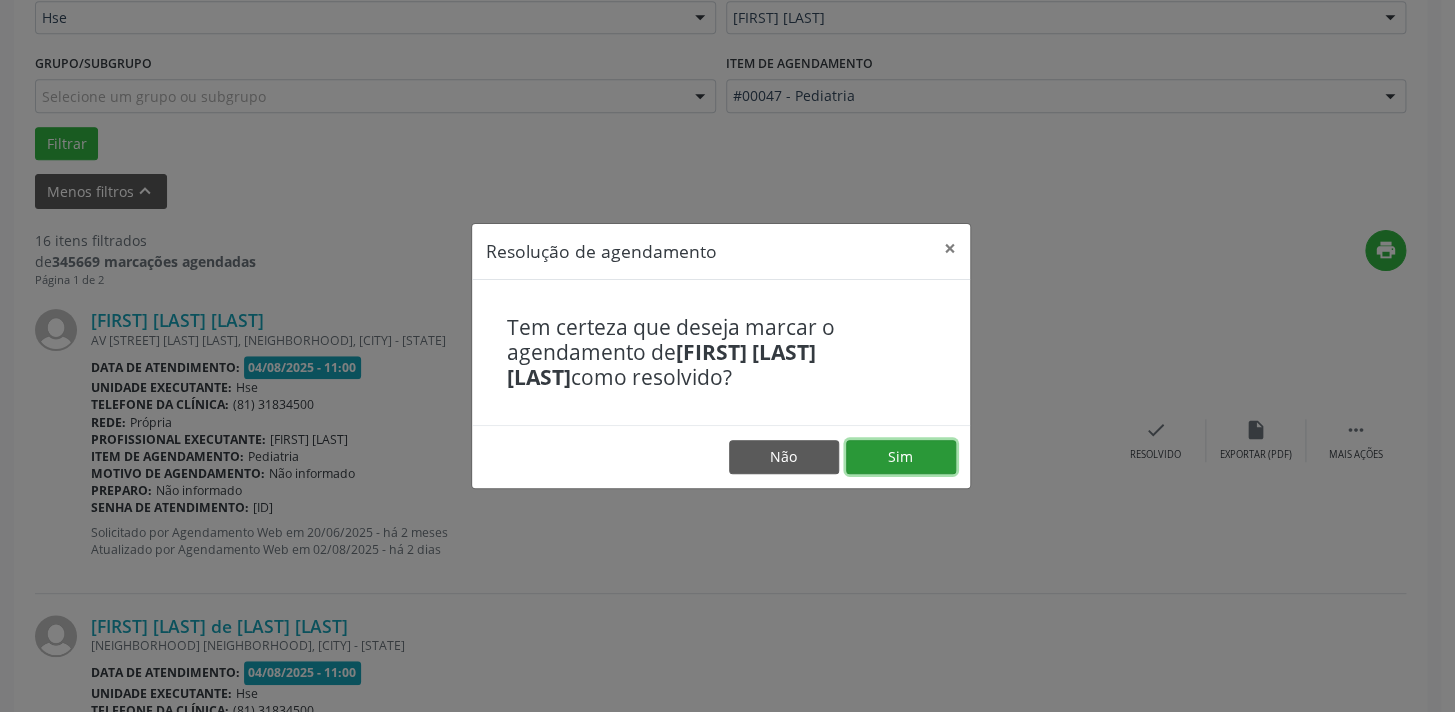 click on "Sim" at bounding box center (901, 457) 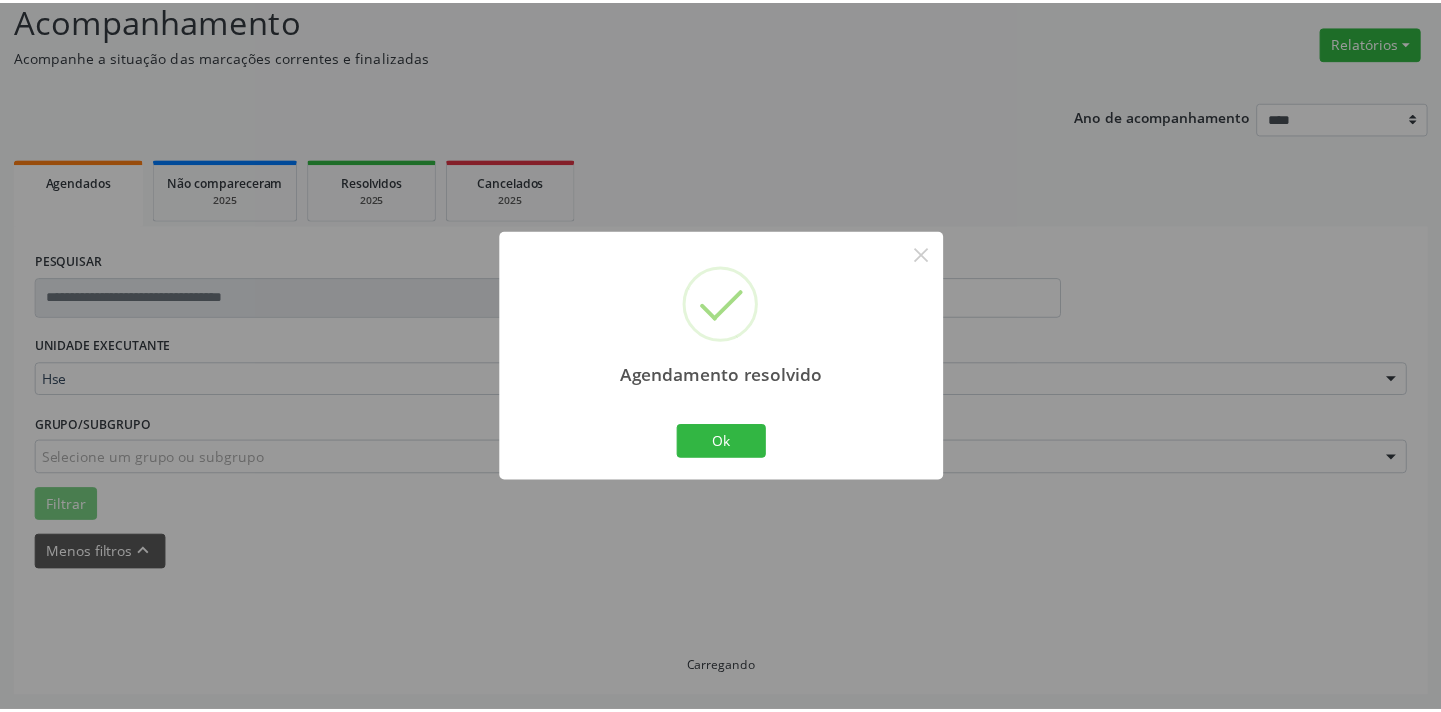 scroll, scrollTop: 139, scrollLeft: 0, axis: vertical 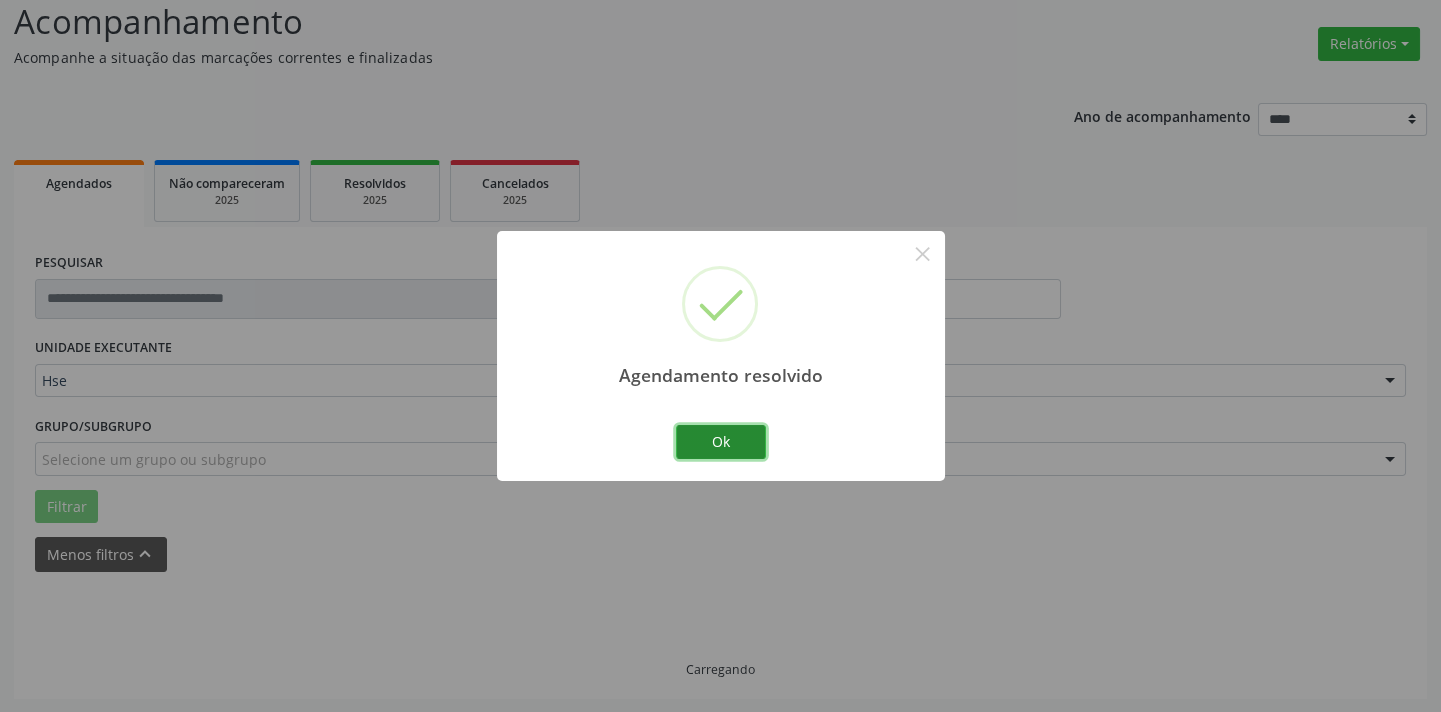 click on "Ok" at bounding box center [721, 442] 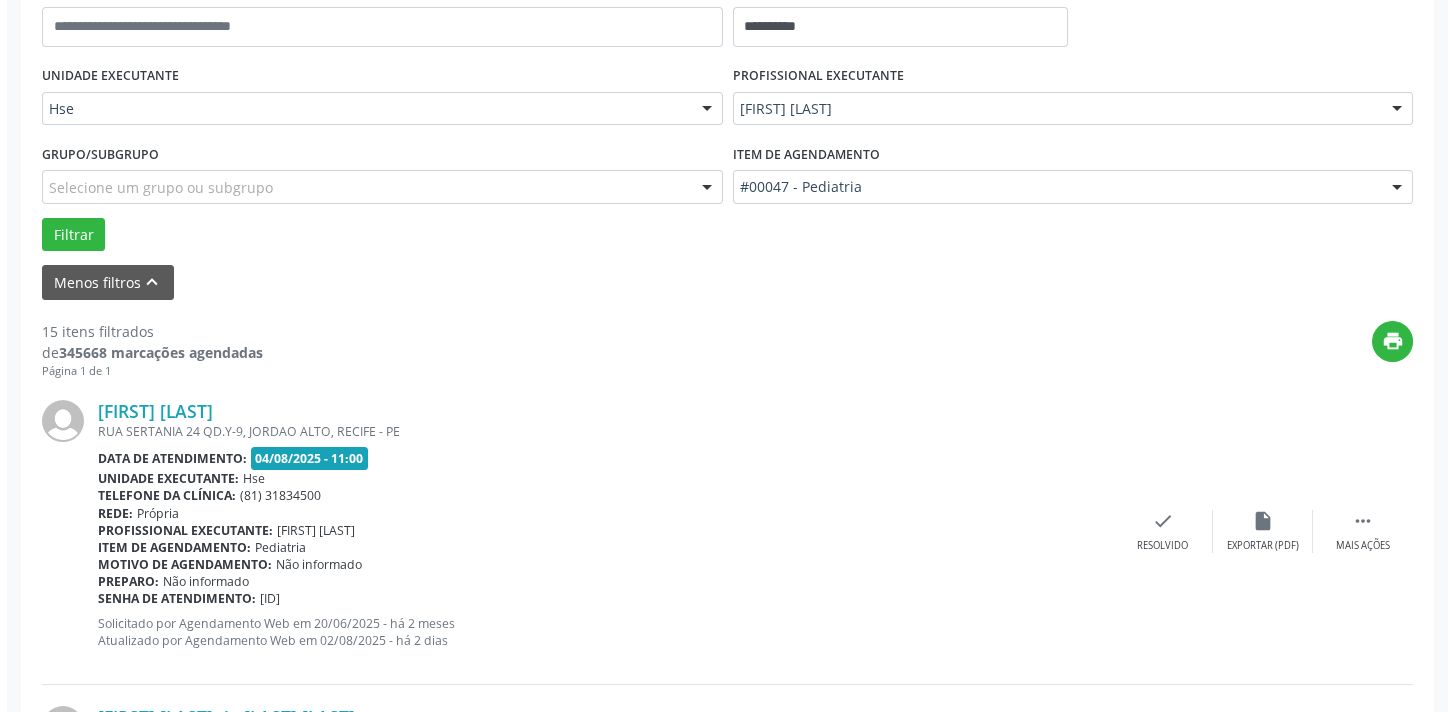 scroll, scrollTop: 502, scrollLeft: 0, axis: vertical 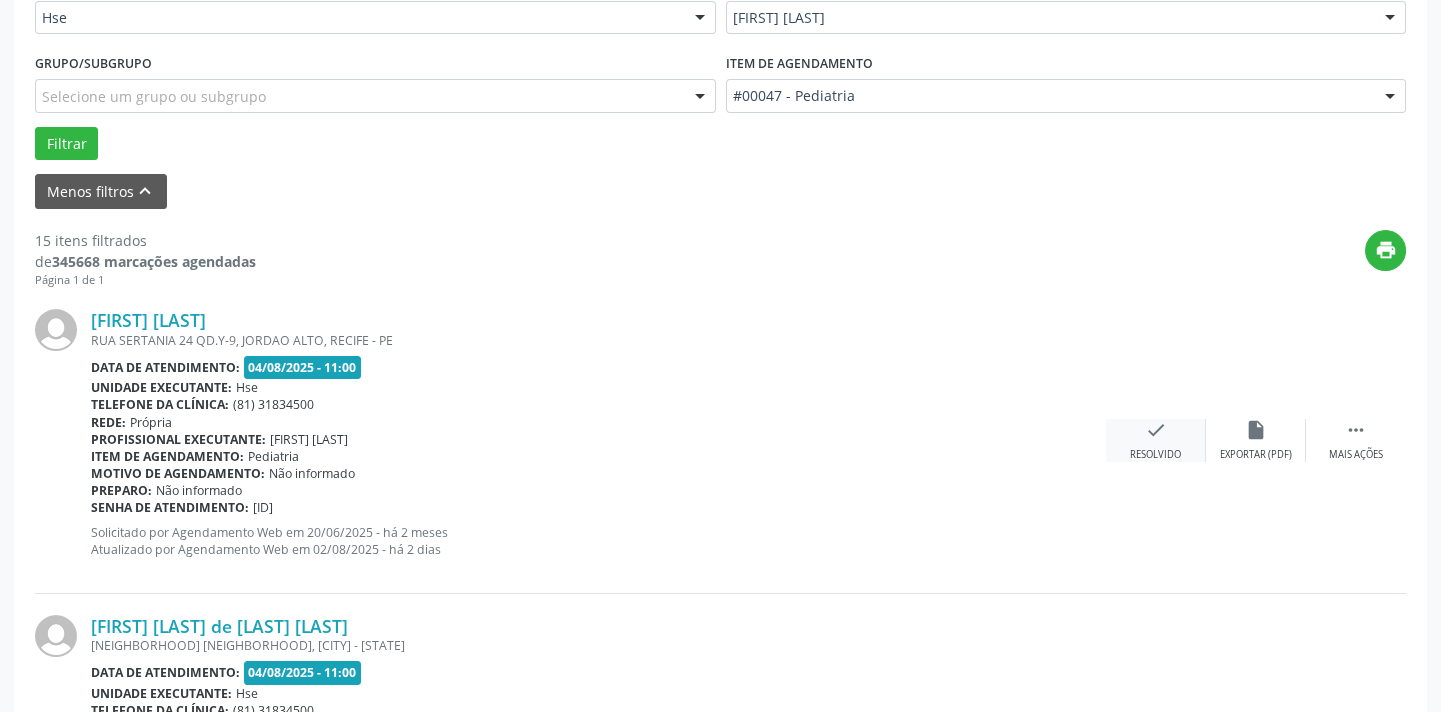 click on "check
Resolvido" at bounding box center [1156, 440] 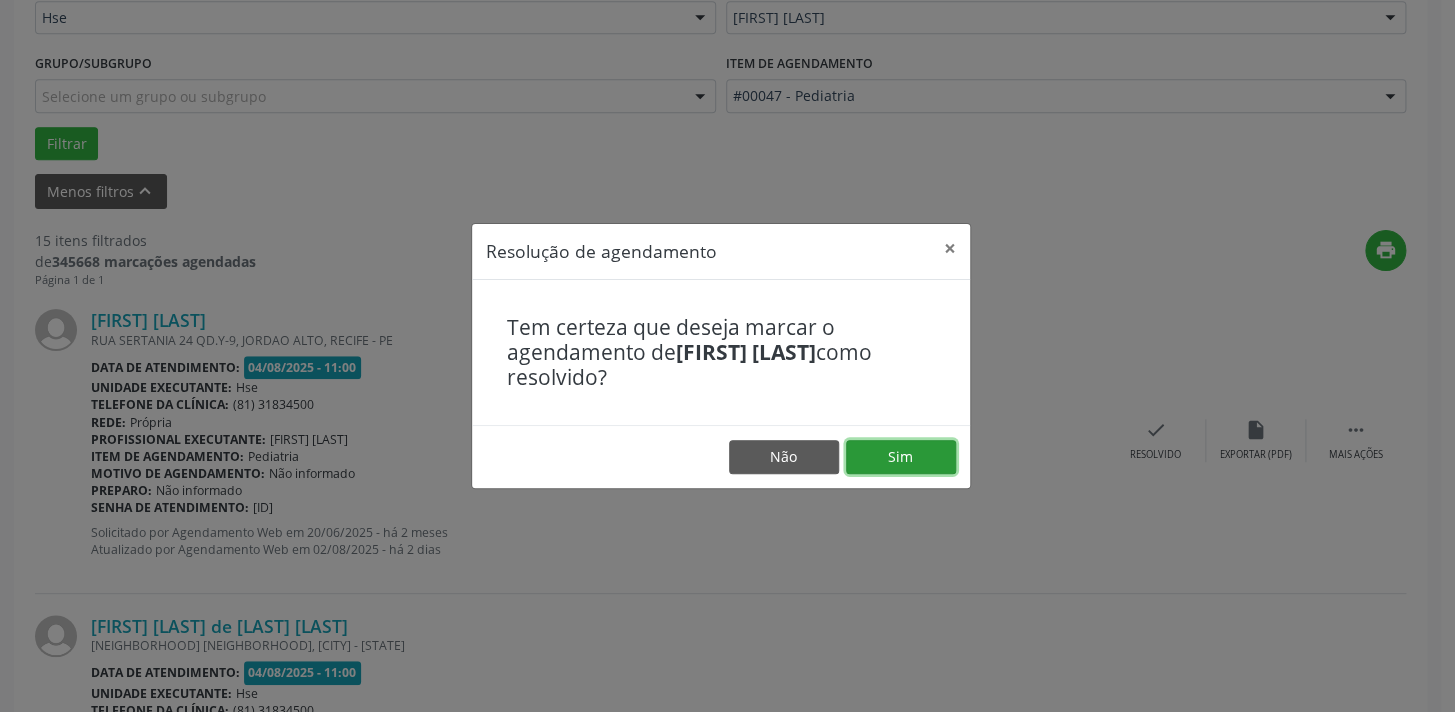 click on "Sim" at bounding box center [901, 457] 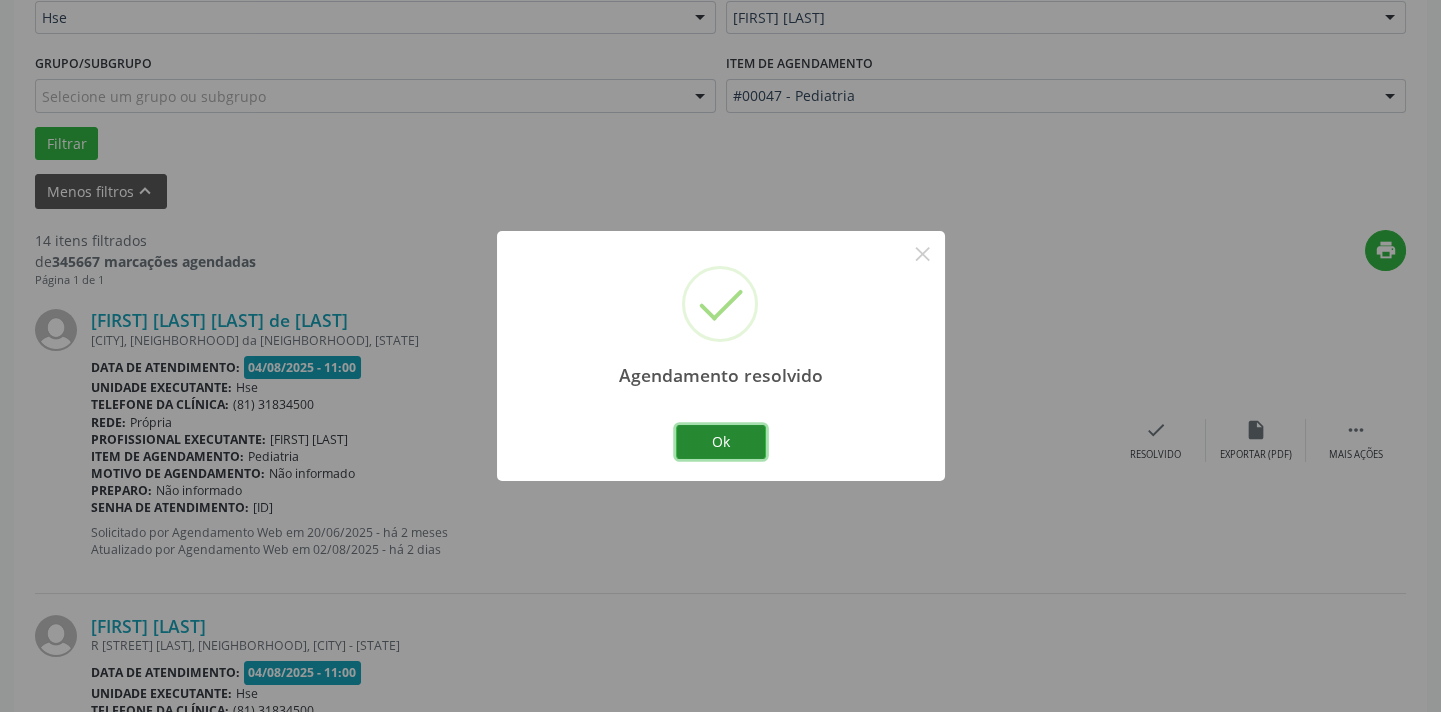 click on "Ok" at bounding box center [721, 442] 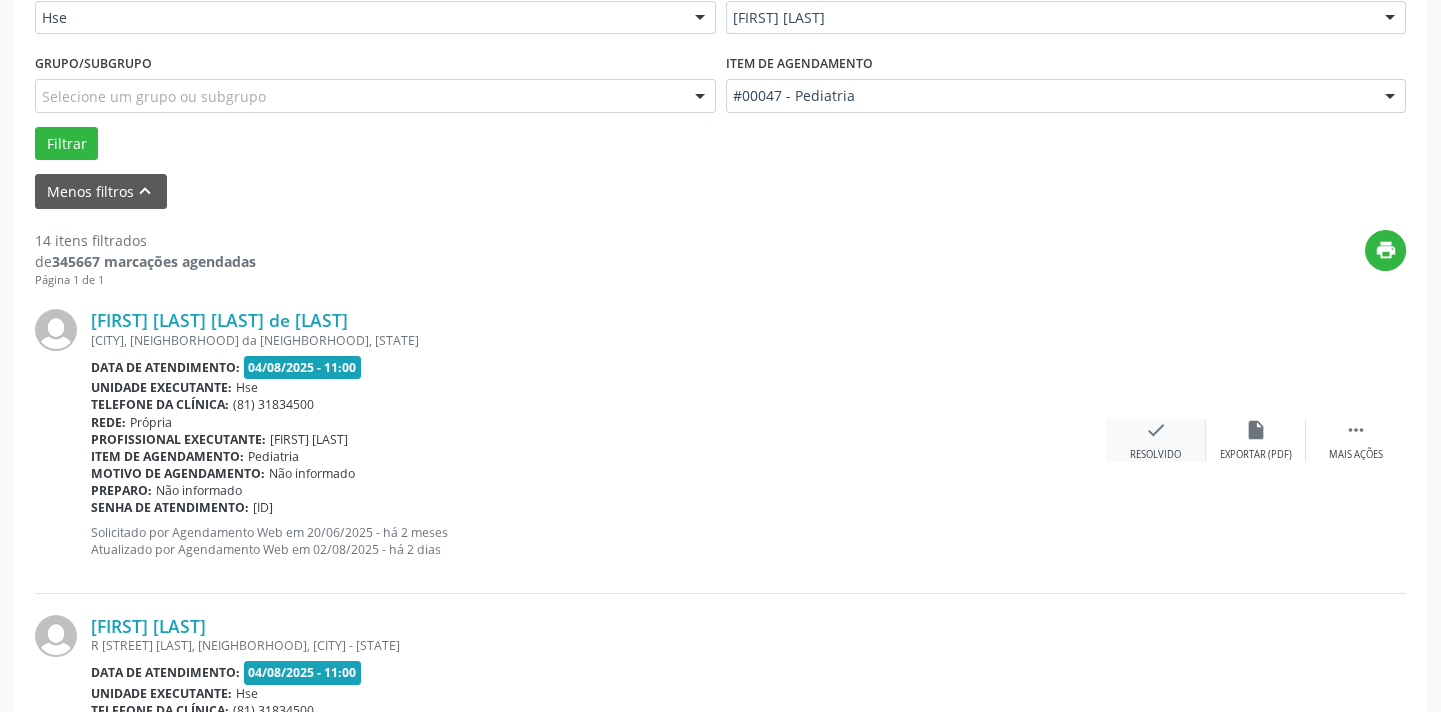 click on "check
Resolvido" at bounding box center [1156, 440] 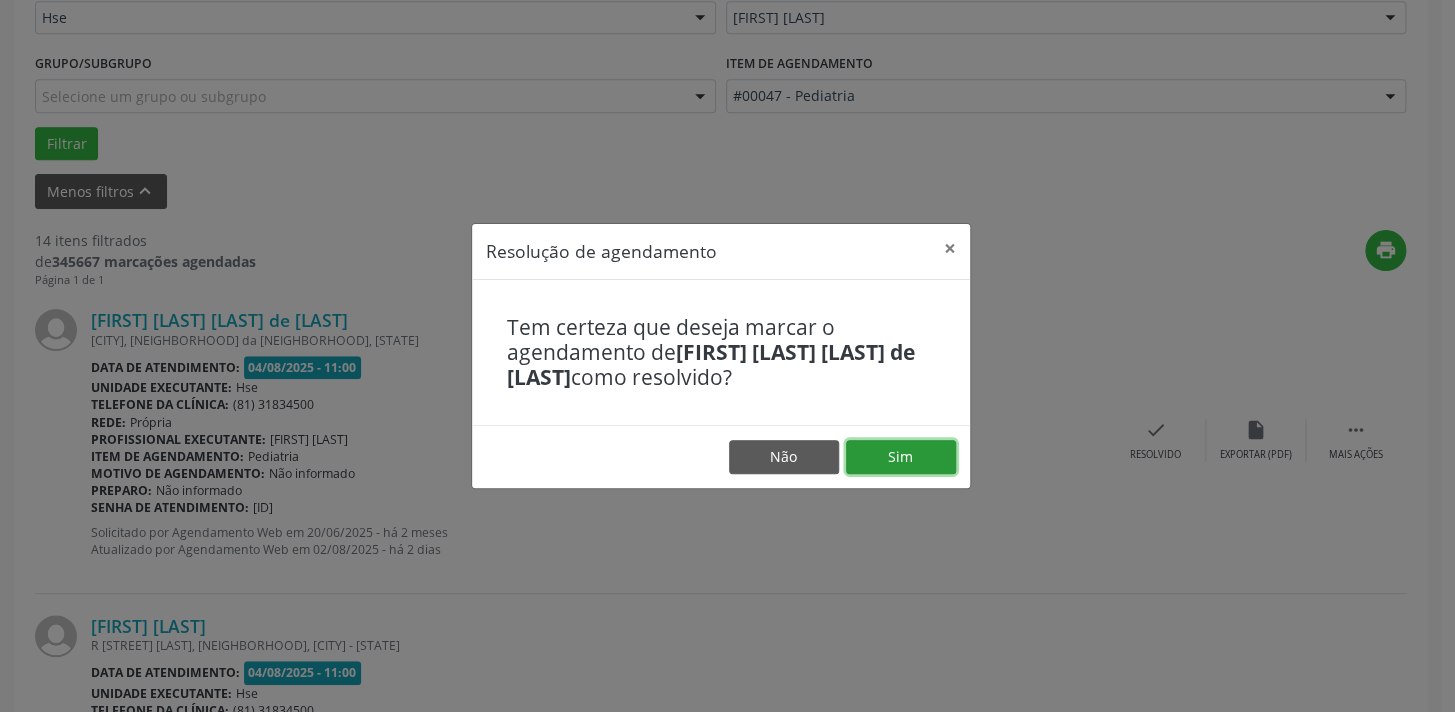 click on "Sim" at bounding box center (901, 457) 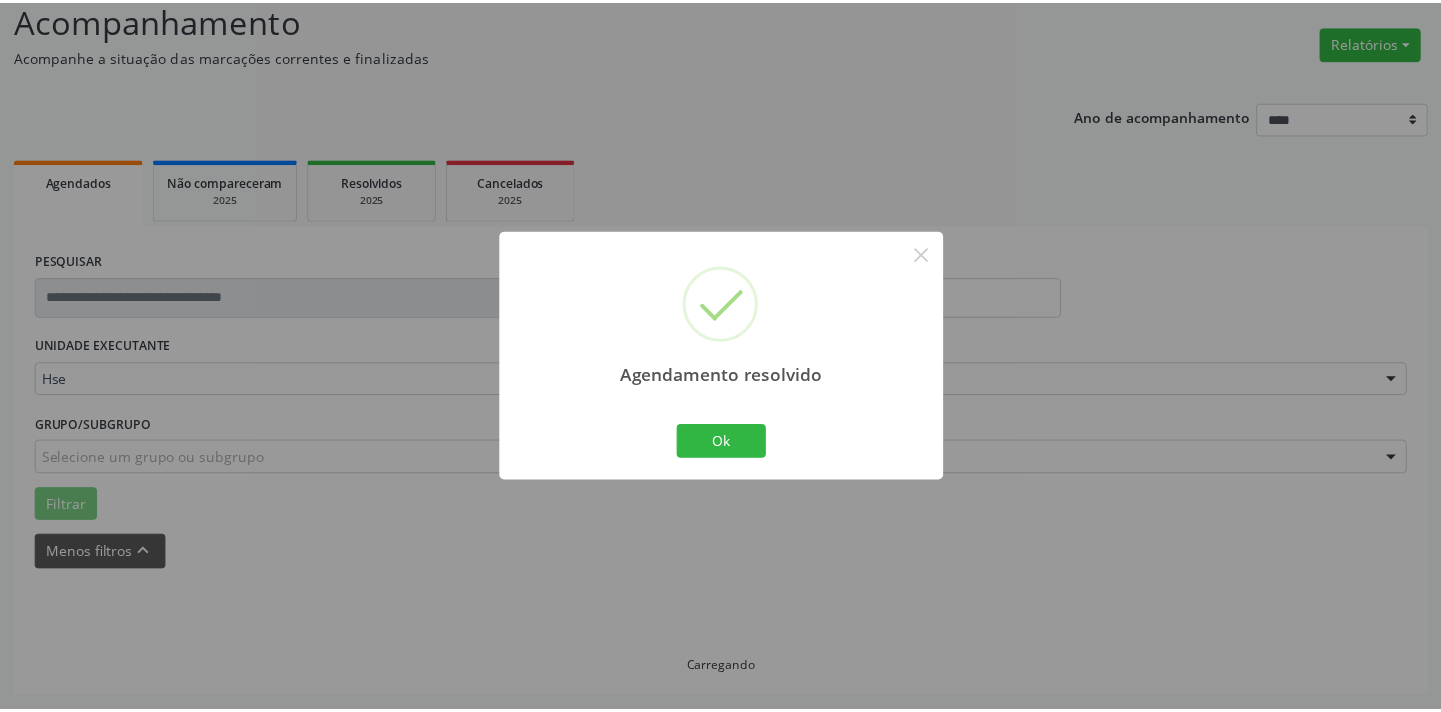 scroll, scrollTop: 139, scrollLeft: 0, axis: vertical 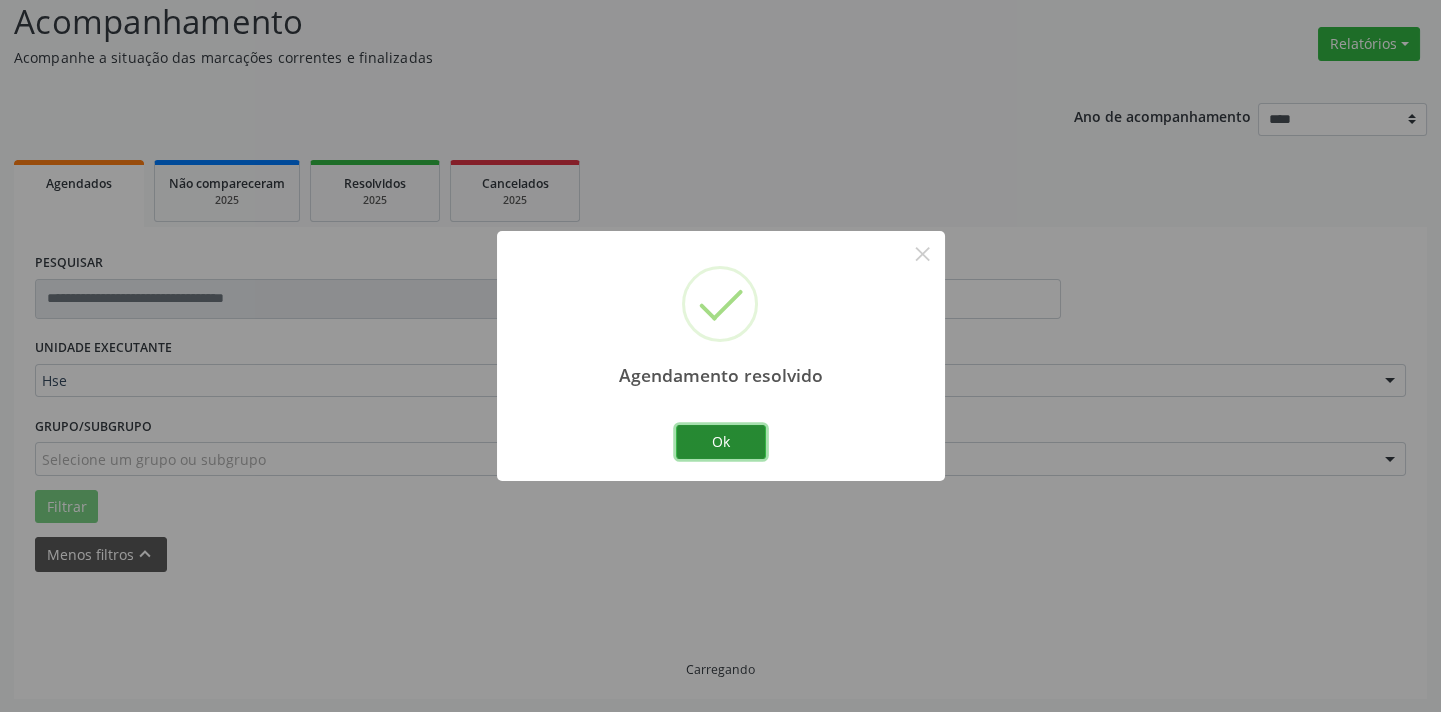 click on "Ok" at bounding box center (721, 442) 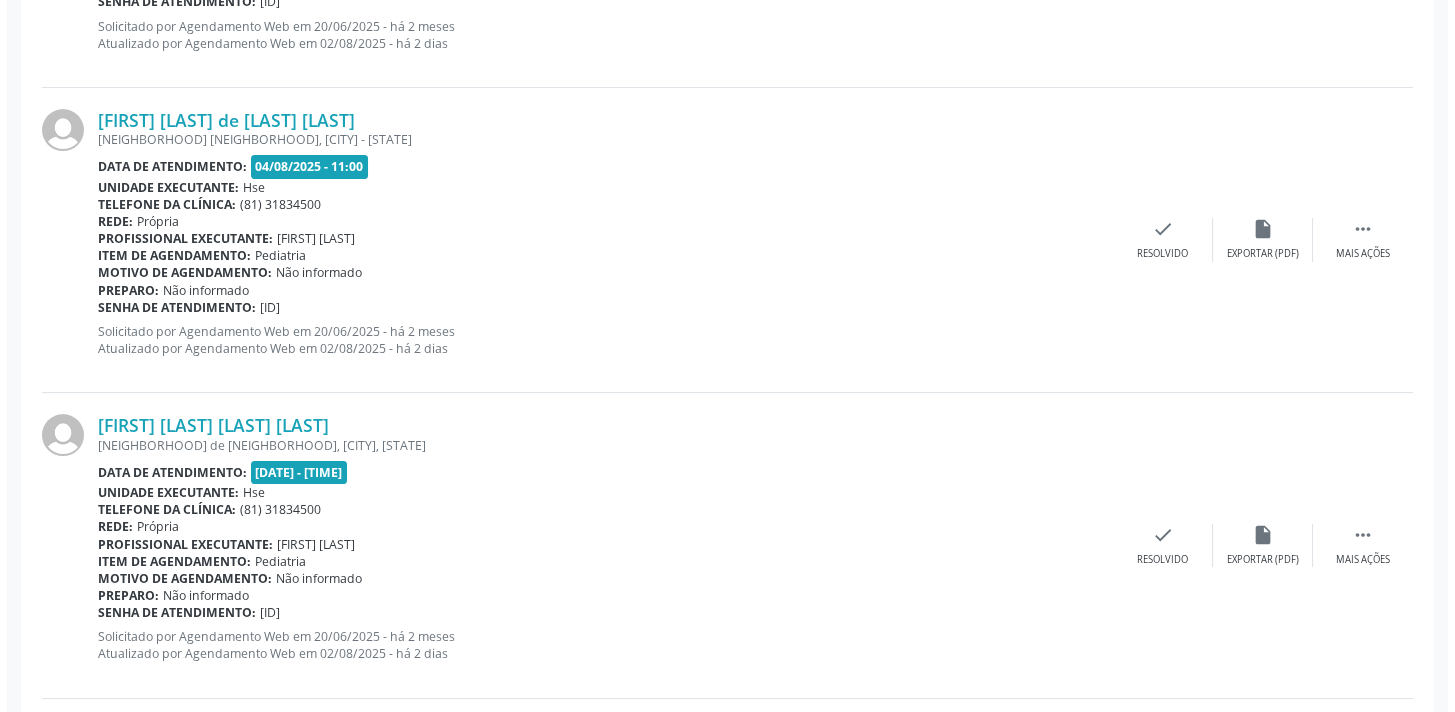 scroll, scrollTop: 1048, scrollLeft: 0, axis: vertical 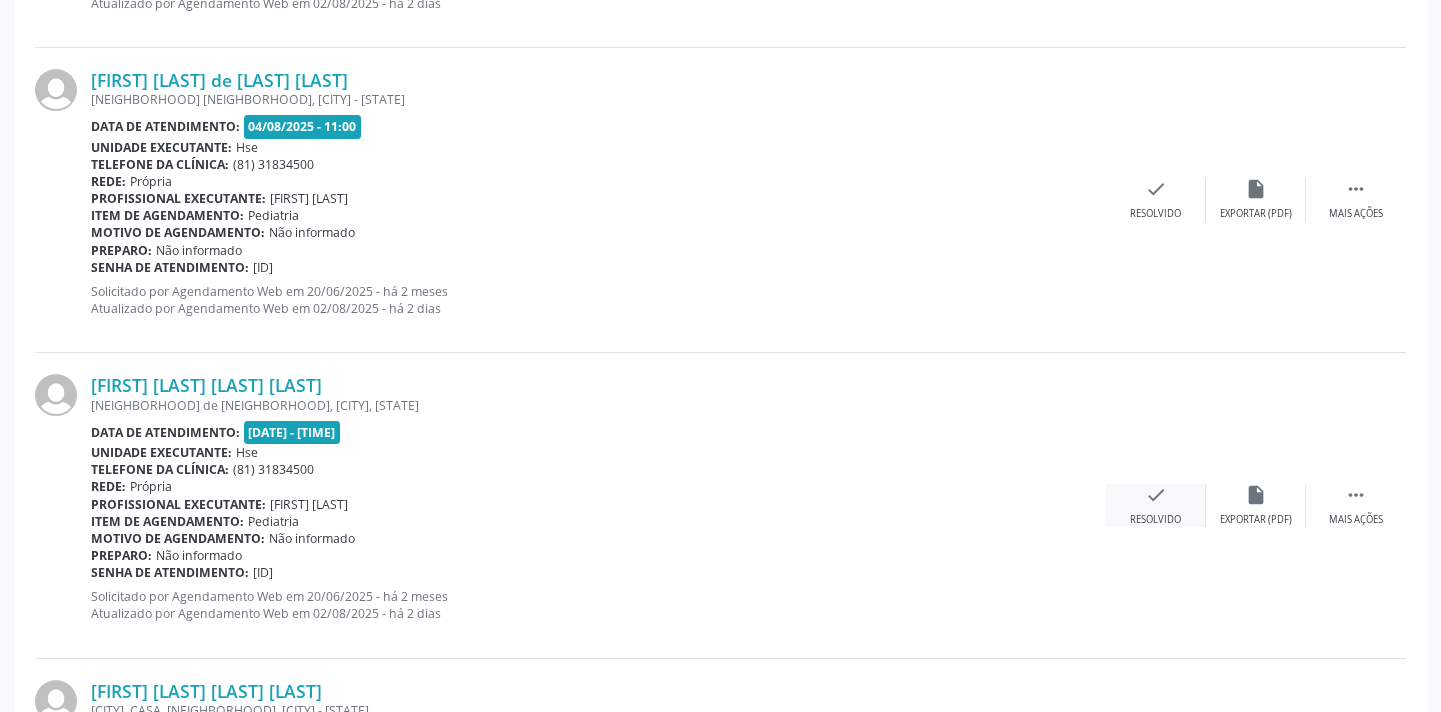 click on "check
Resolvido" at bounding box center (1156, 505) 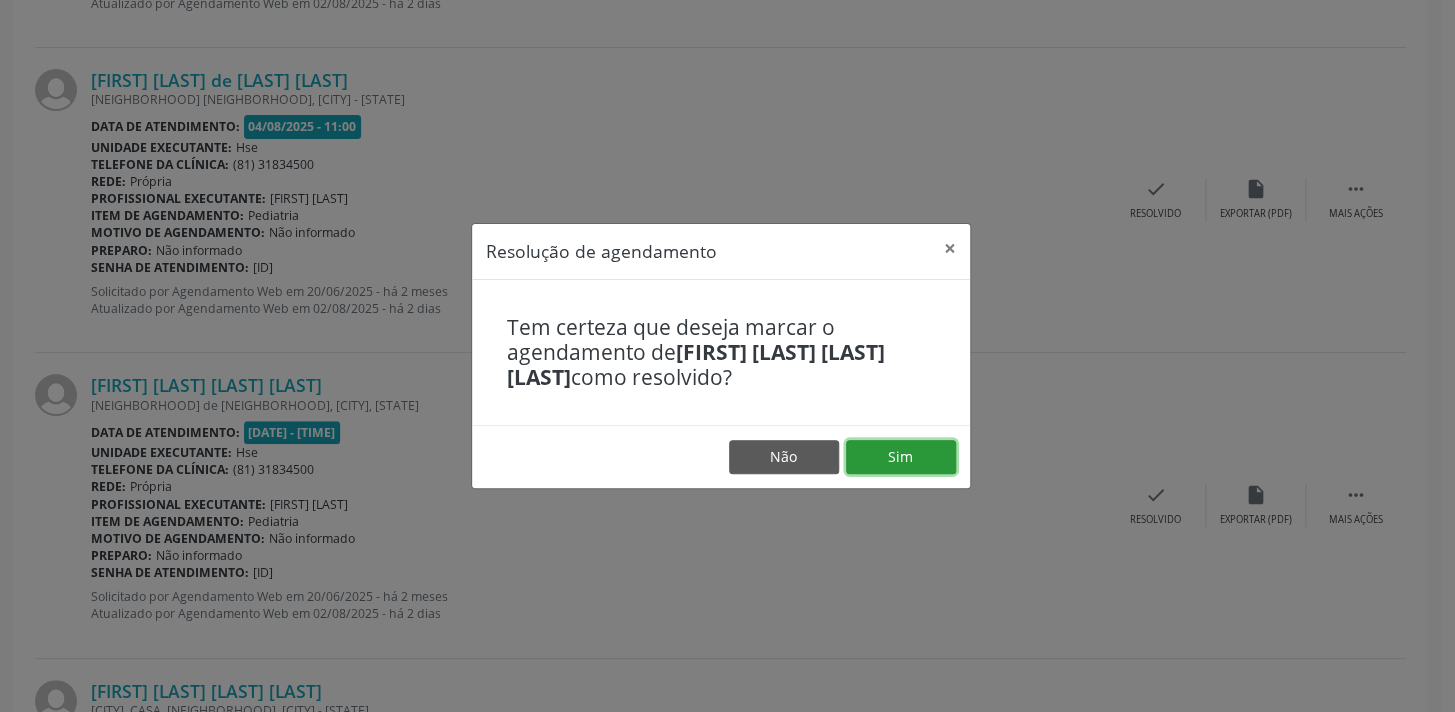 click on "Sim" at bounding box center [901, 457] 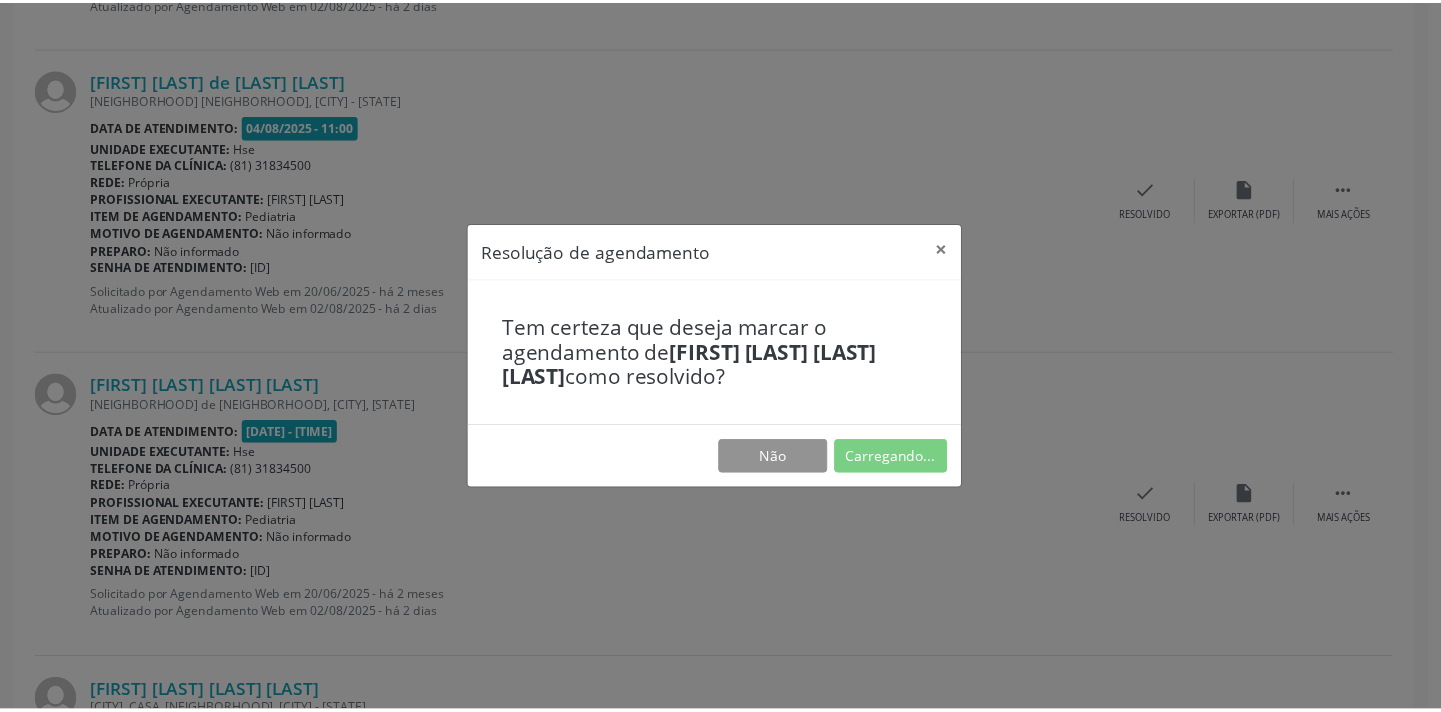 scroll, scrollTop: 139, scrollLeft: 0, axis: vertical 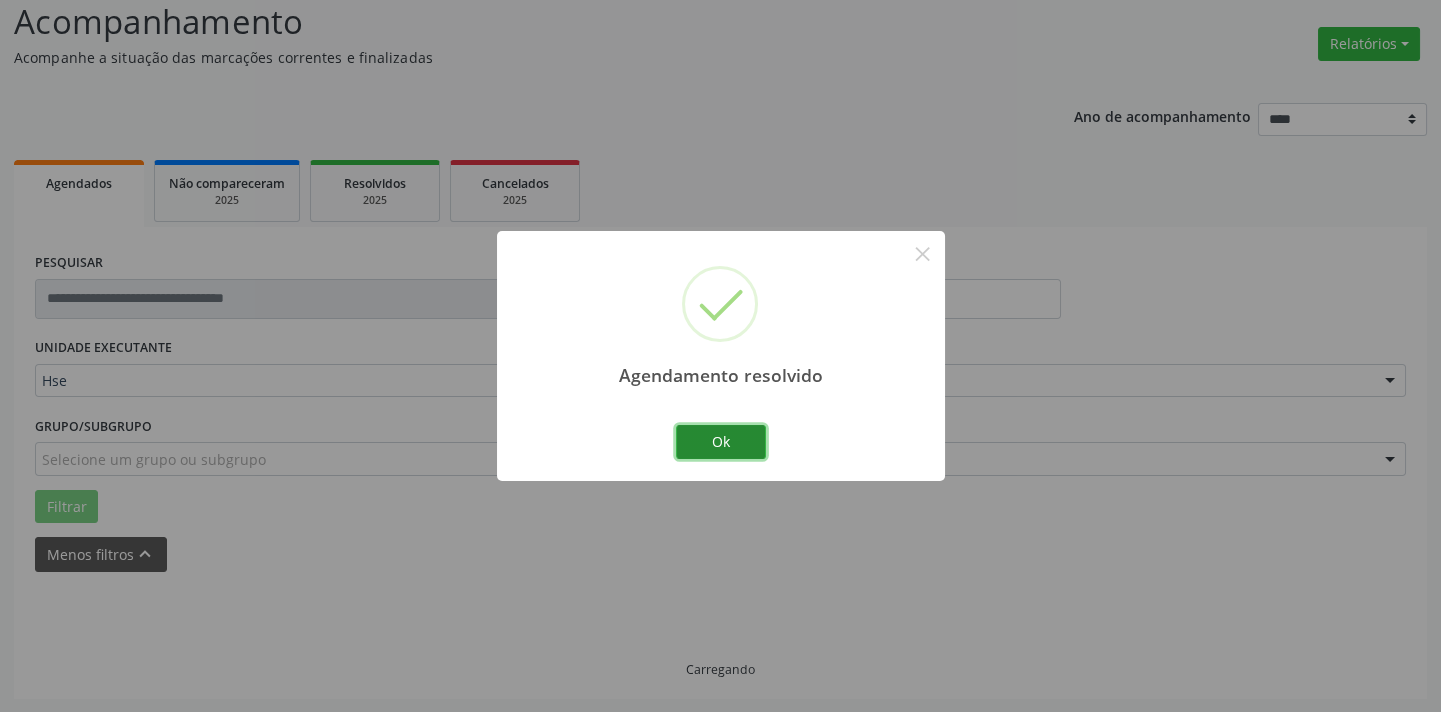 click on "Ok" at bounding box center [721, 442] 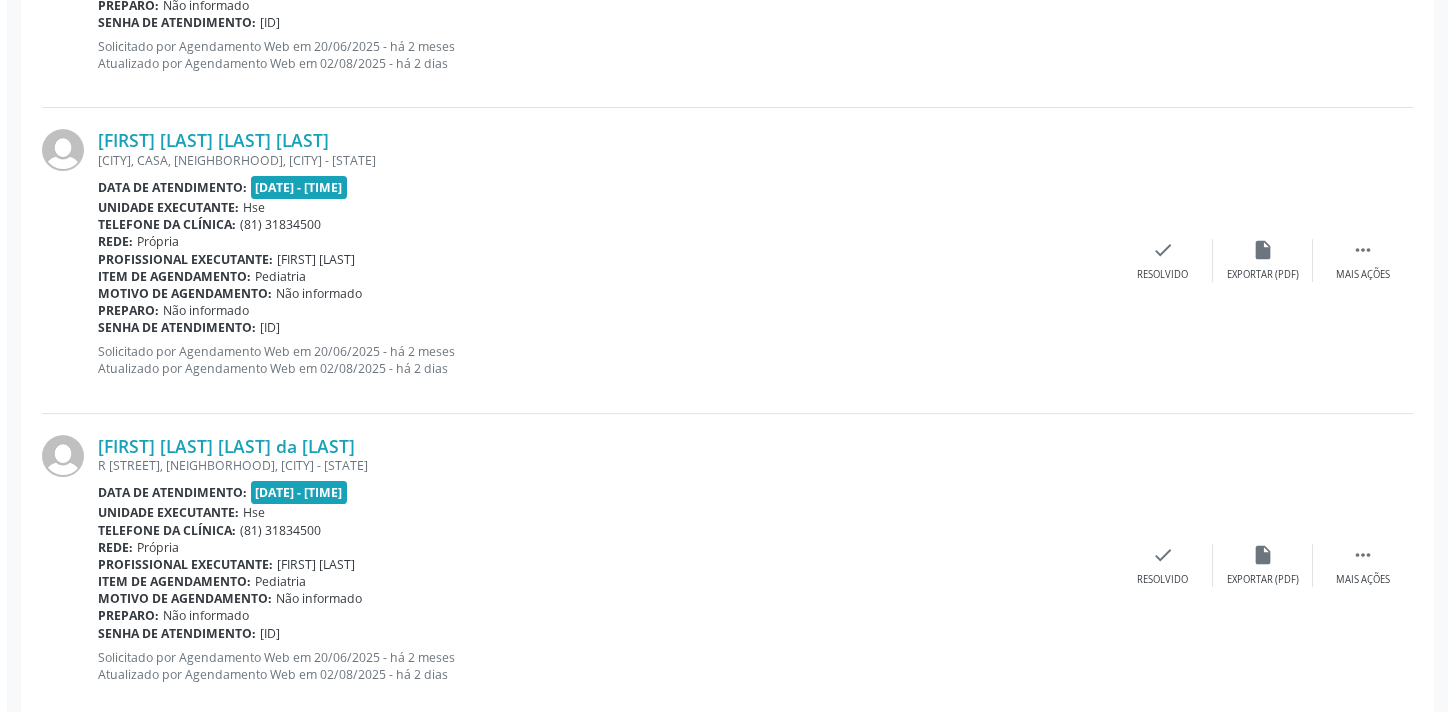 scroll, scrollTop: 1320, scrollLeft: 0, axis: vertical 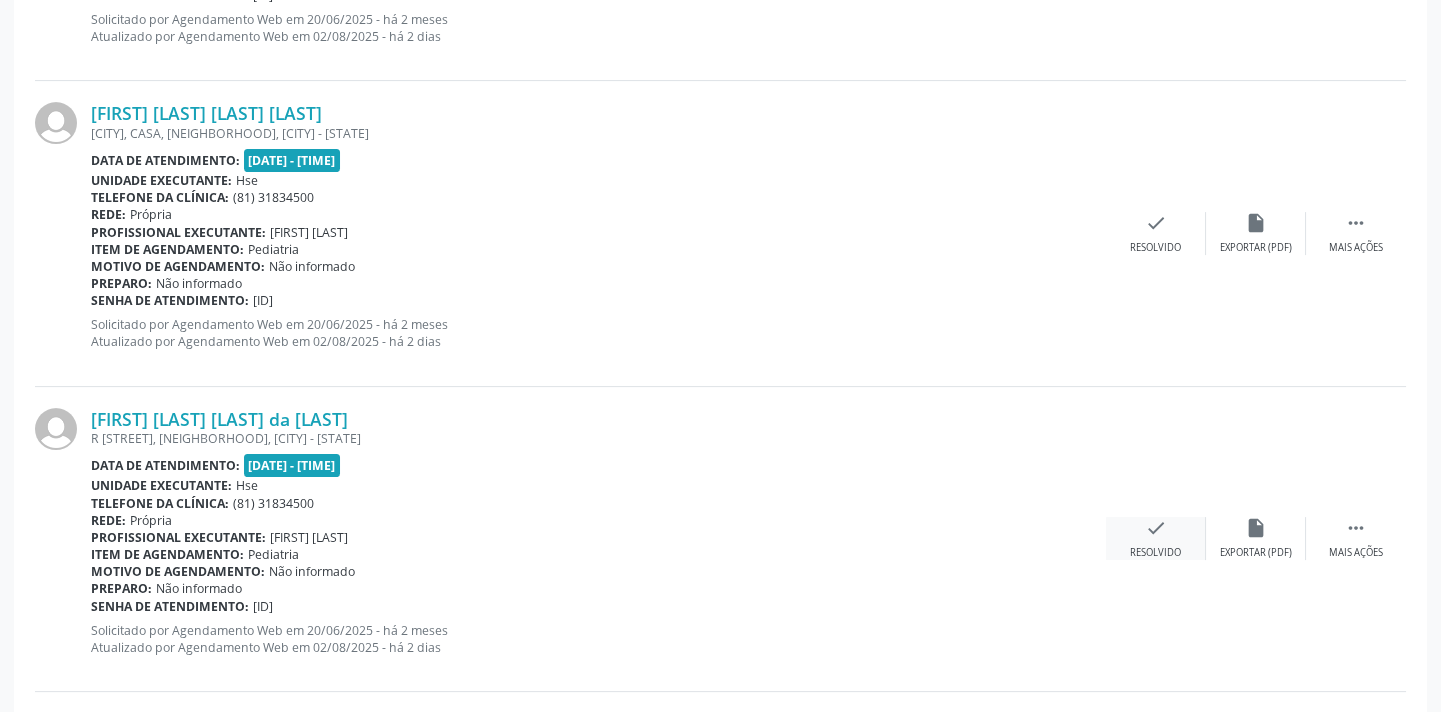 click on "check" at bounding box center (1156, 528) 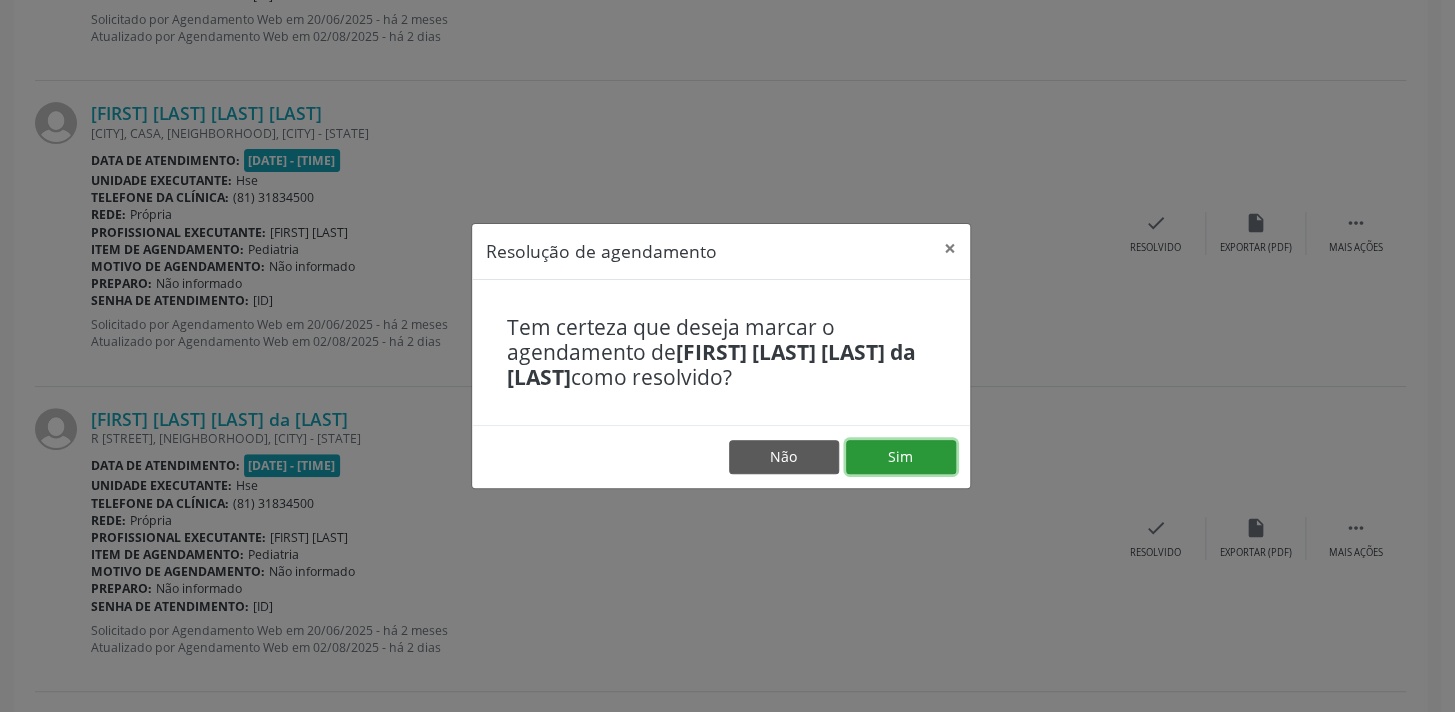 click on "Sim" at bounding box center (901, 457) 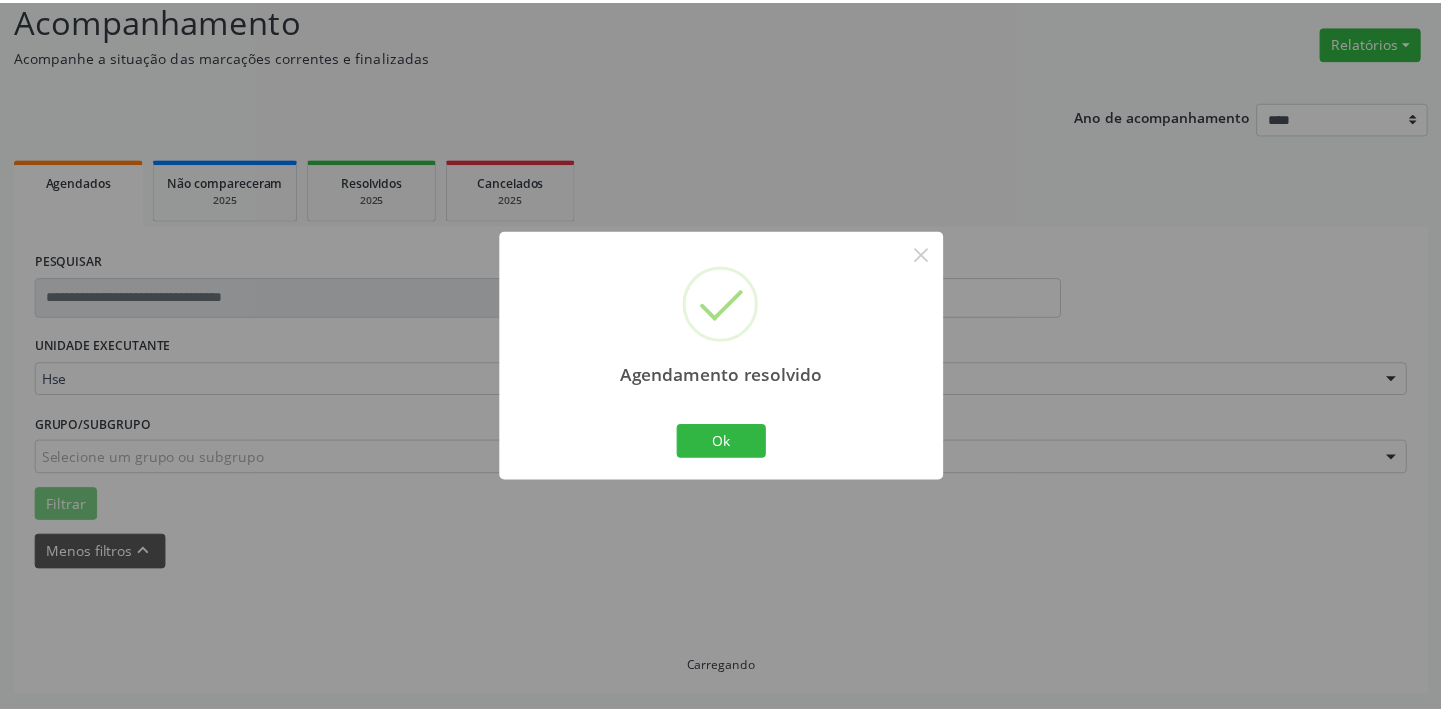 scroll, scrollTop: 139, scrollLeft: 0, axis: vertical 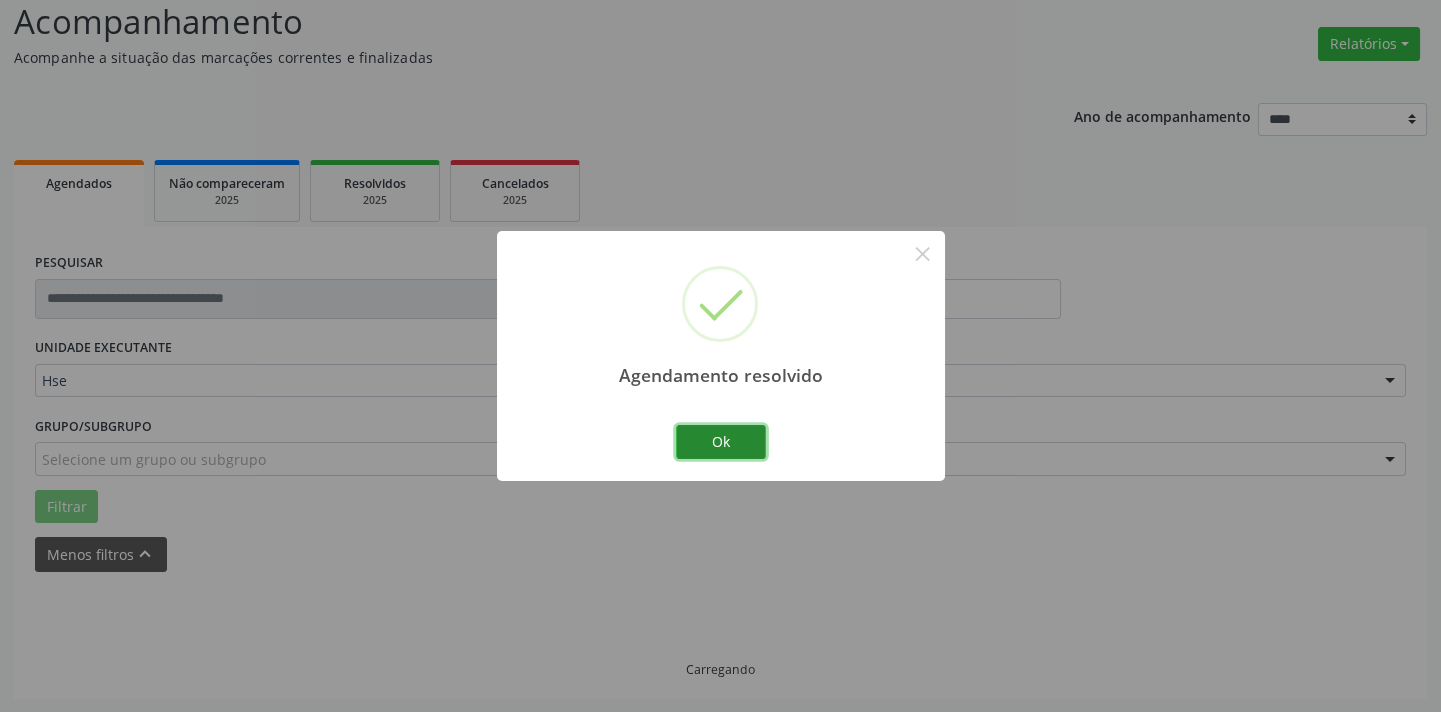 click on "Ok" at bounding box center (721, 442) 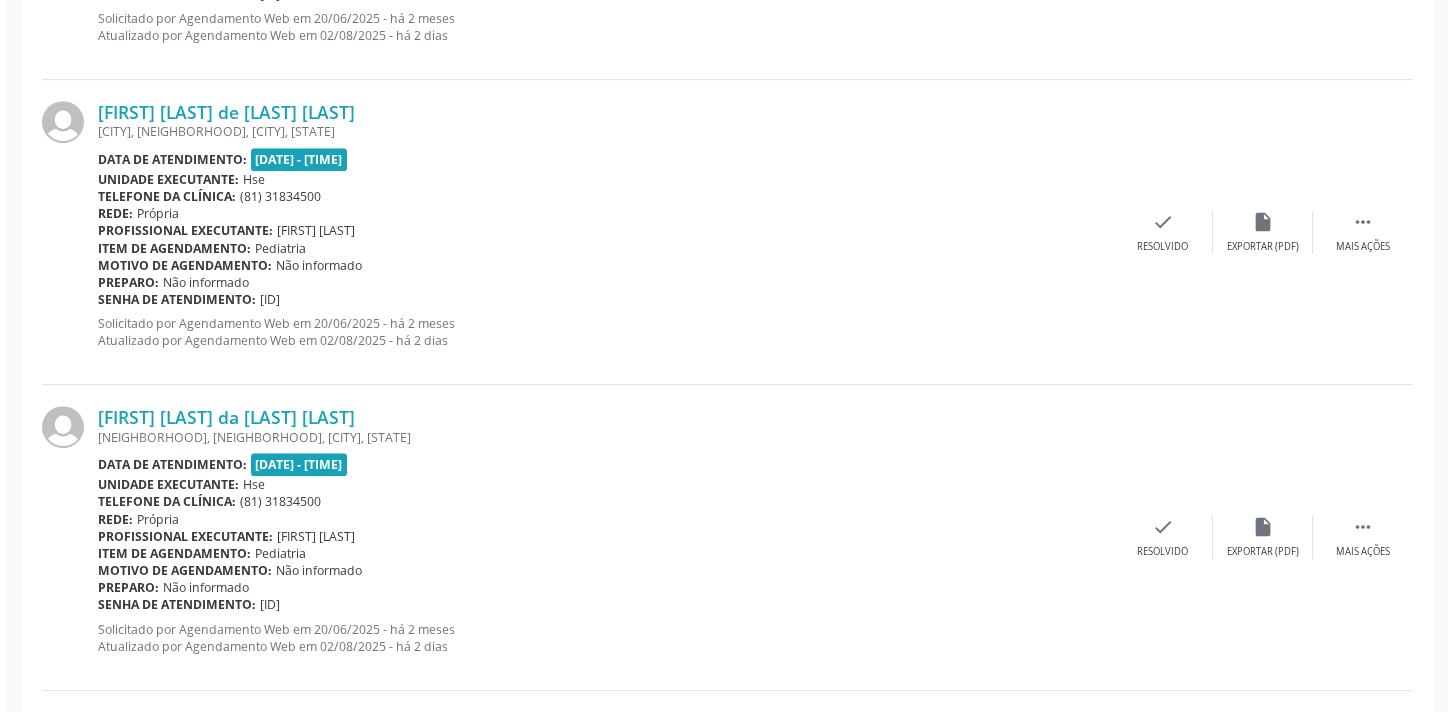 scroll, scrollTop: 2048, scrollLeft: 0, axis: vertical 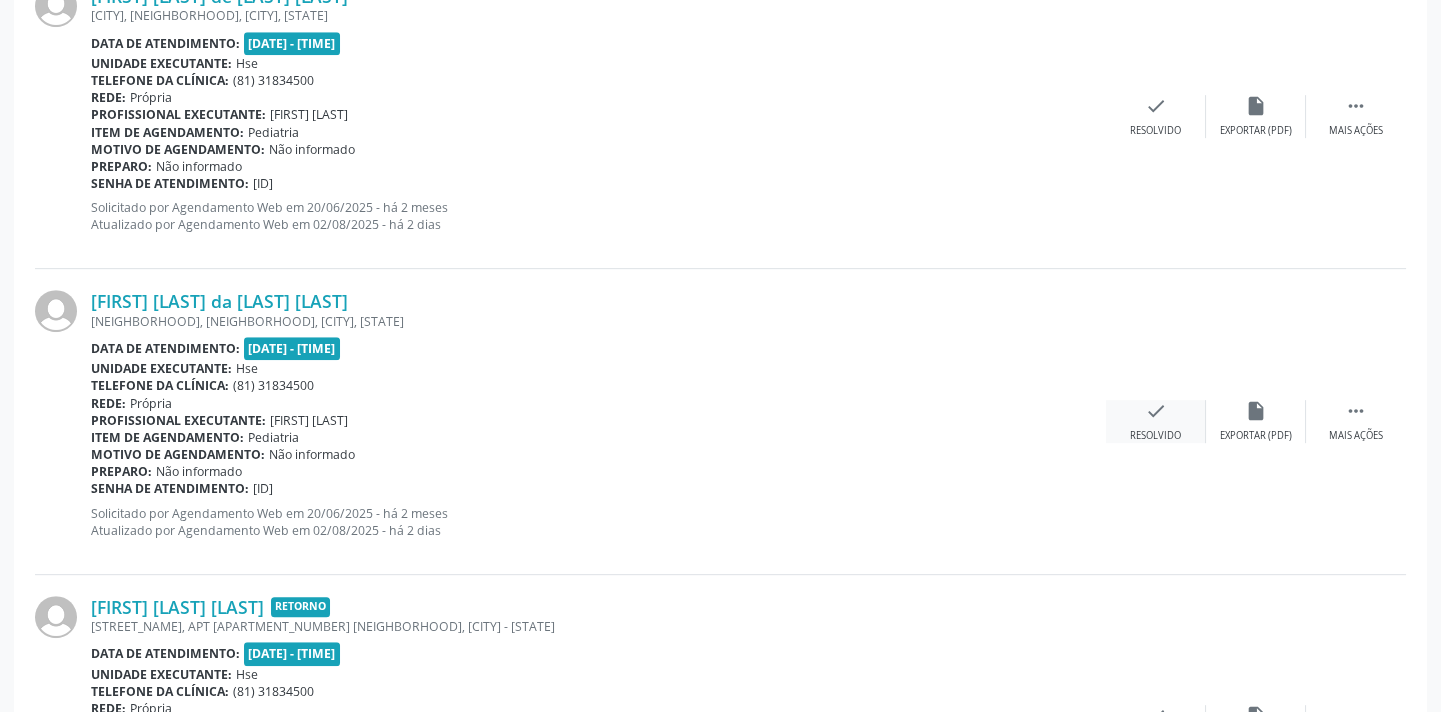 click on "check
Resolvido" at bounding box center [1156, 421] 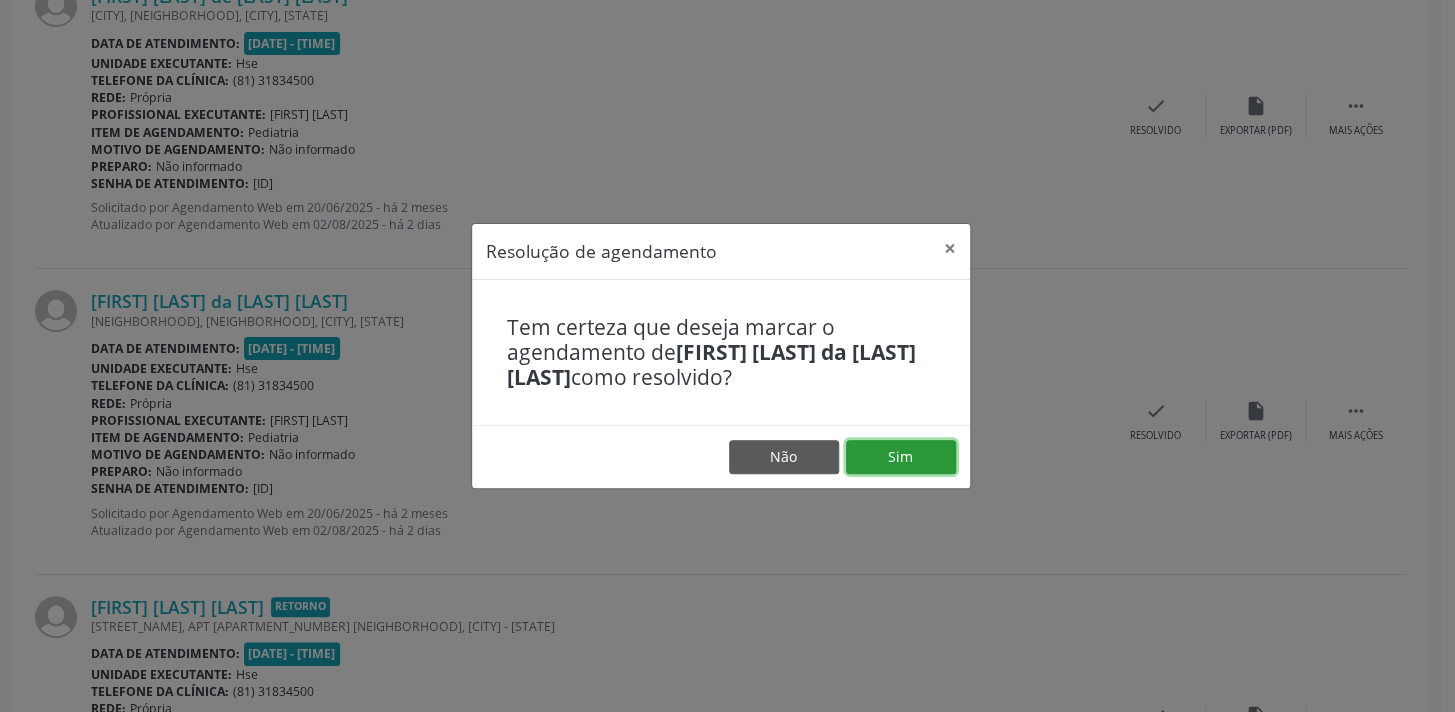 click on "Sim" at bounding box center [901, 457] 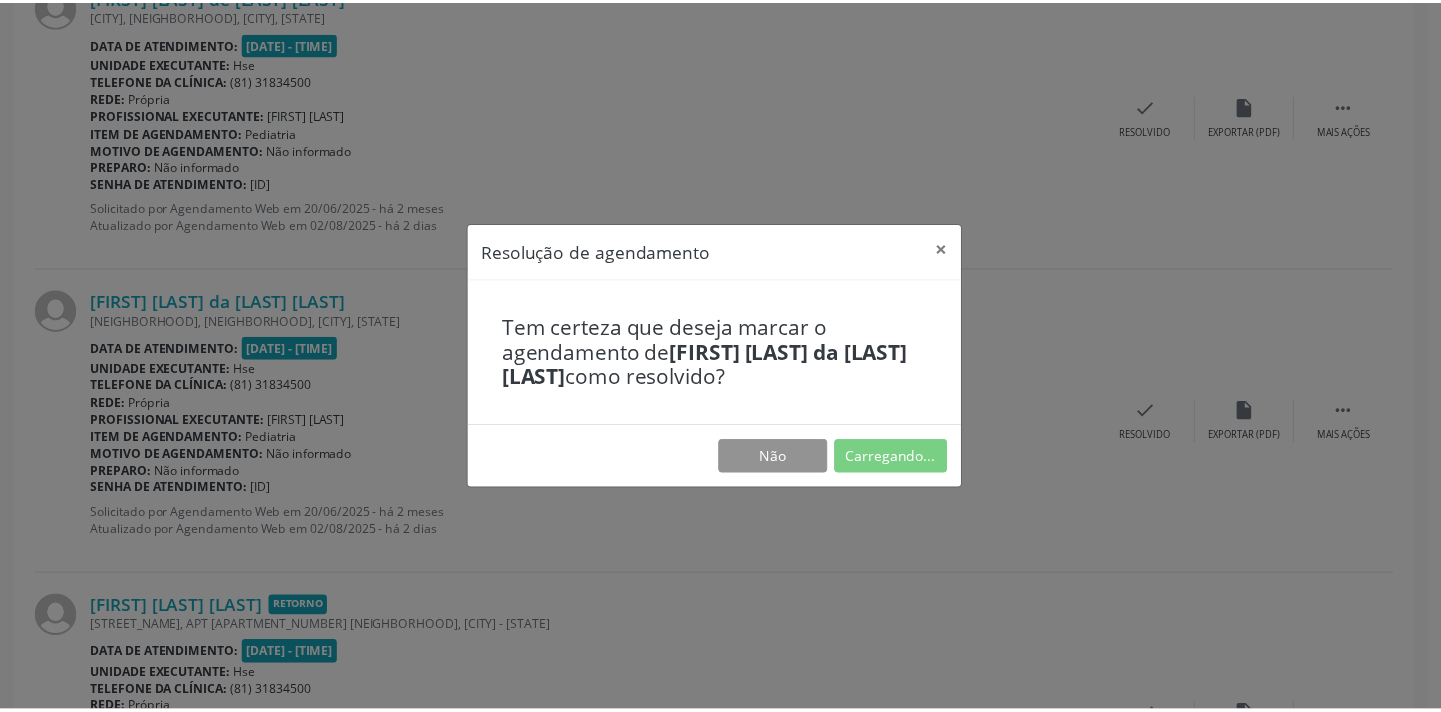 scroll, scrollTop: 139, scrollLeft: 0, axis: vertical 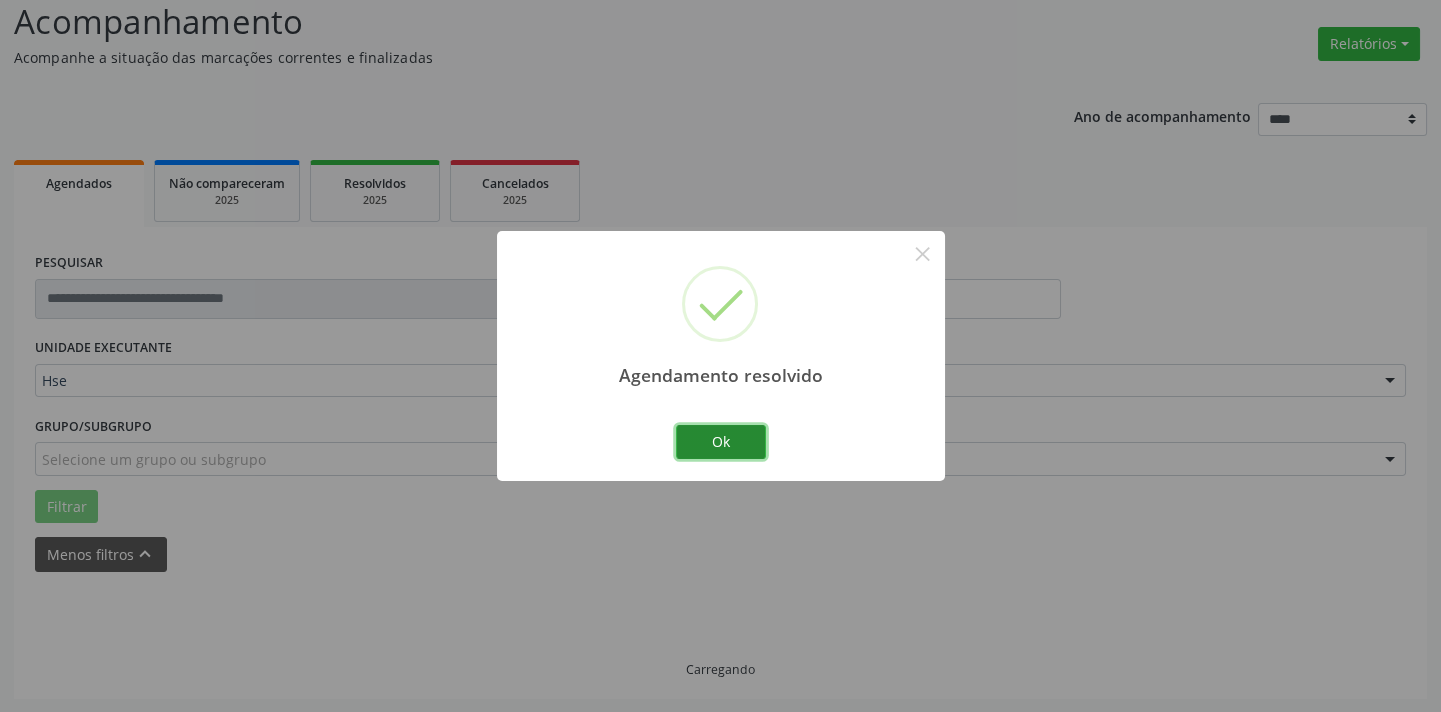 click on "Ok" at bounding box center (721, 442) 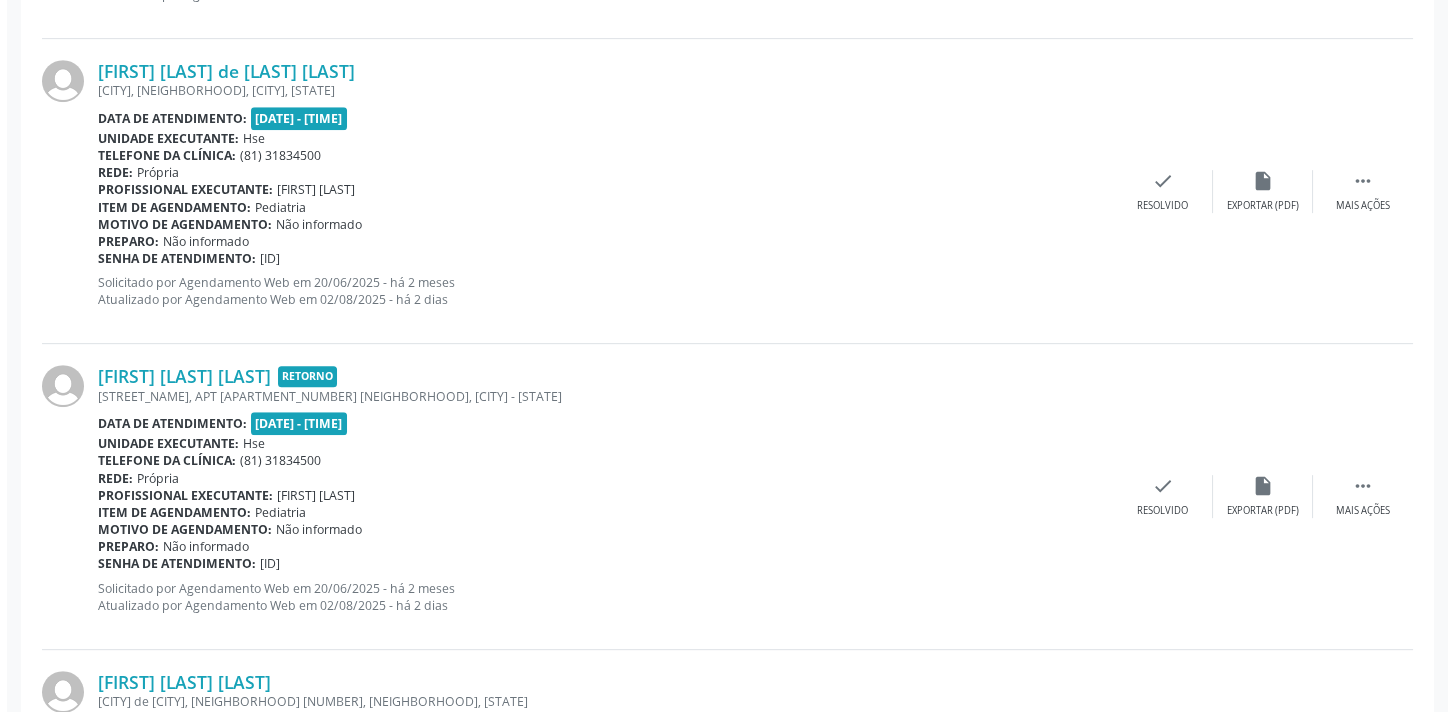 scroll, scrollTop: 2048, scrollLeft: 0, axis: vertical 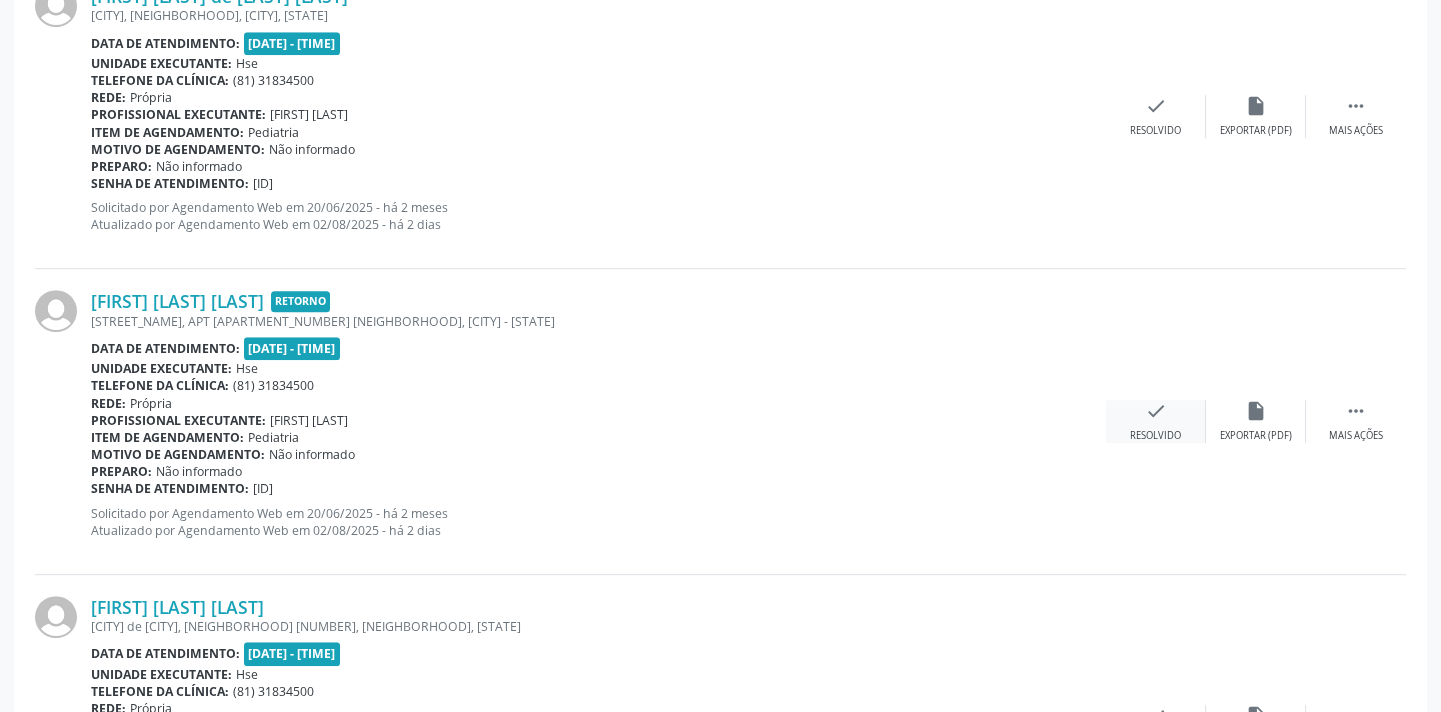 click on "check
Resolvido" at bounding box center (1156, 421) 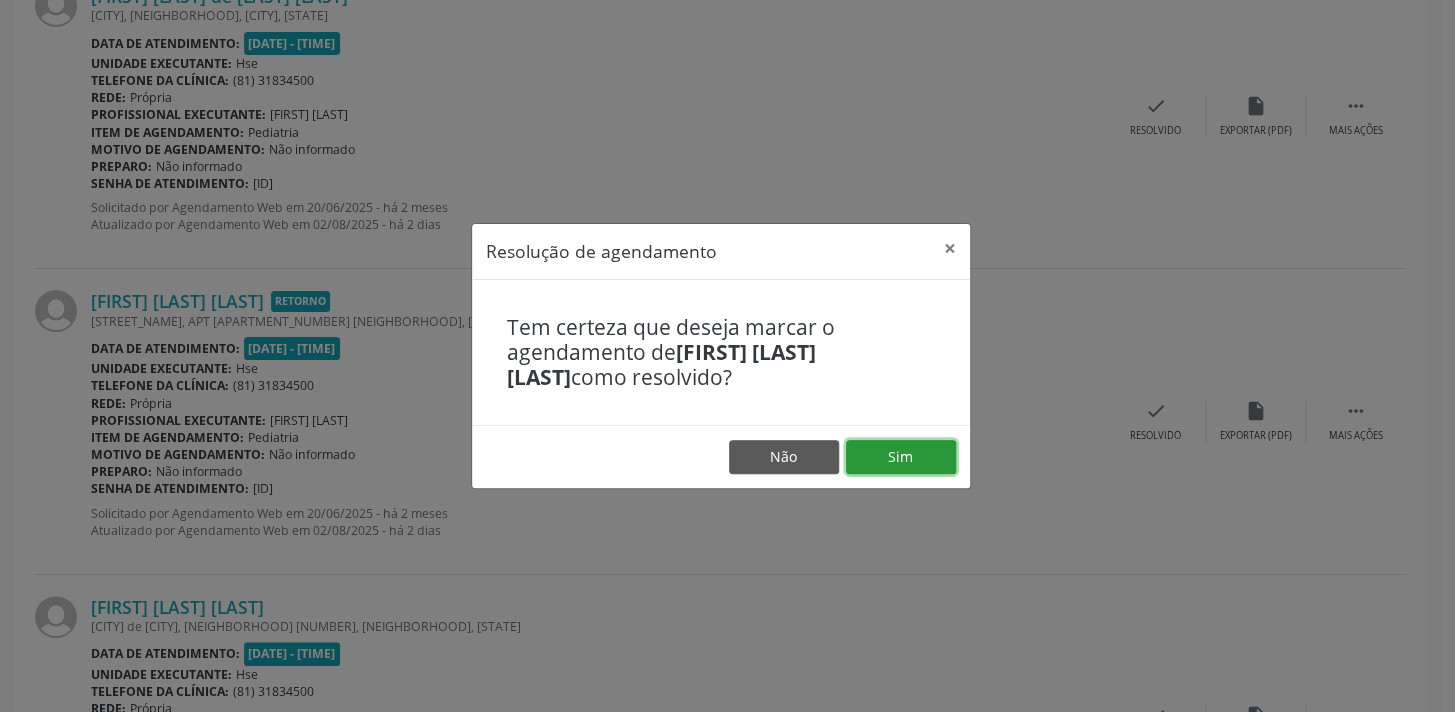 click on "Sim" at bounding box center [901, 457] 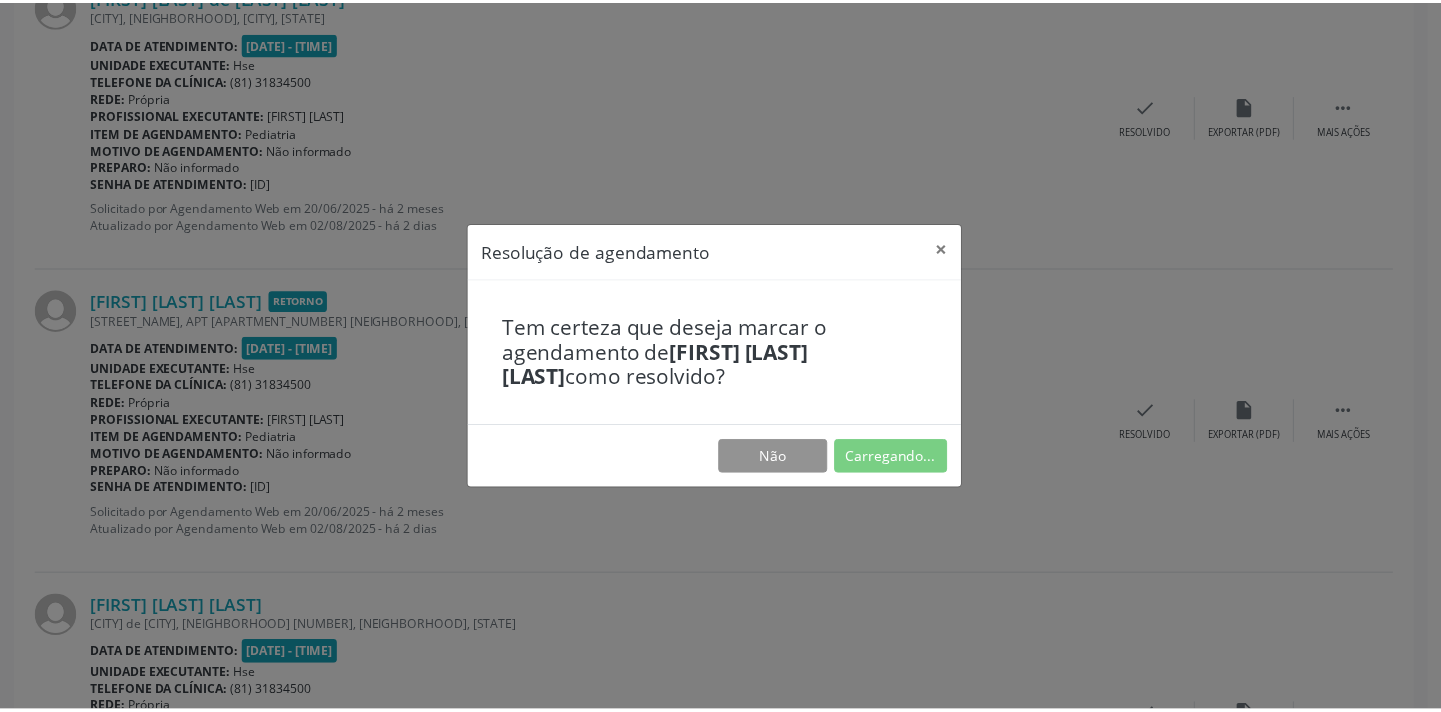 scroll, scrollTop: 139, scrollLeft: 0, axis: vertical 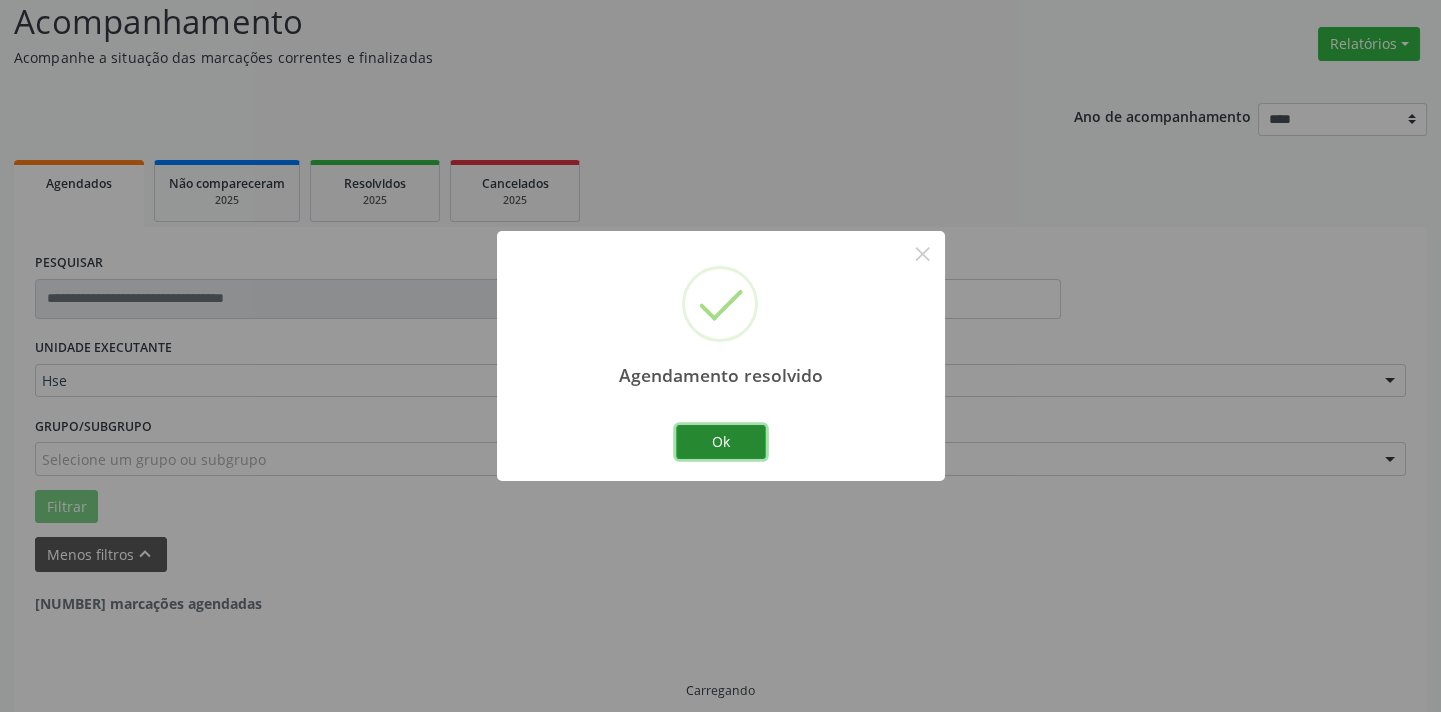 click on "Ok" at bounding box center (721, 442) 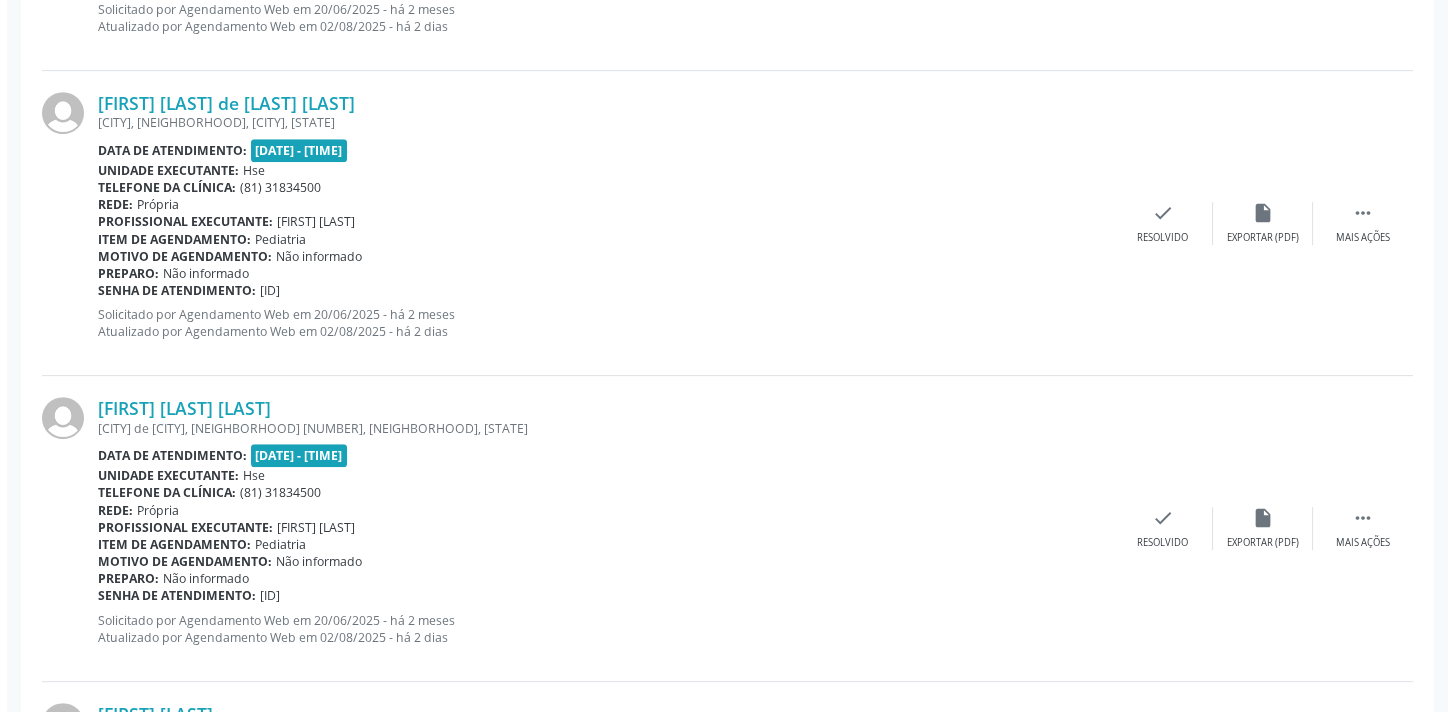 scroll, scrollTop: 1957, scrollLeft: 0, axis: vertical 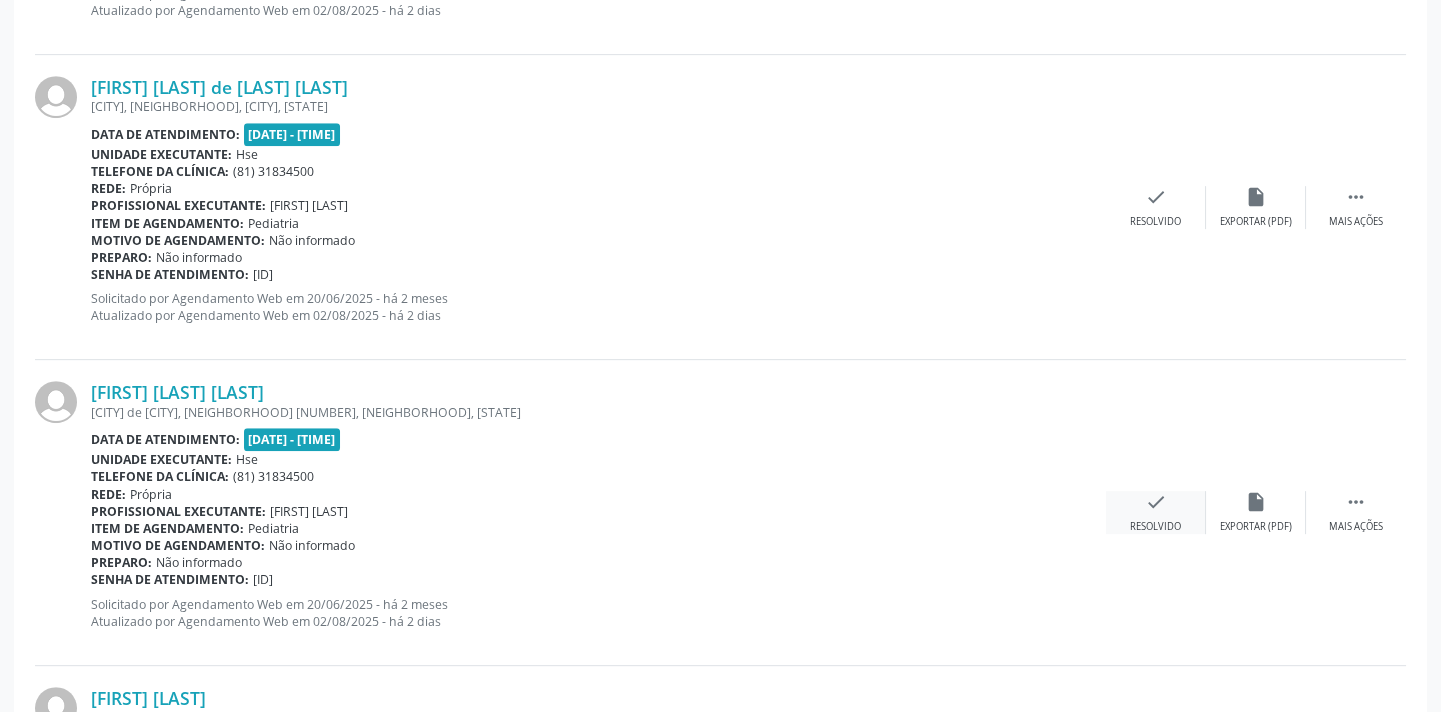 click on "check
Resolvido" at bounding box center [1156, 512] 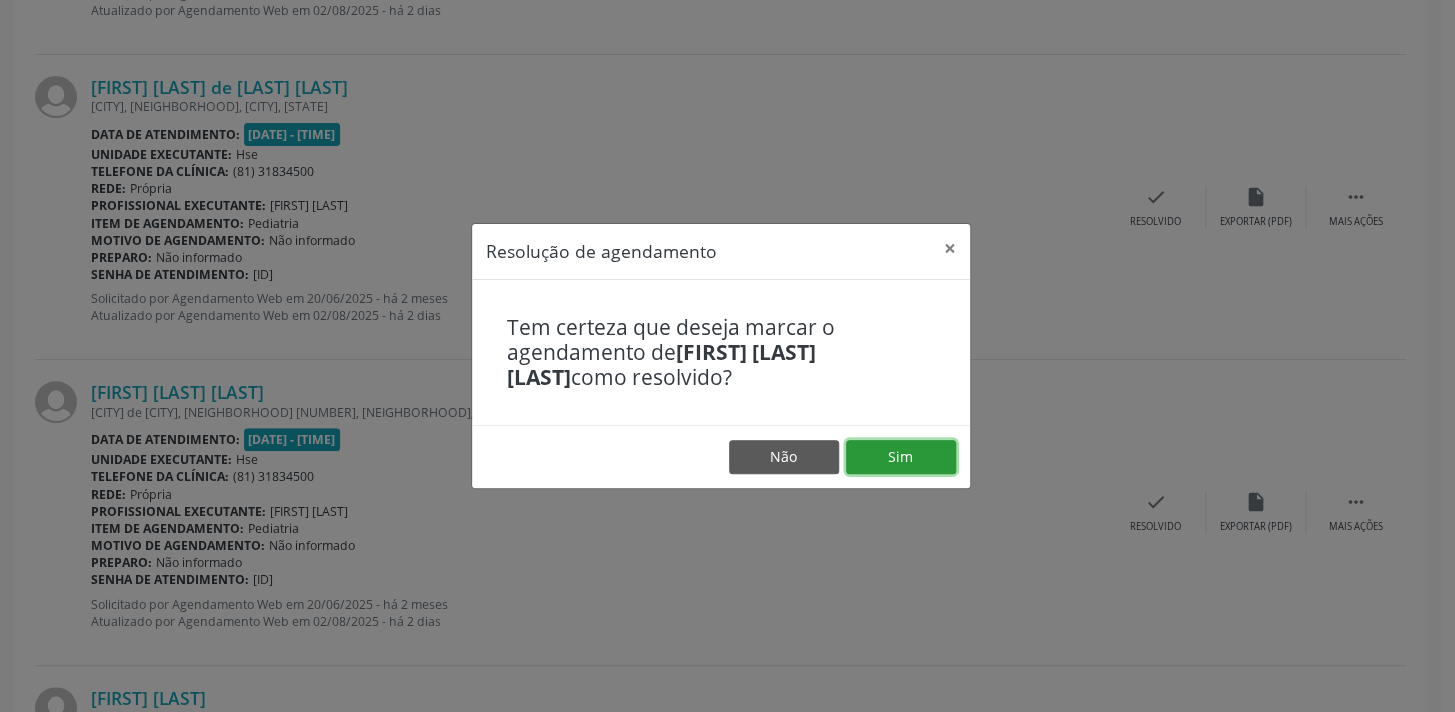 click on "Sim" at bounding box center (901, 457) 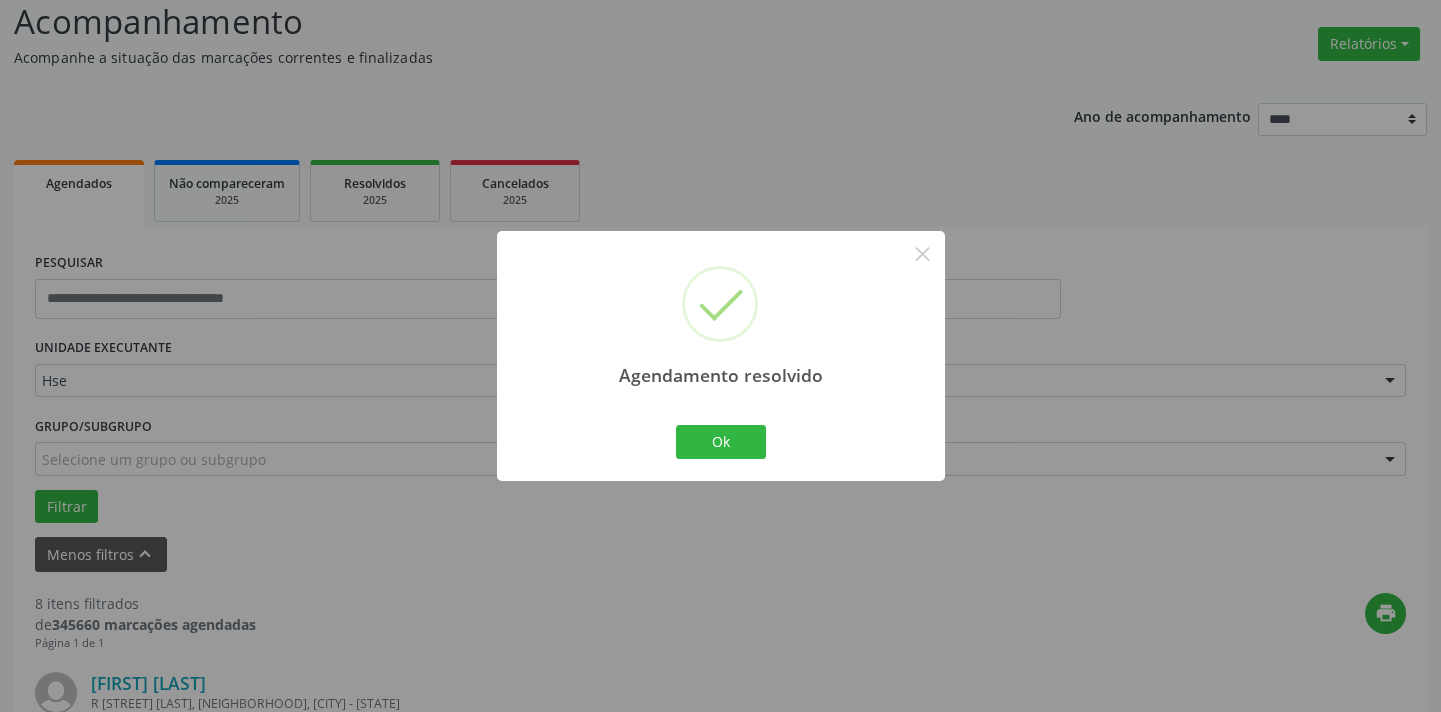 scroll, scrollTop: 1957, scrollLeft: 0, axis: vertical 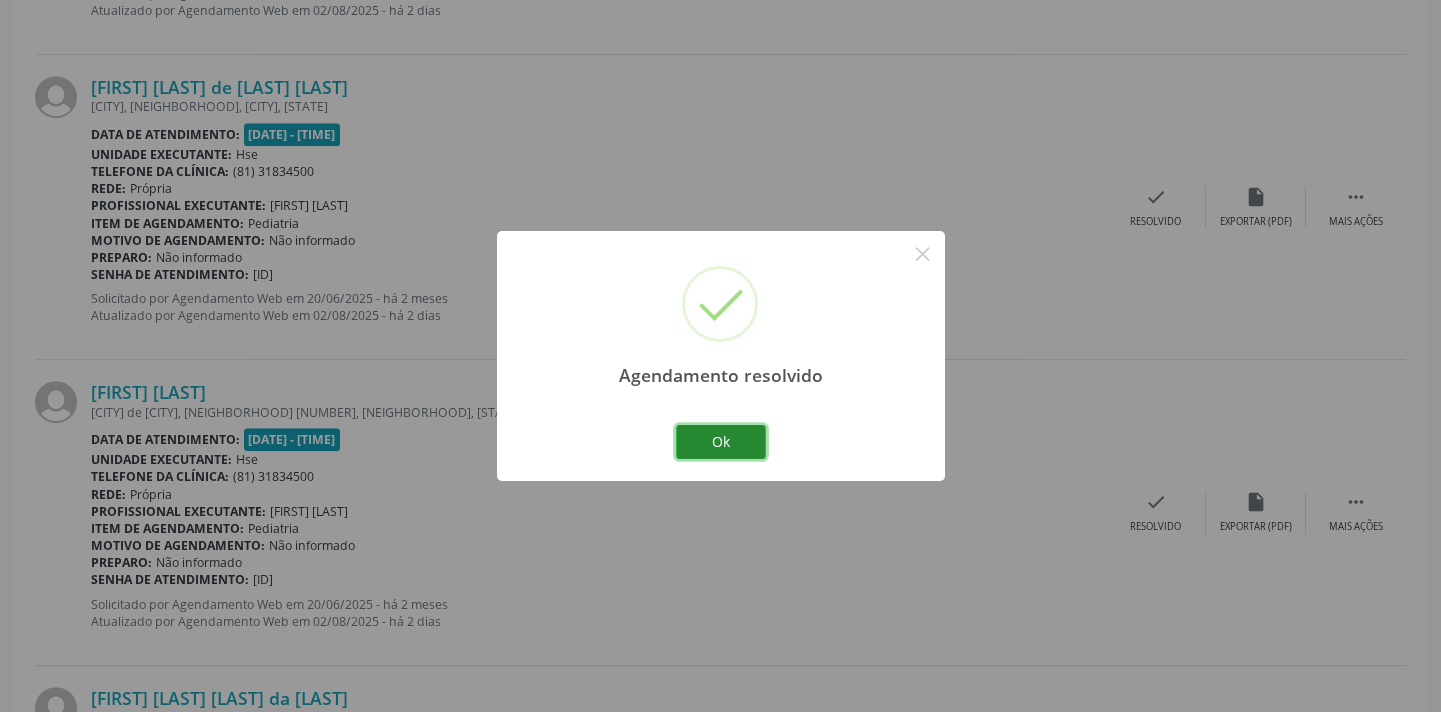 click on "Ok" at bounding box center (721, 442) 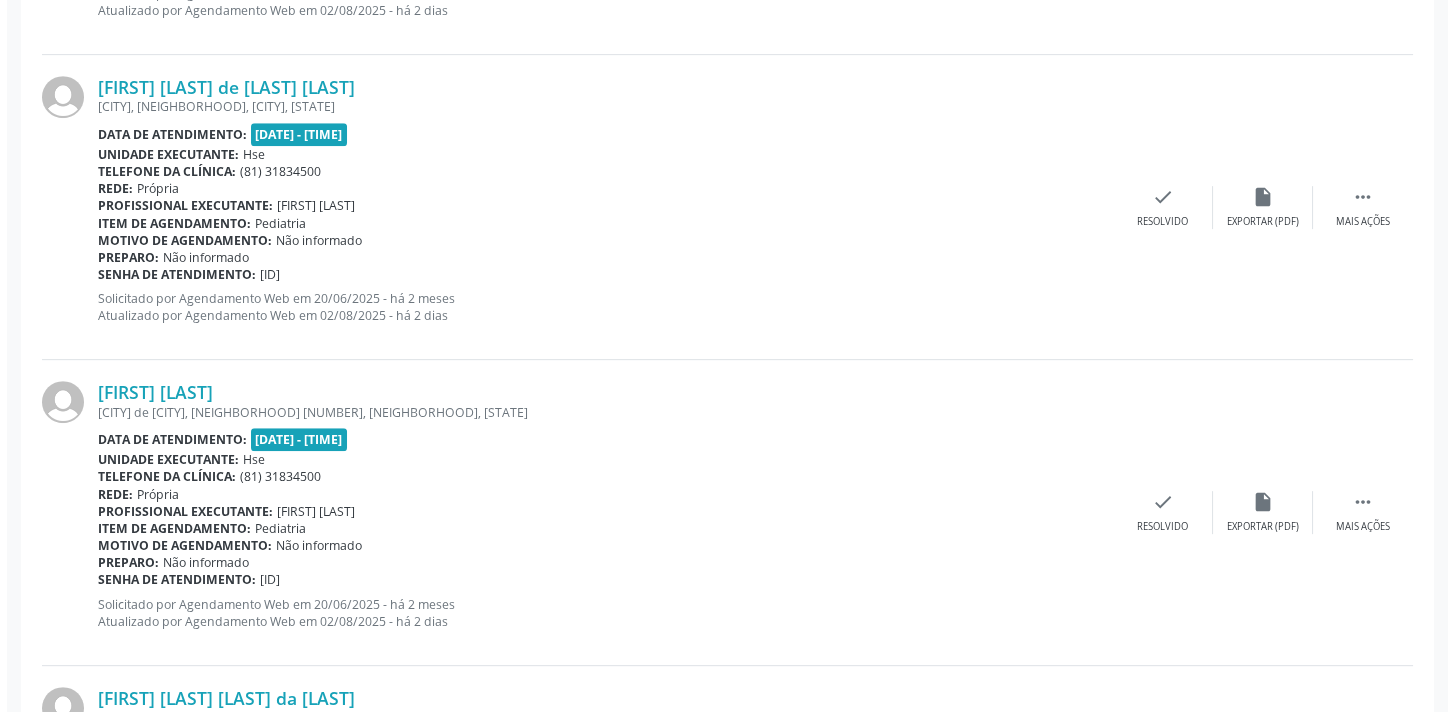scroll, scrollTop: 2048, scrollLeft: 0, axis: vertical 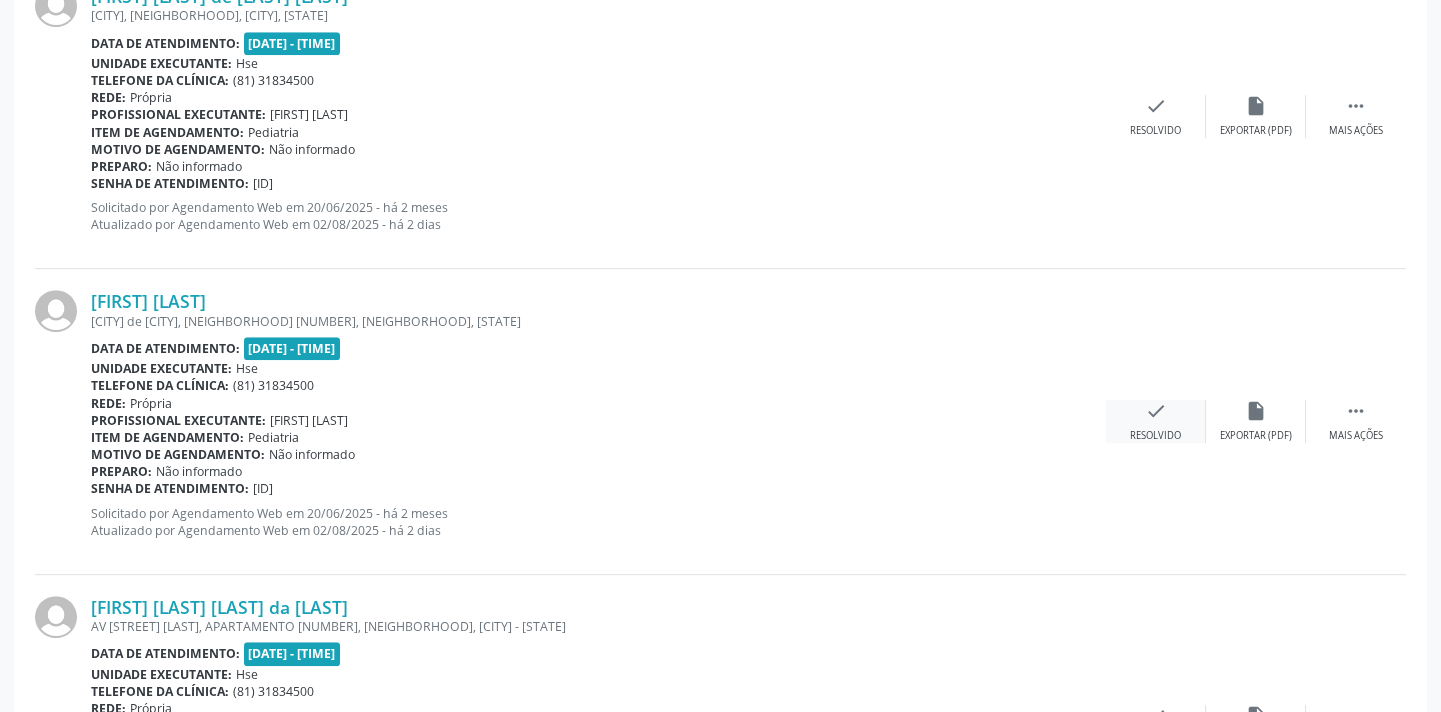 click on "Resolvido" at bounding box center [1155, 436] 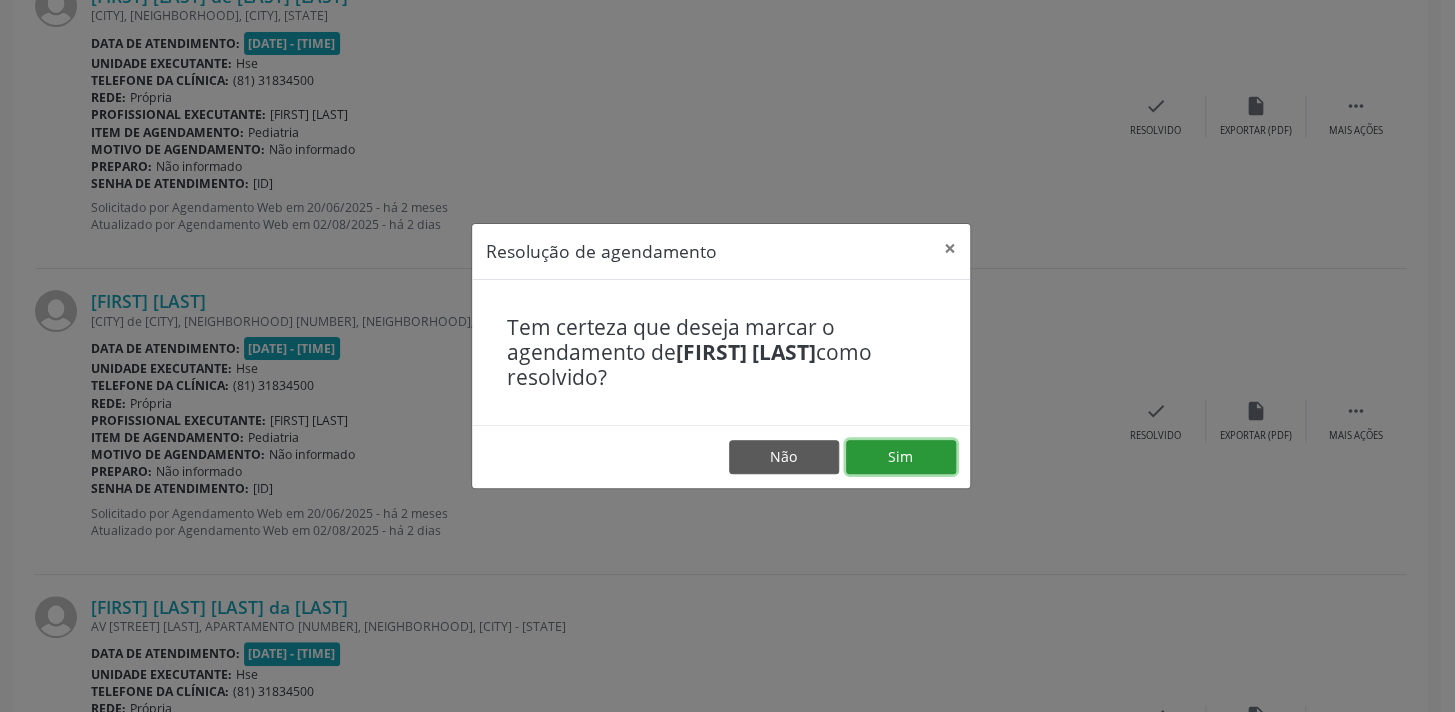 click on "Sim" at bounding box center [901, 457] 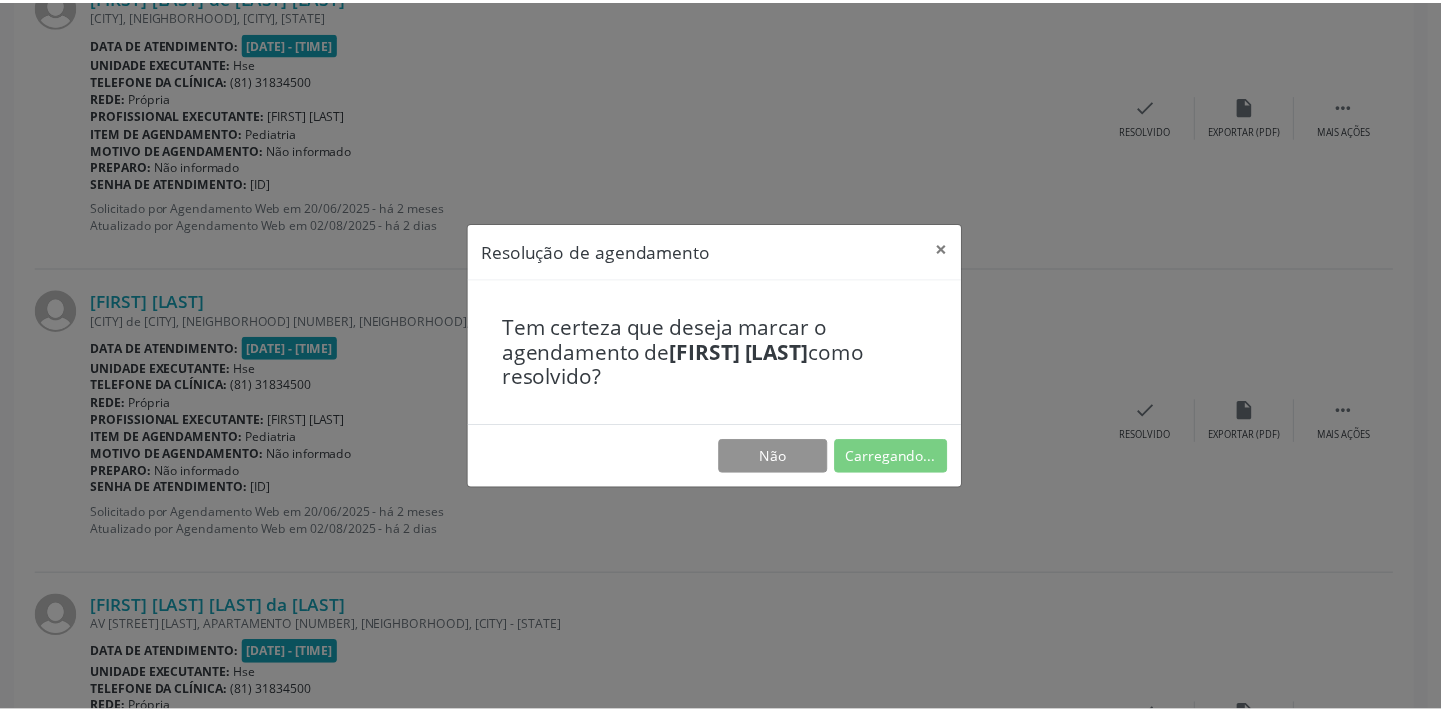 scroll, scrollTop: 139, scrollLeft: 0, axis: vertical 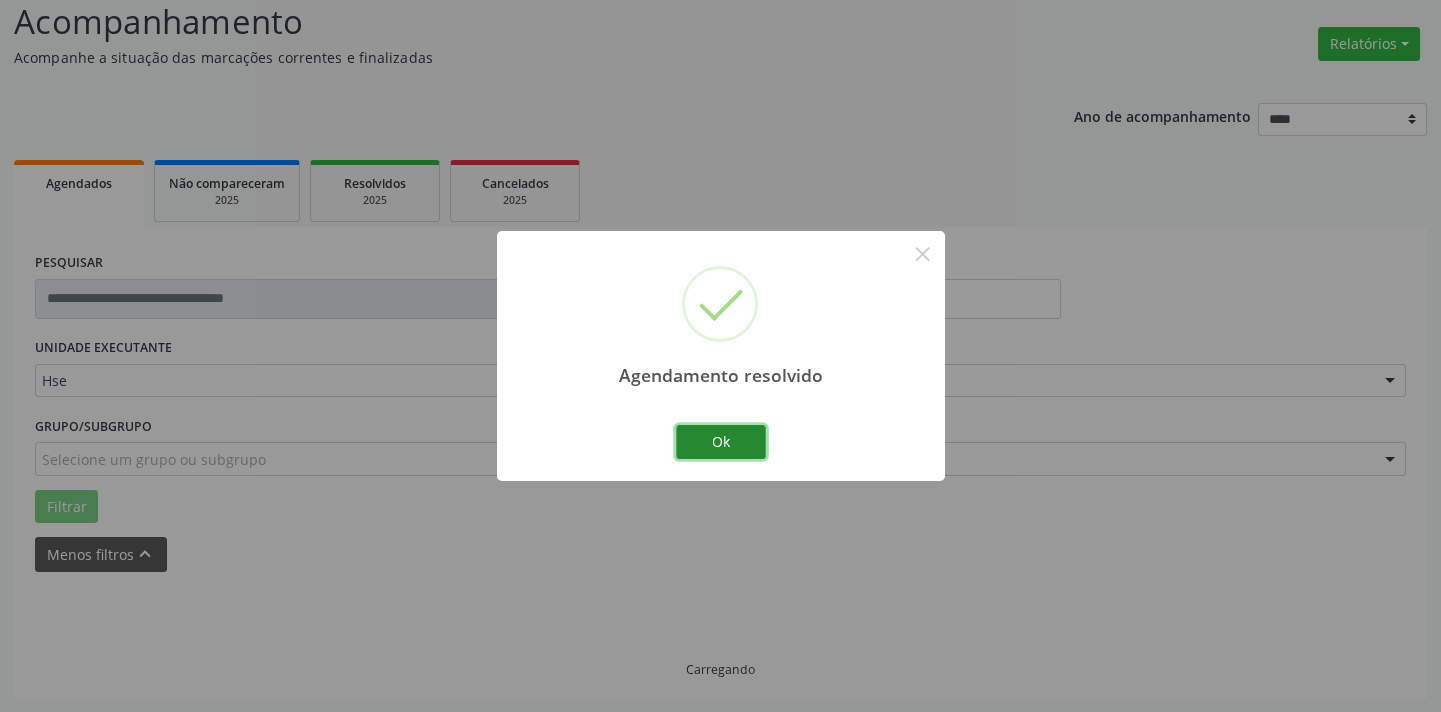 click on "Ok" at bounding box center [721, 442] 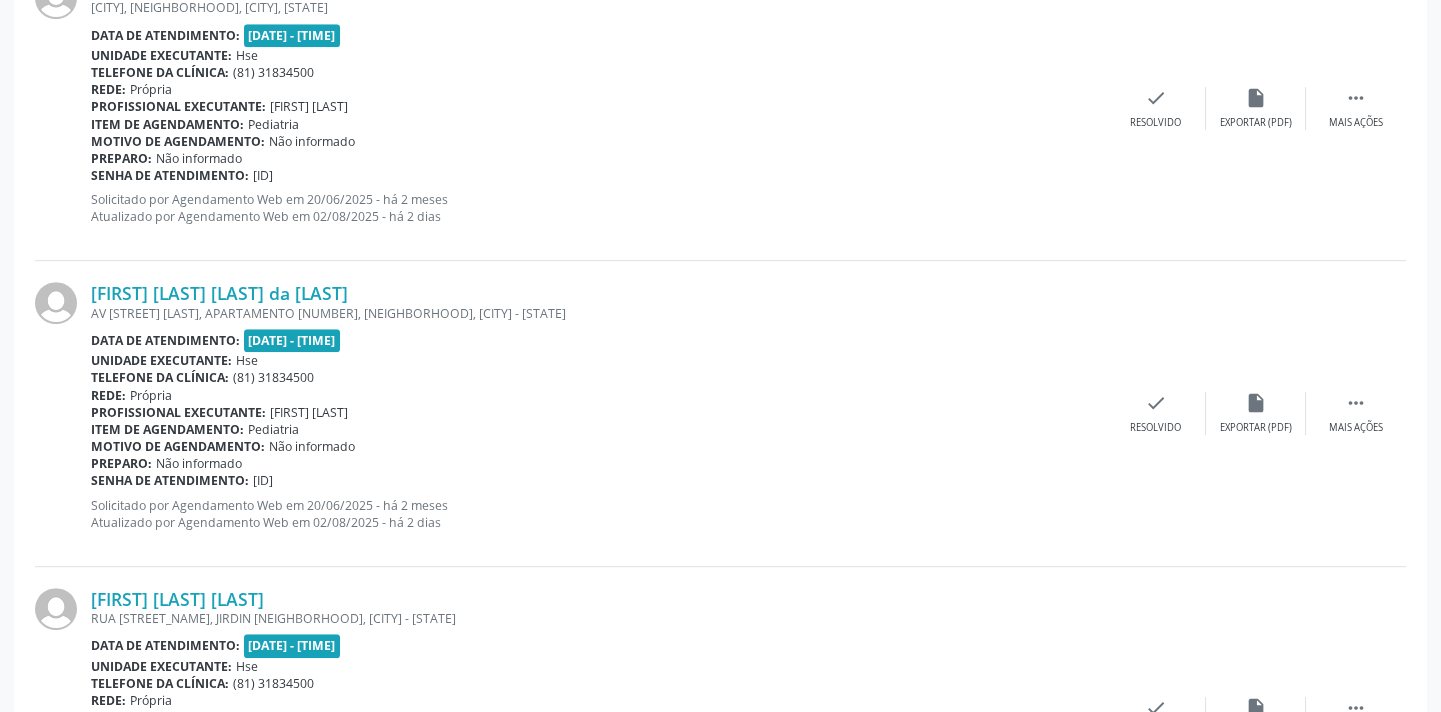scroll, scrollTop: 2139, scrollLeft: 0, axis: vertical 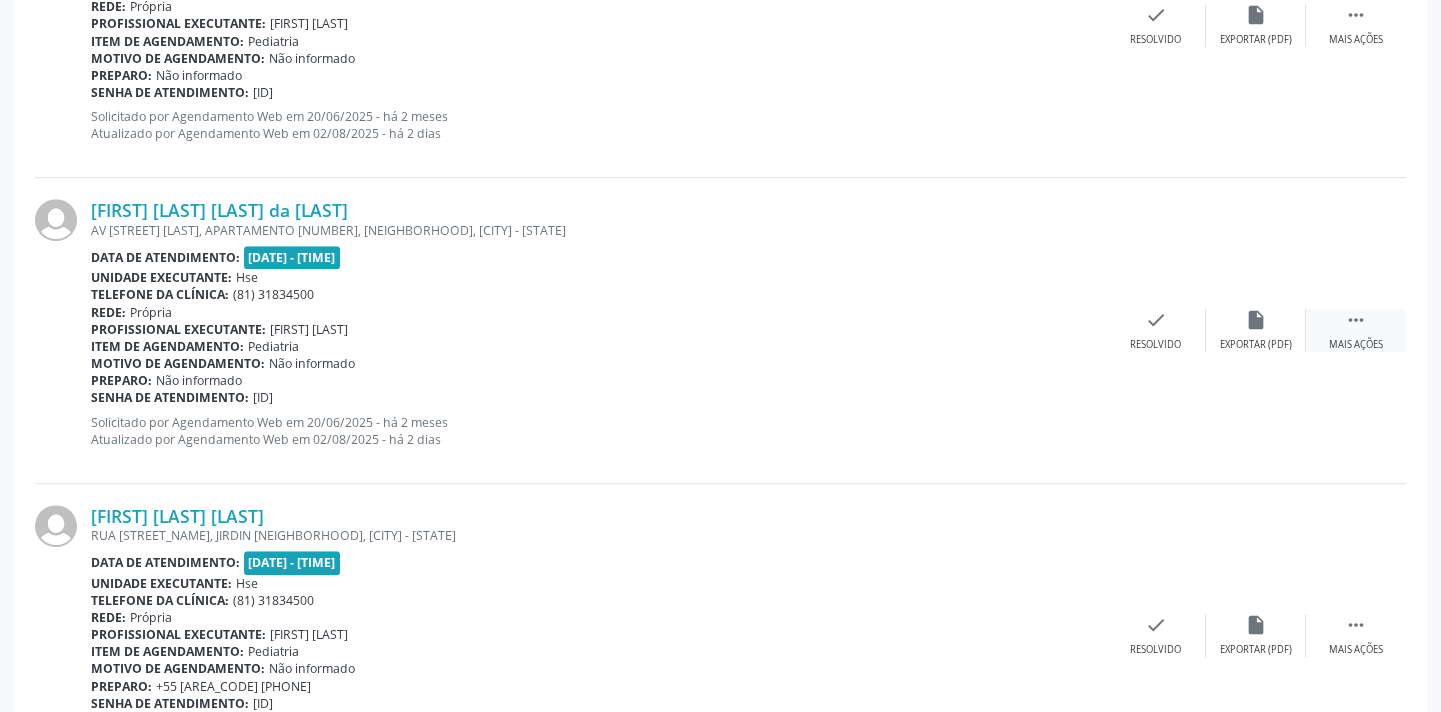 click on "" at bounding box center (1356, 320) 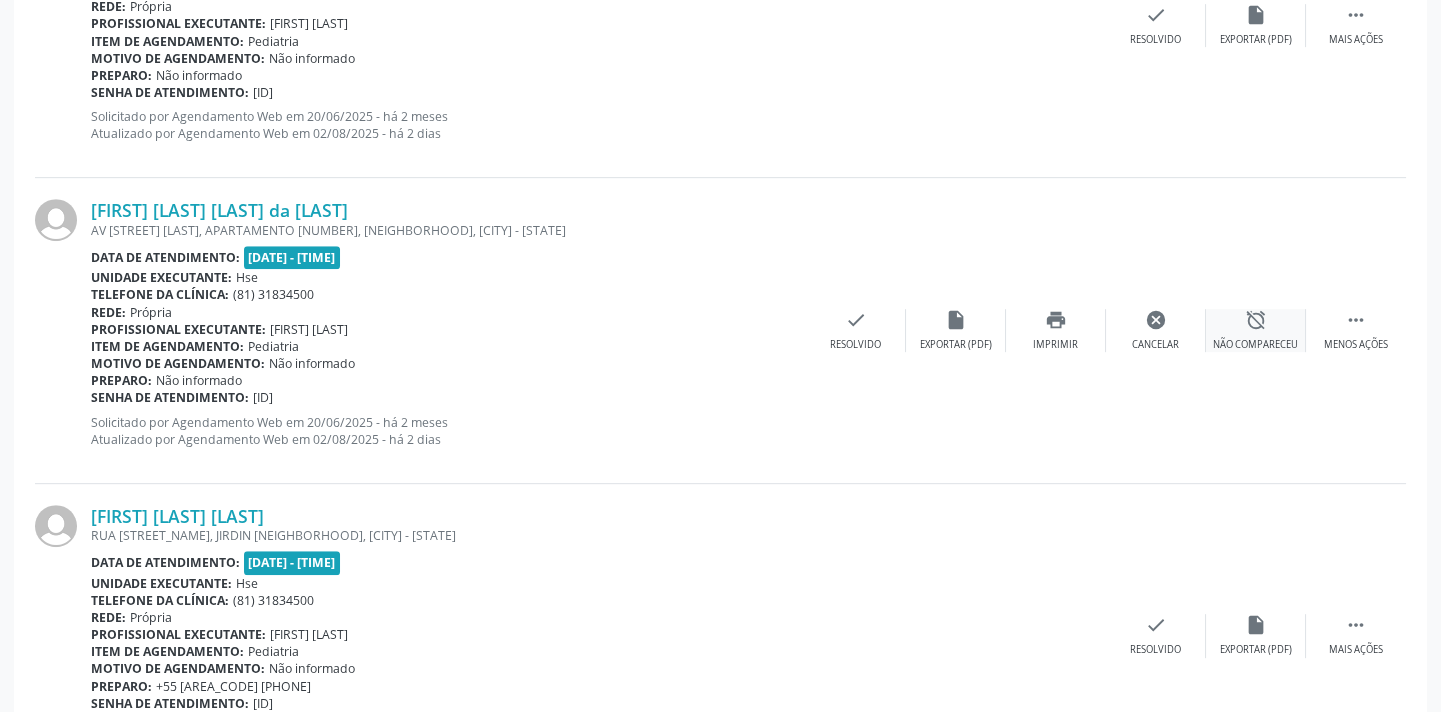 click on "alarm_off
Não compareceu" at bounding box center [1256, 330] 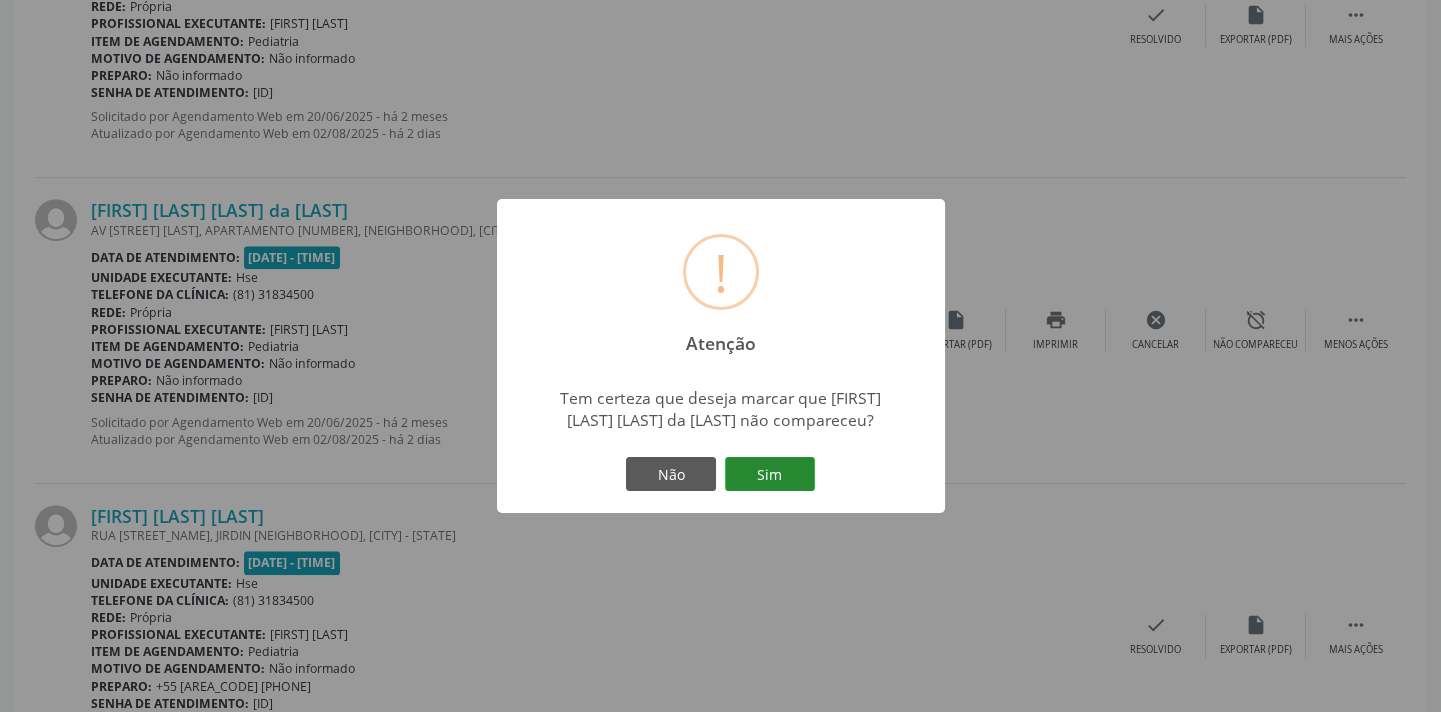 click on "Sim" at bounding box center [770, 474] 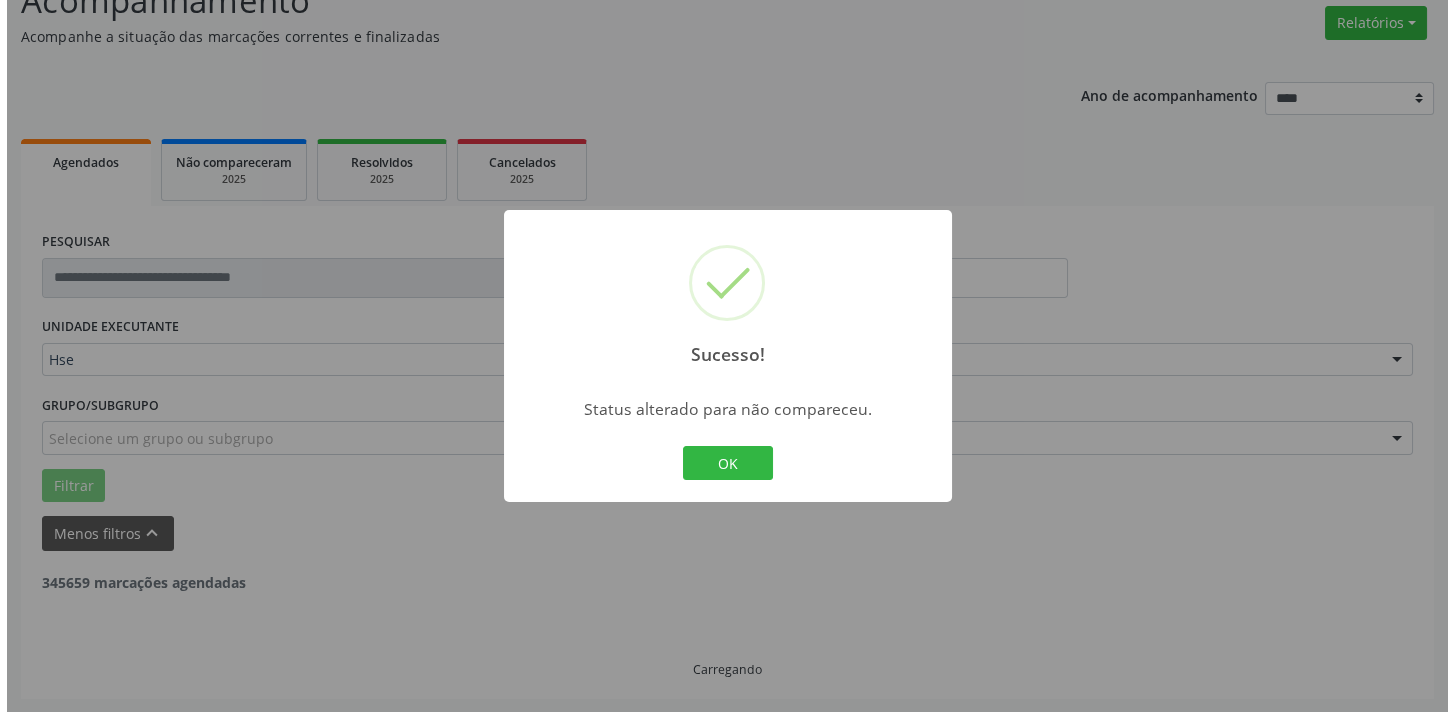 scroll, scrollTop: 1942, scrollLeft: 0, axis: vertical 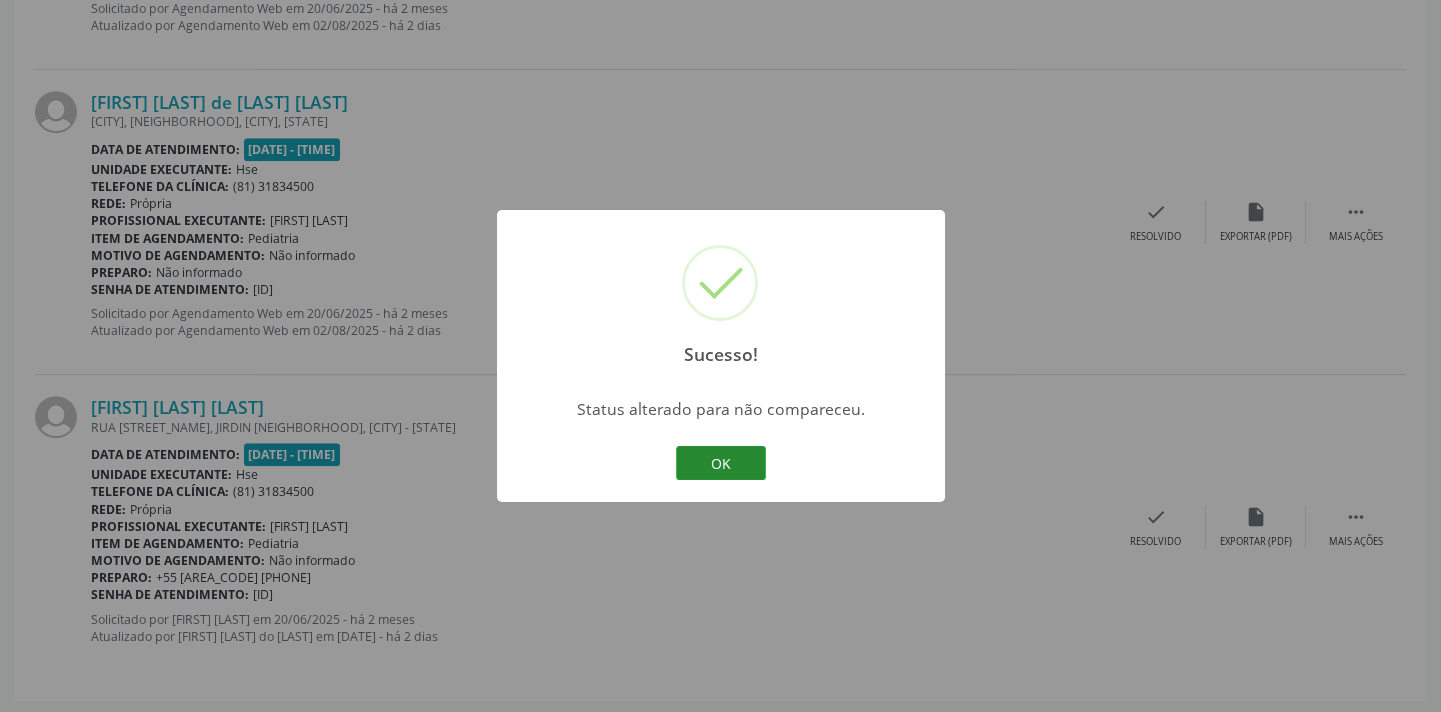 click on "OK" at bounding box center (721, 463) 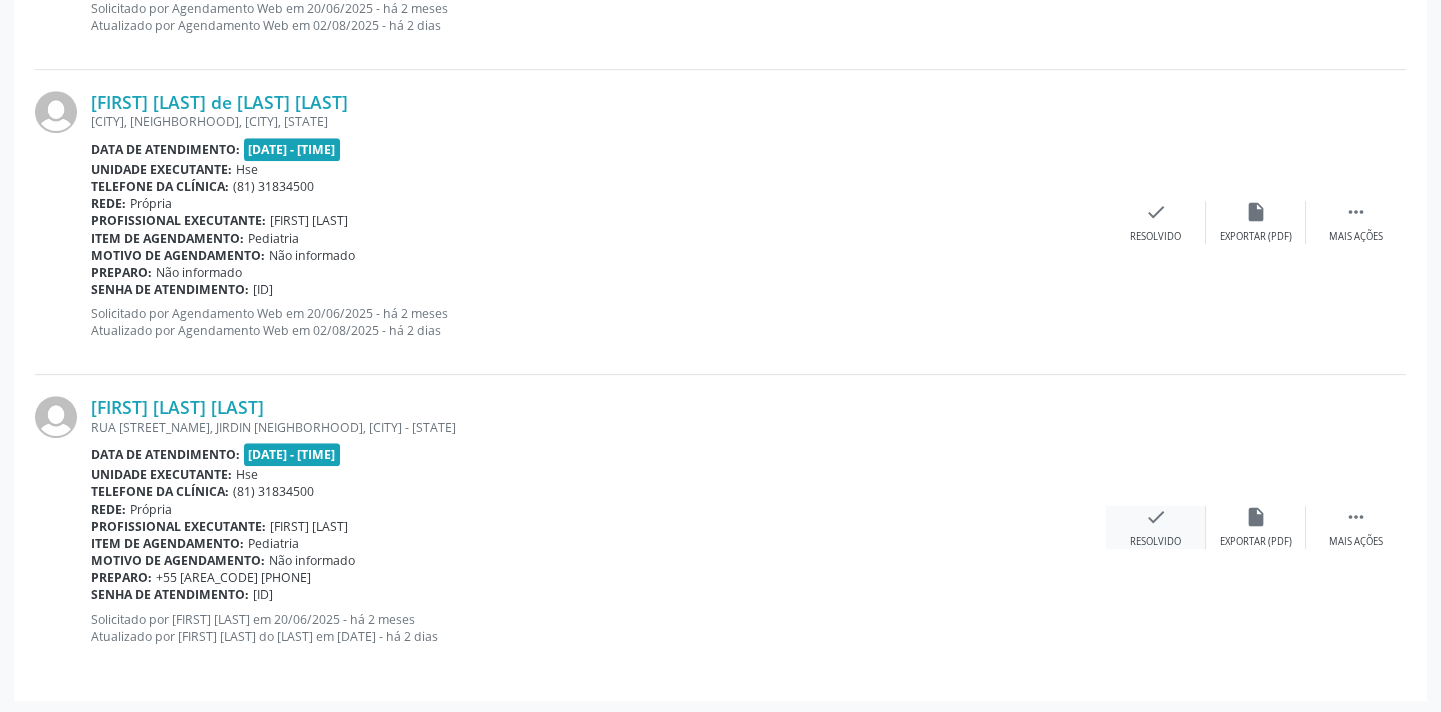 click on "check" at bounding box center [1156, 517] 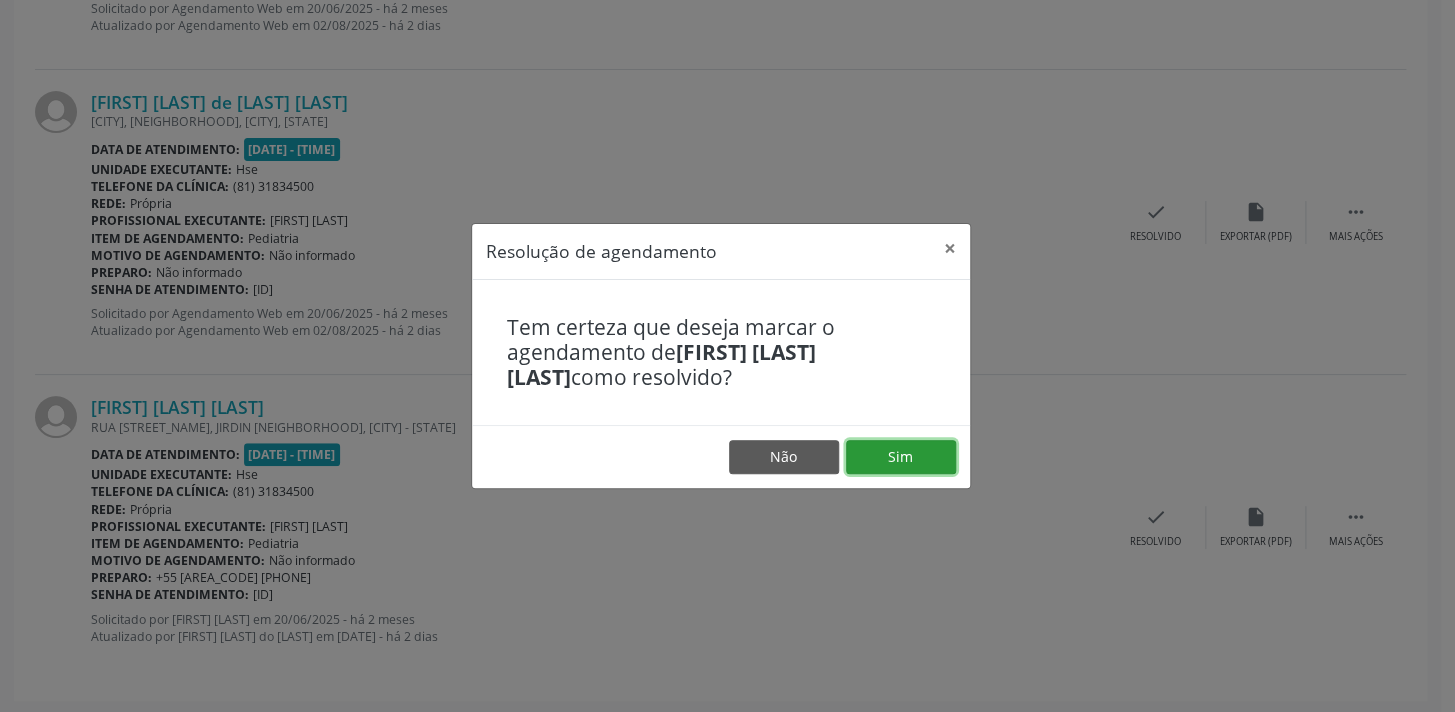click on "Sim" at bounding box center [901, 457] 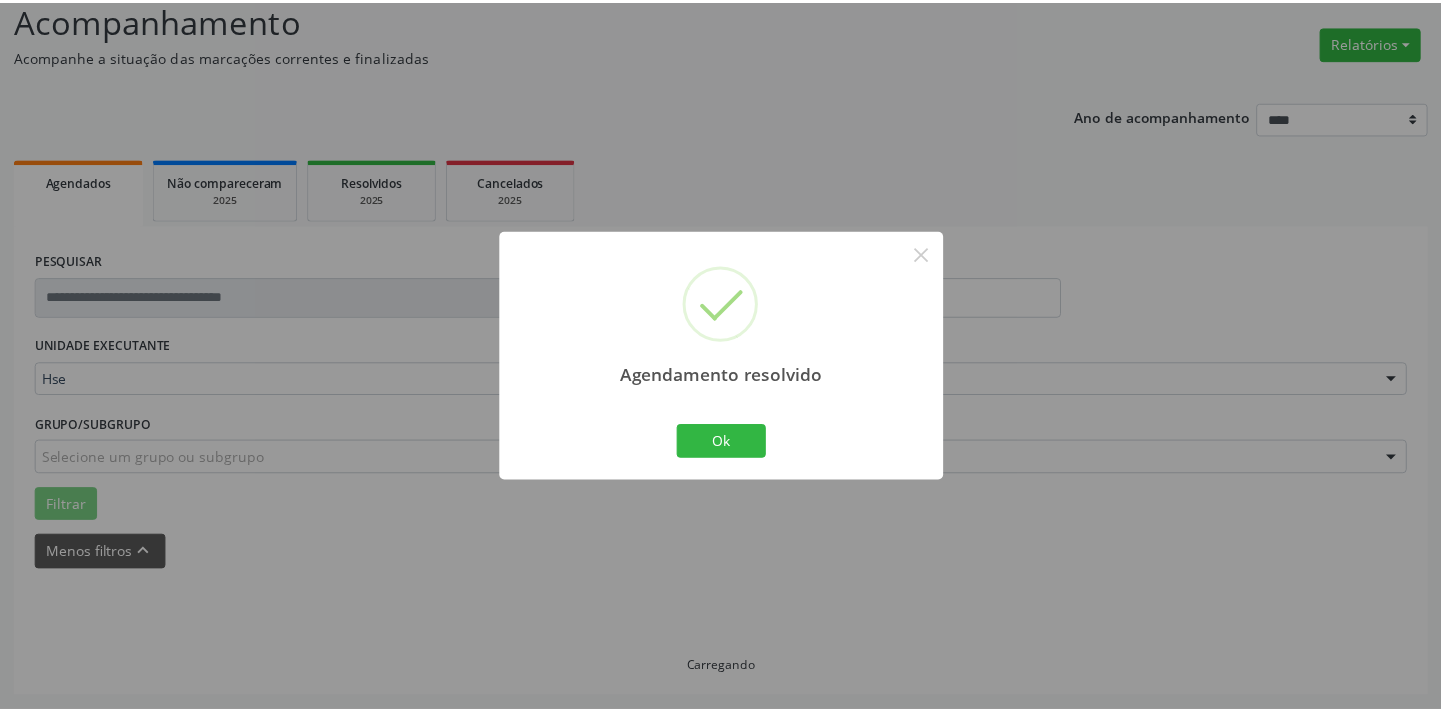 scroll, scrollTop: 139, scrollLeft: 0, axis: vertical 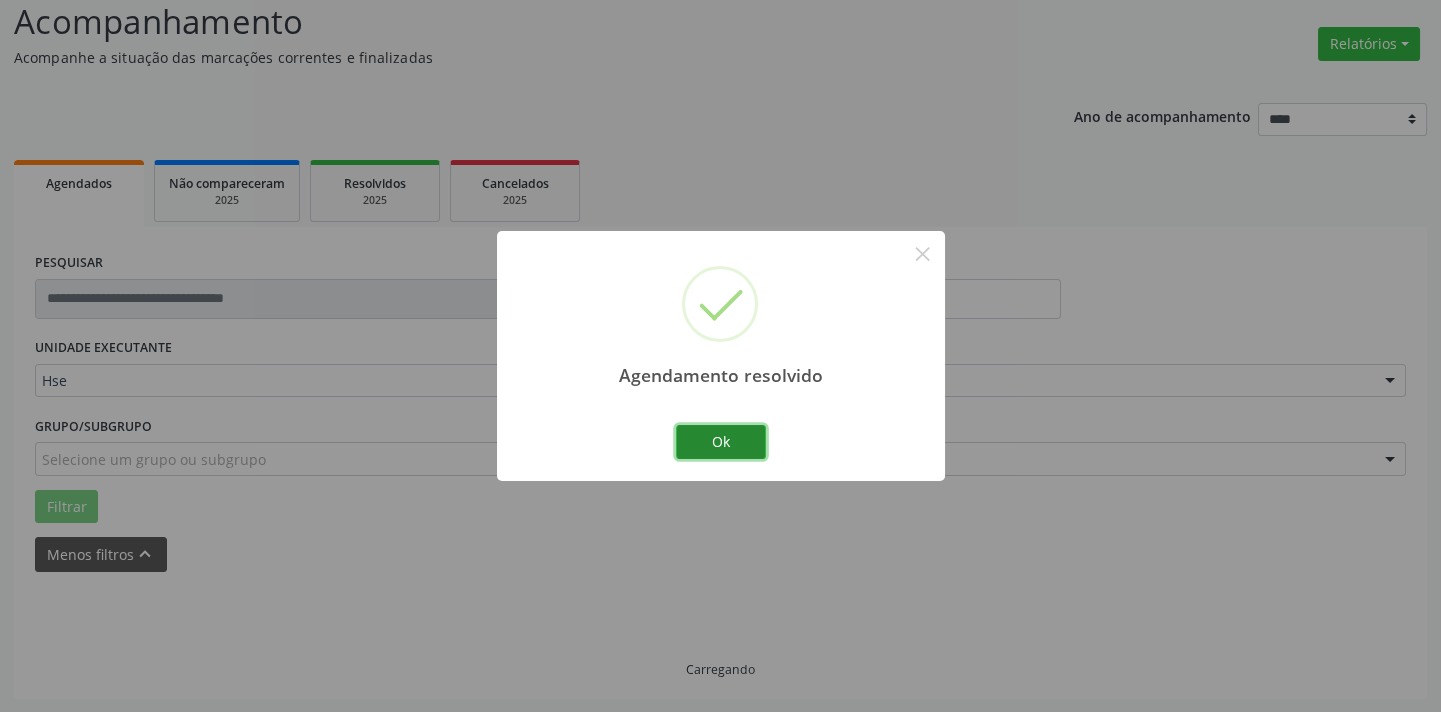 click on "Ok" at bounding box center [721, 442] 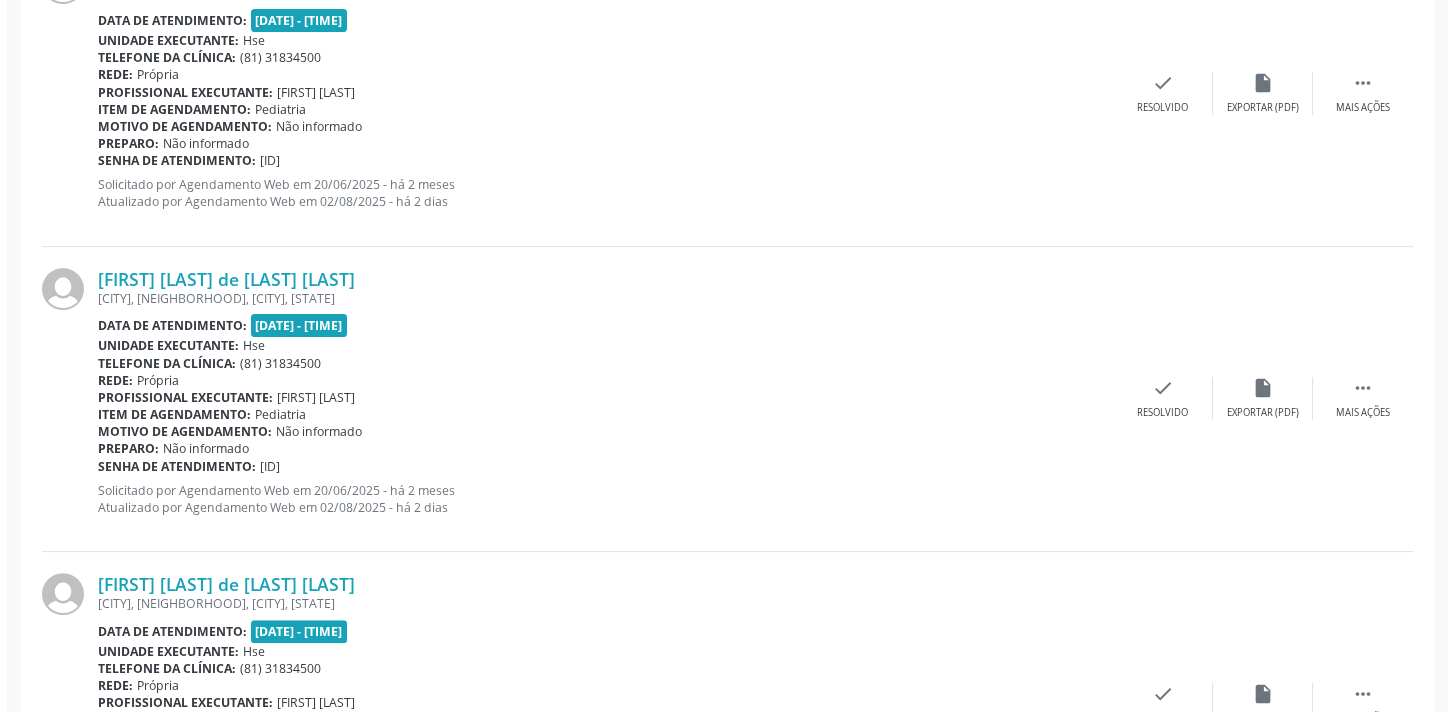 scroll, scrollTop: 1637, scrollLeft: 0, axis: vertical 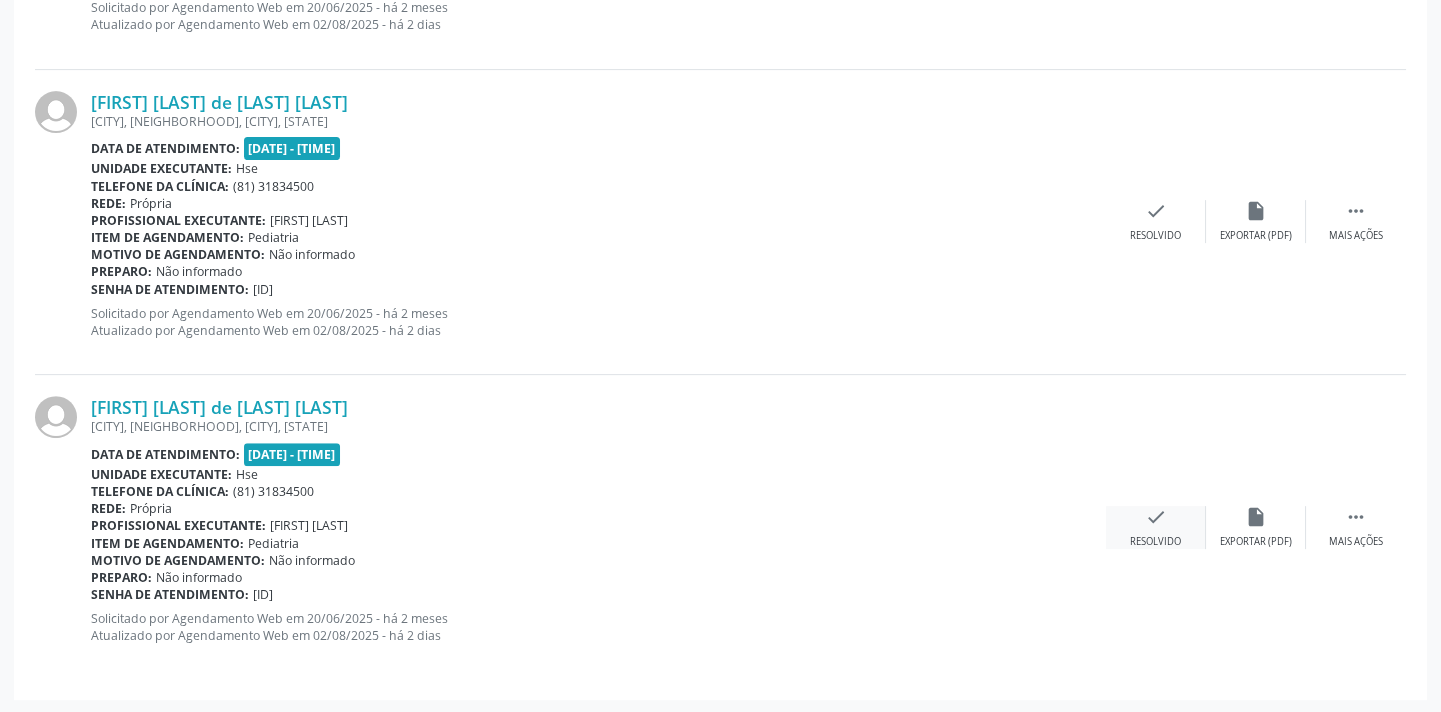 click on "check
Resolvido" at bounding box center (1156, 527) 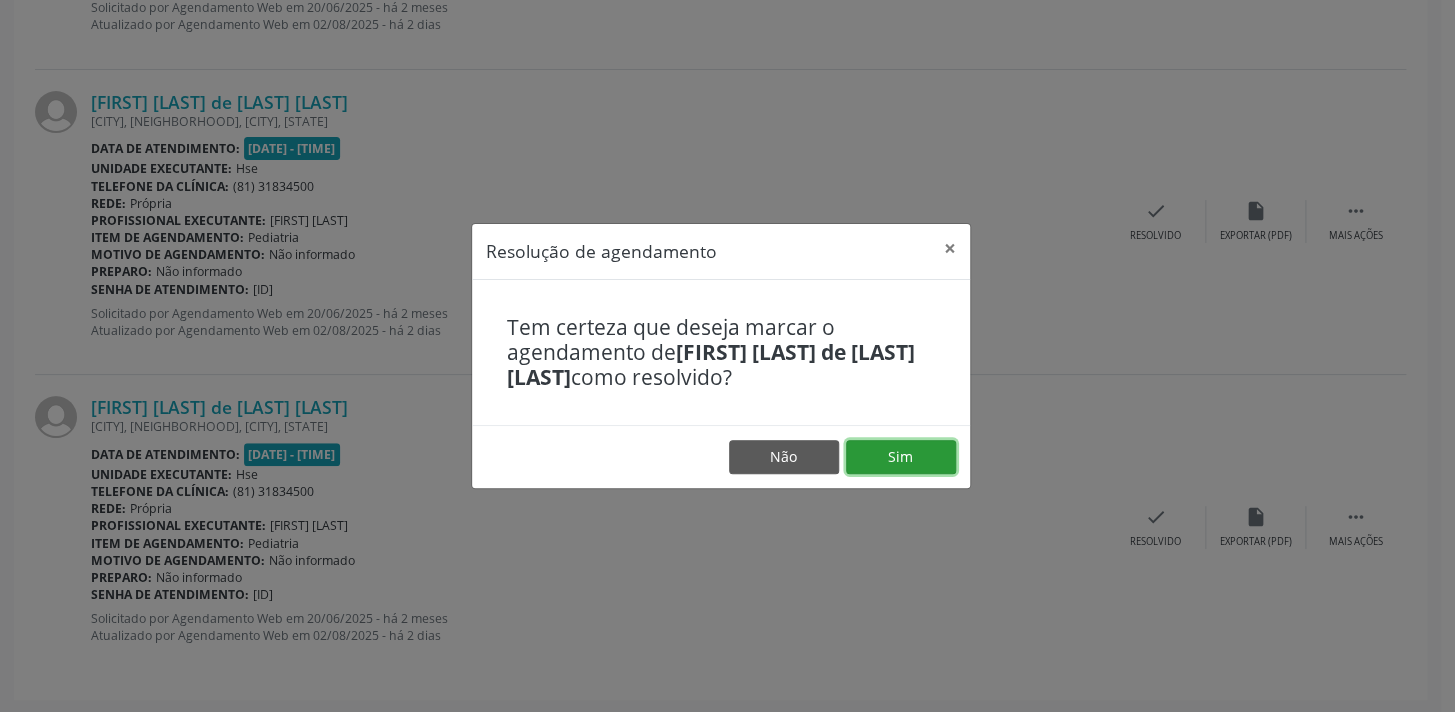 click on "Sim" at bounding box center [901, 457] 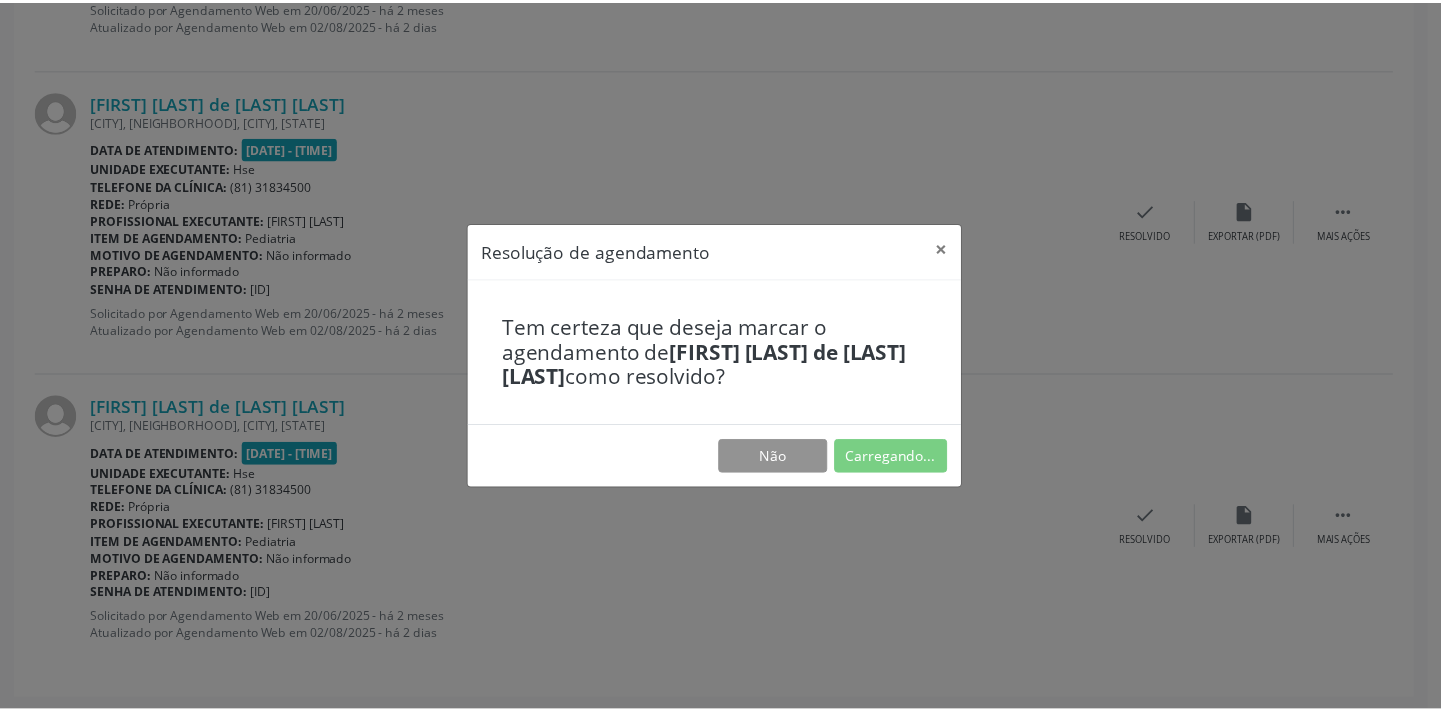 scroll, scrollTop: 139, scrollLeft: 0, axis: vertical 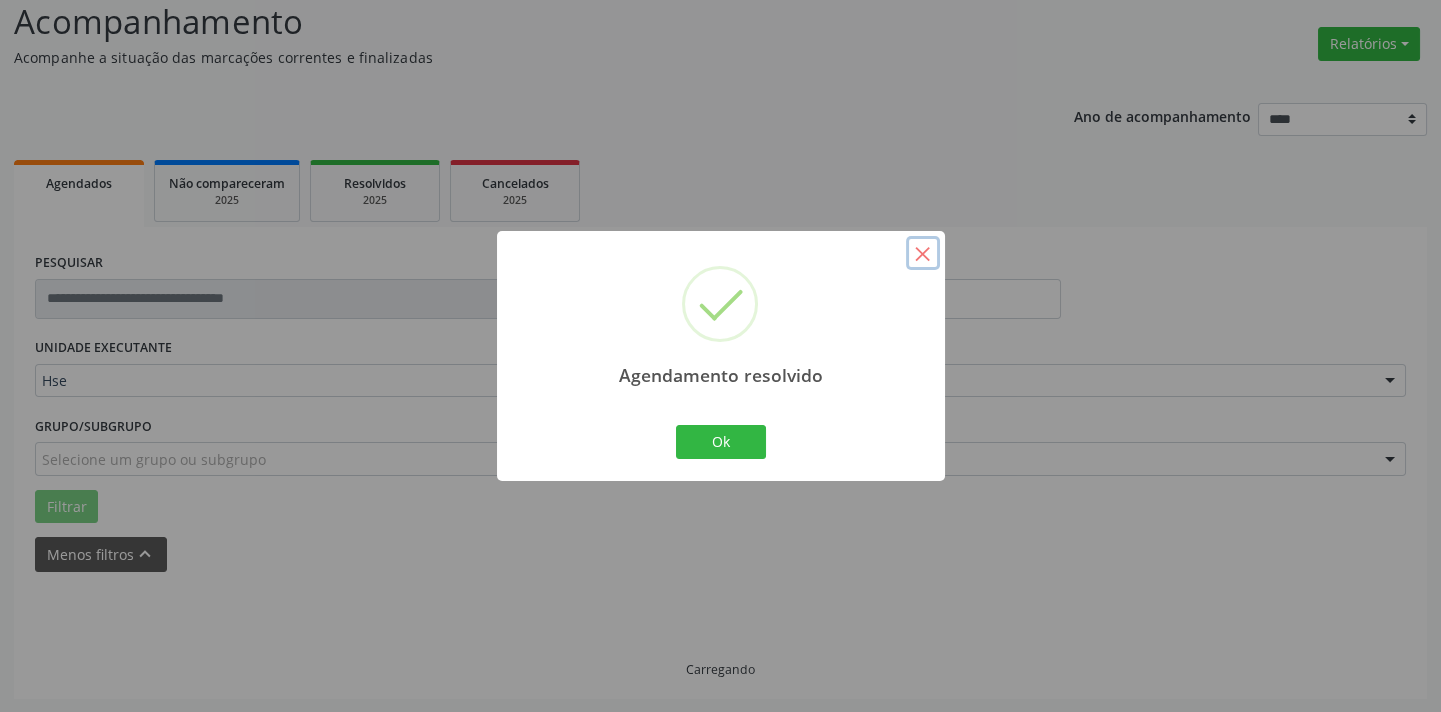 click on "×" at bounding box center [923, 253] 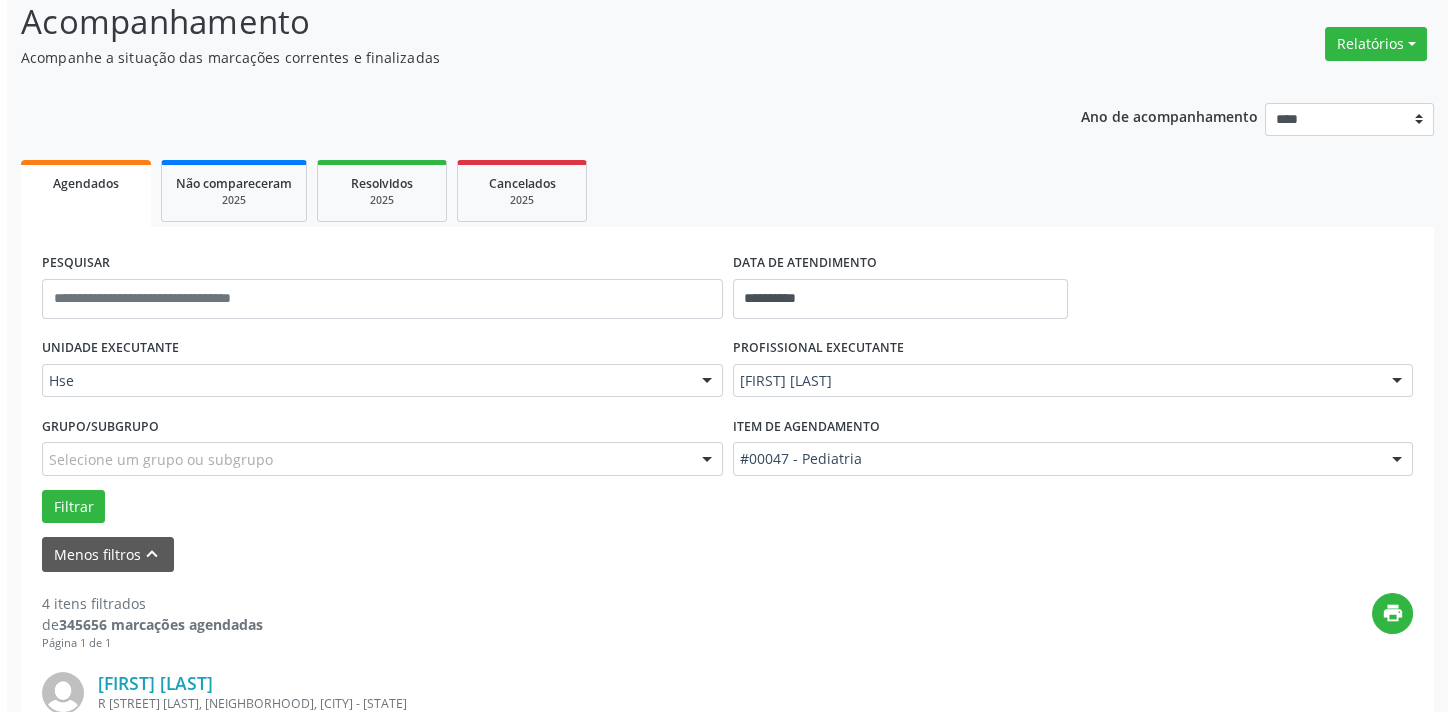 scroll, scrollTop: 1331, scrollLeft: 0, axis: vertical 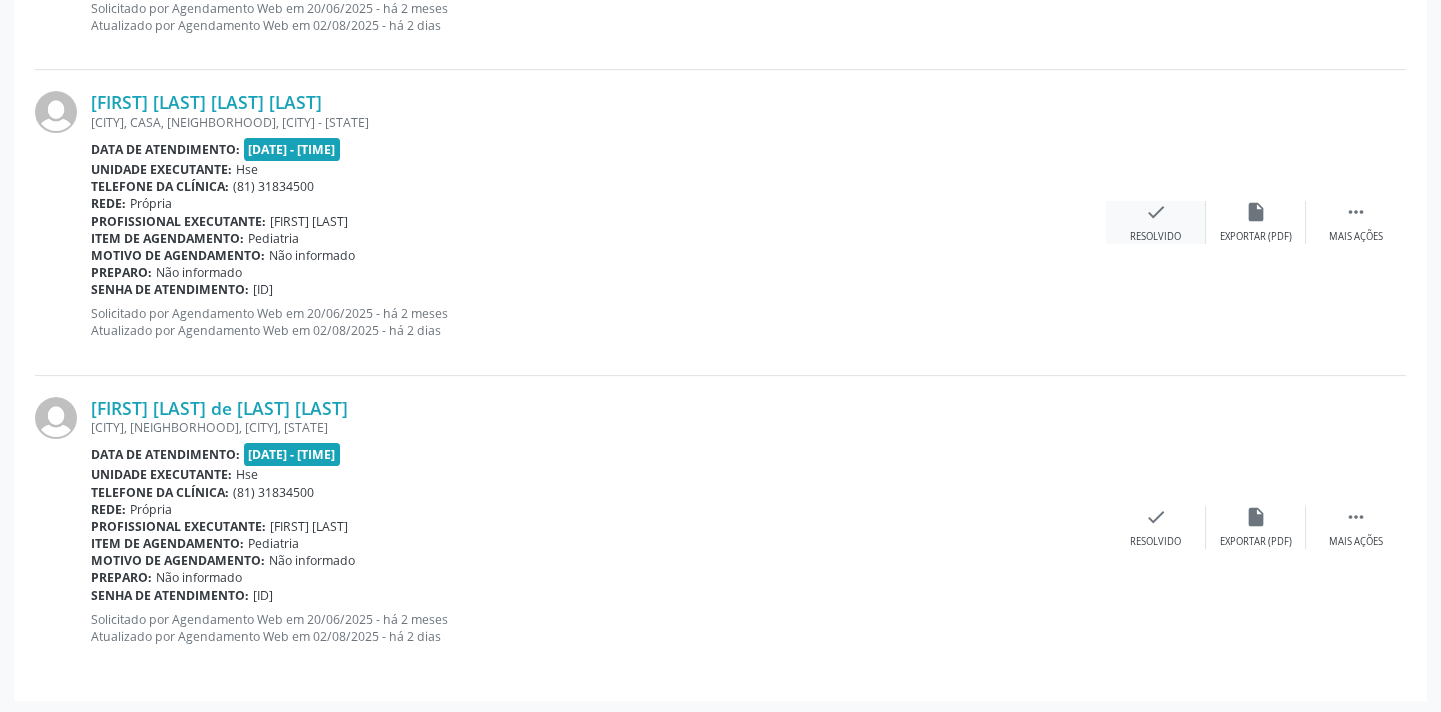 click on "Resolvido" at bounding box center (1155, 237) 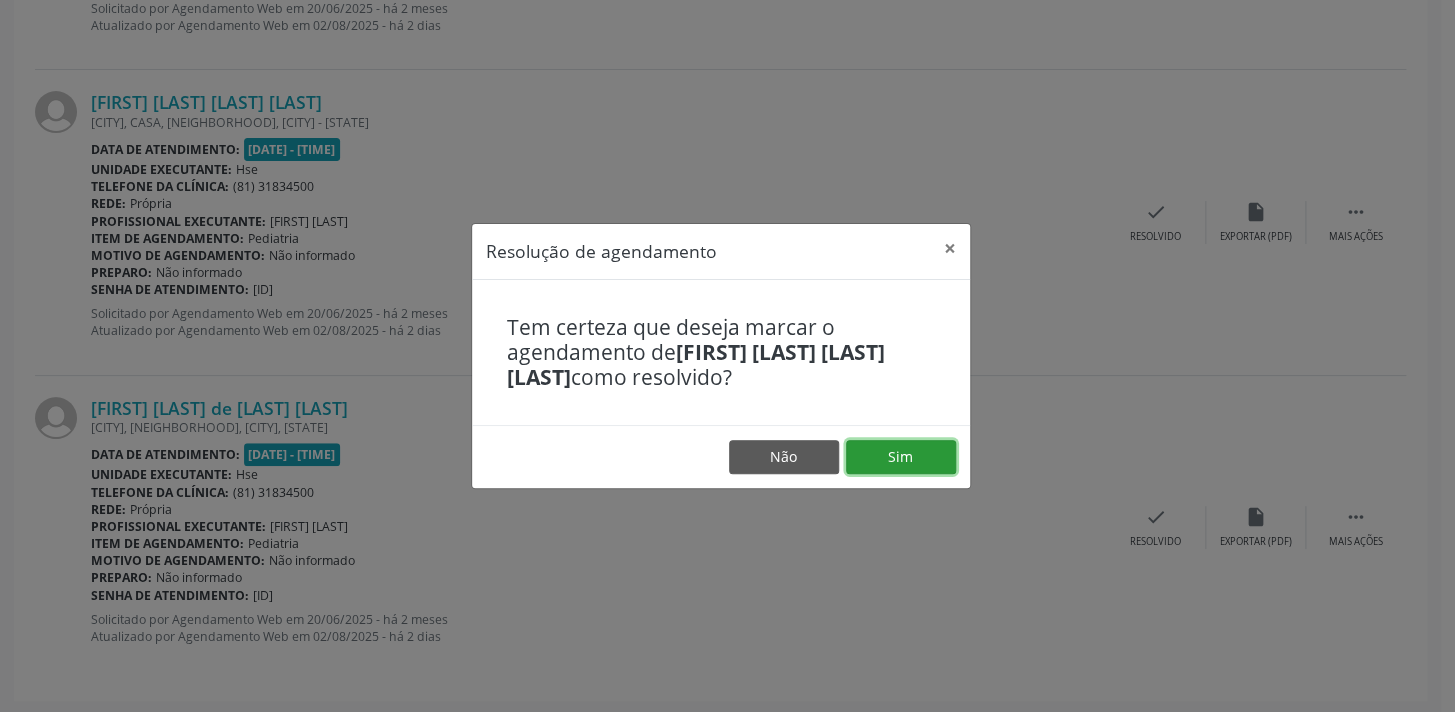 click on "Sim" at bounding box center (901, 457) 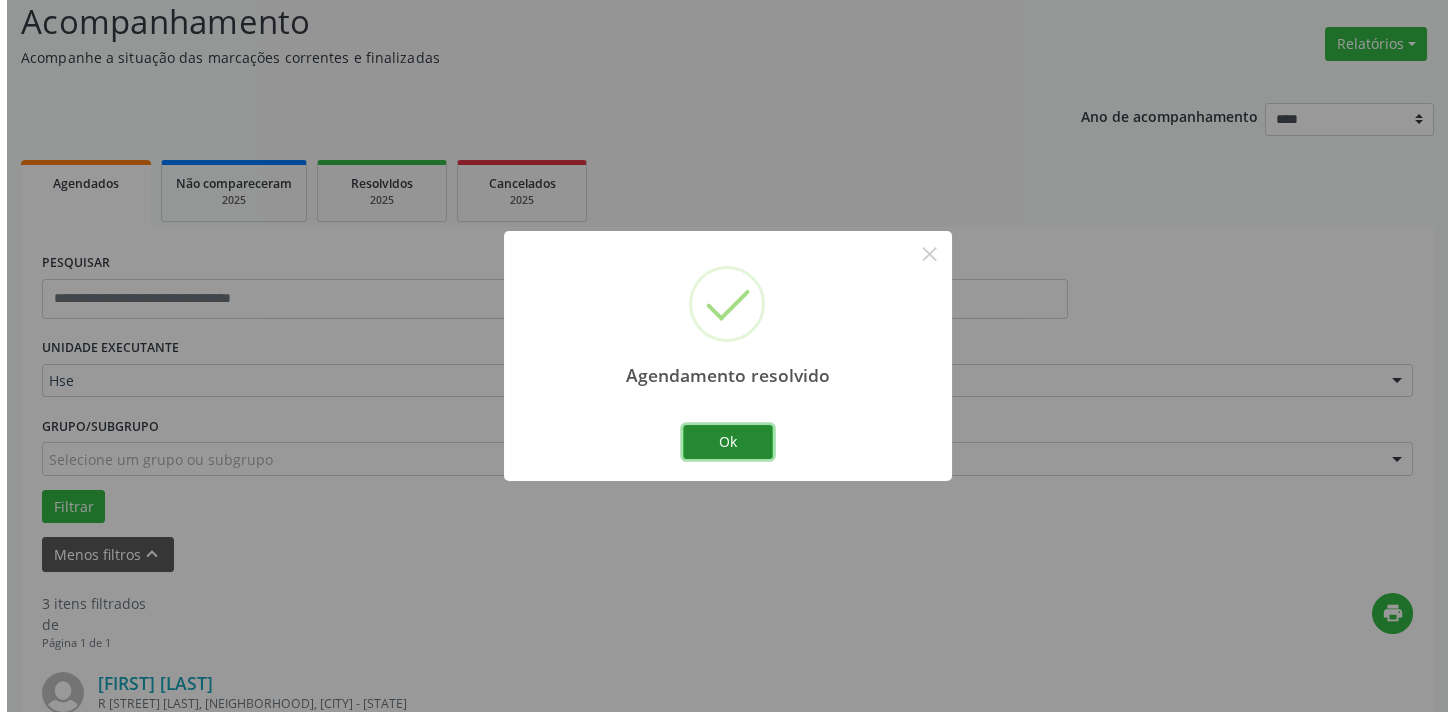 scroll, scrollTop: 1027, scrollLeft: 0, axis: vertical 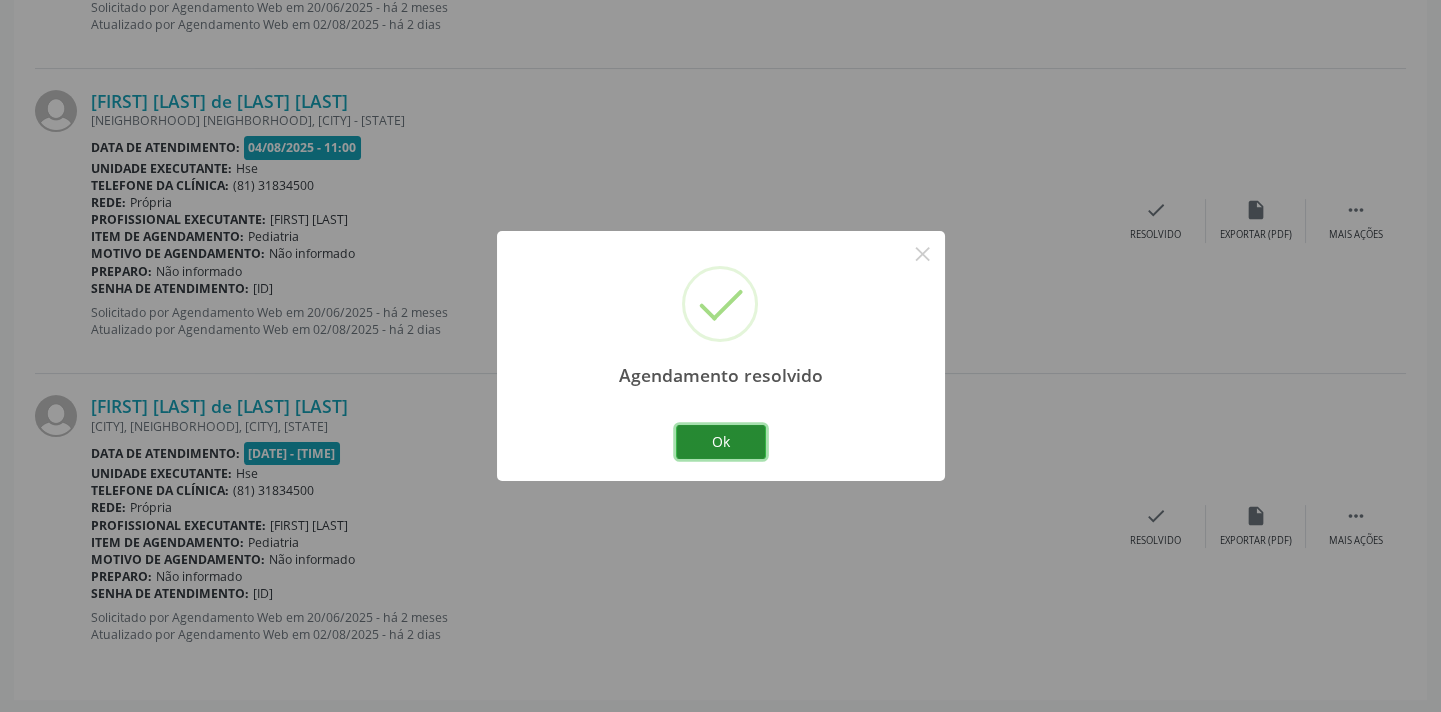click on "Ok" at bounding box center [721, 442] 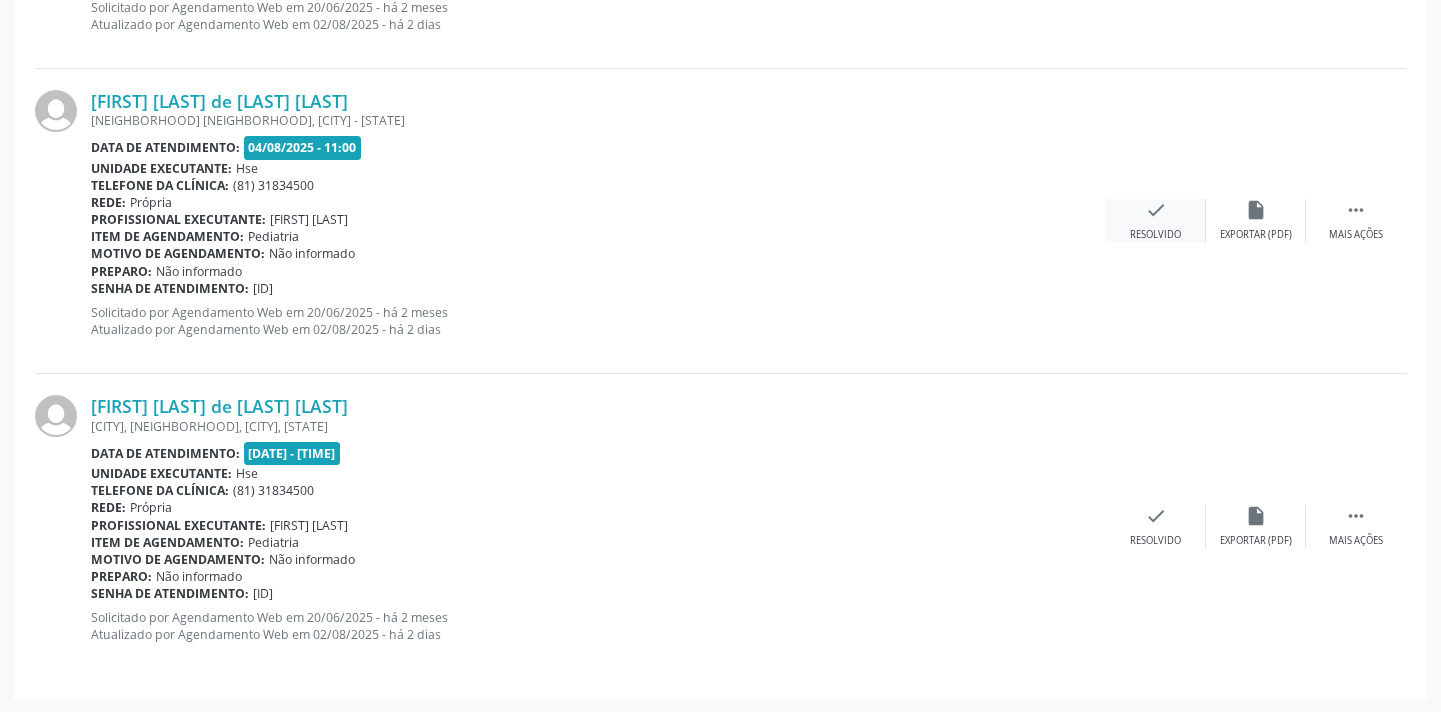 click on "check" at bounding box center [1156, 210] 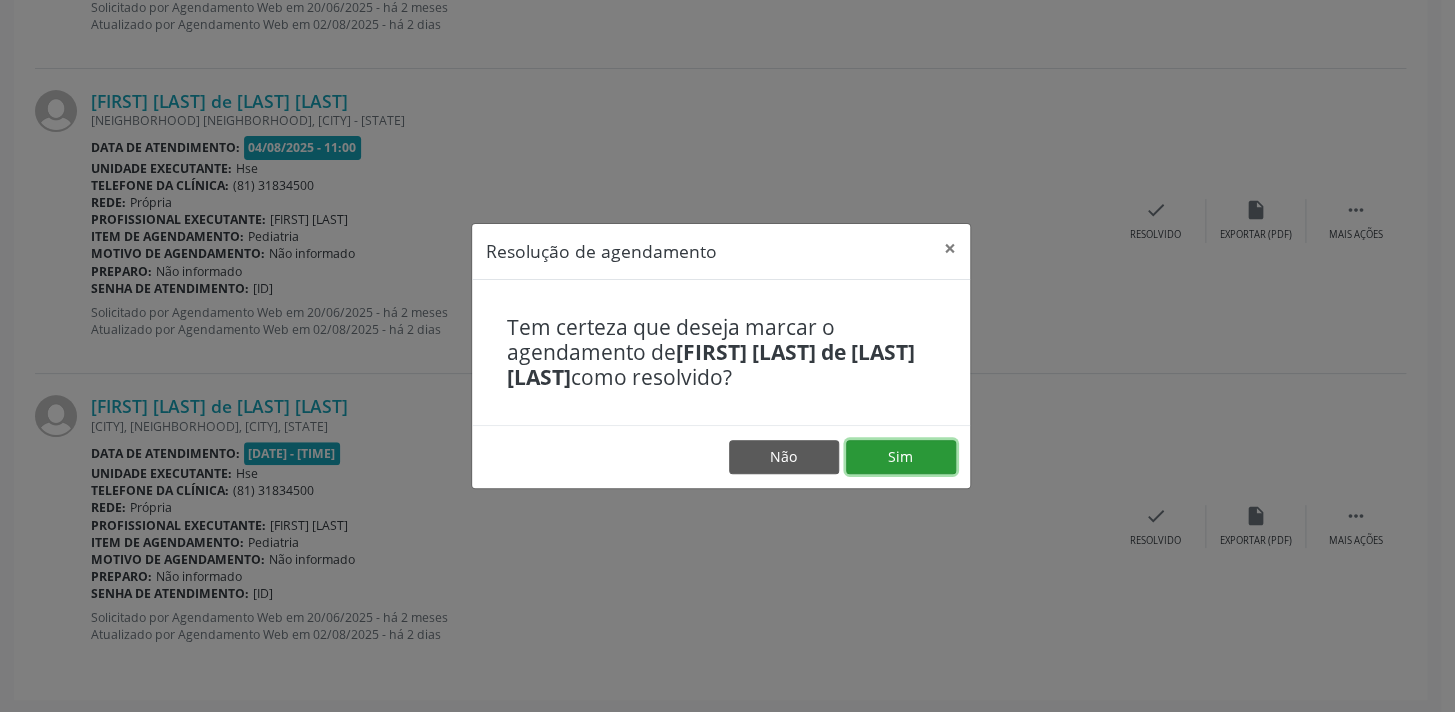 click on "Sim" at bounding box center (901, 457) 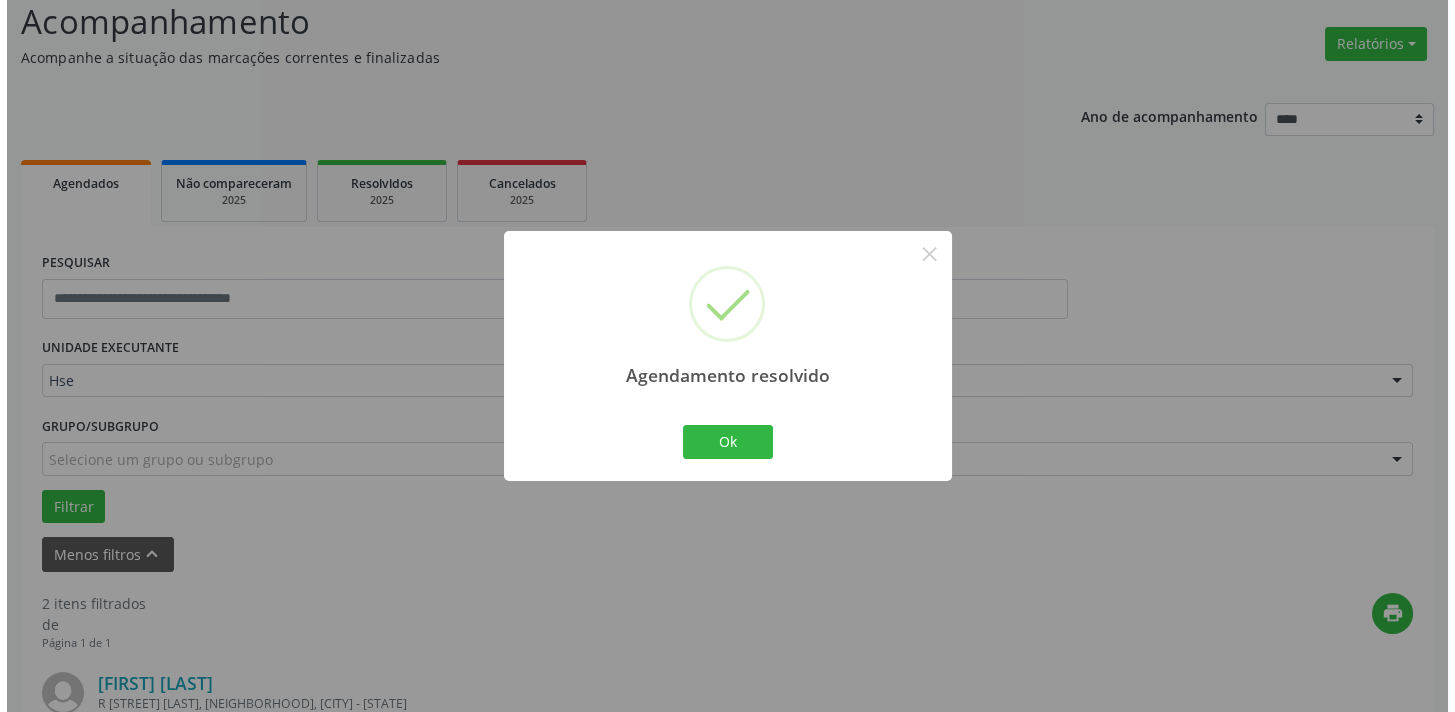 scroll, scrollTop: 721, scrollLeft: 0, axis: vertical 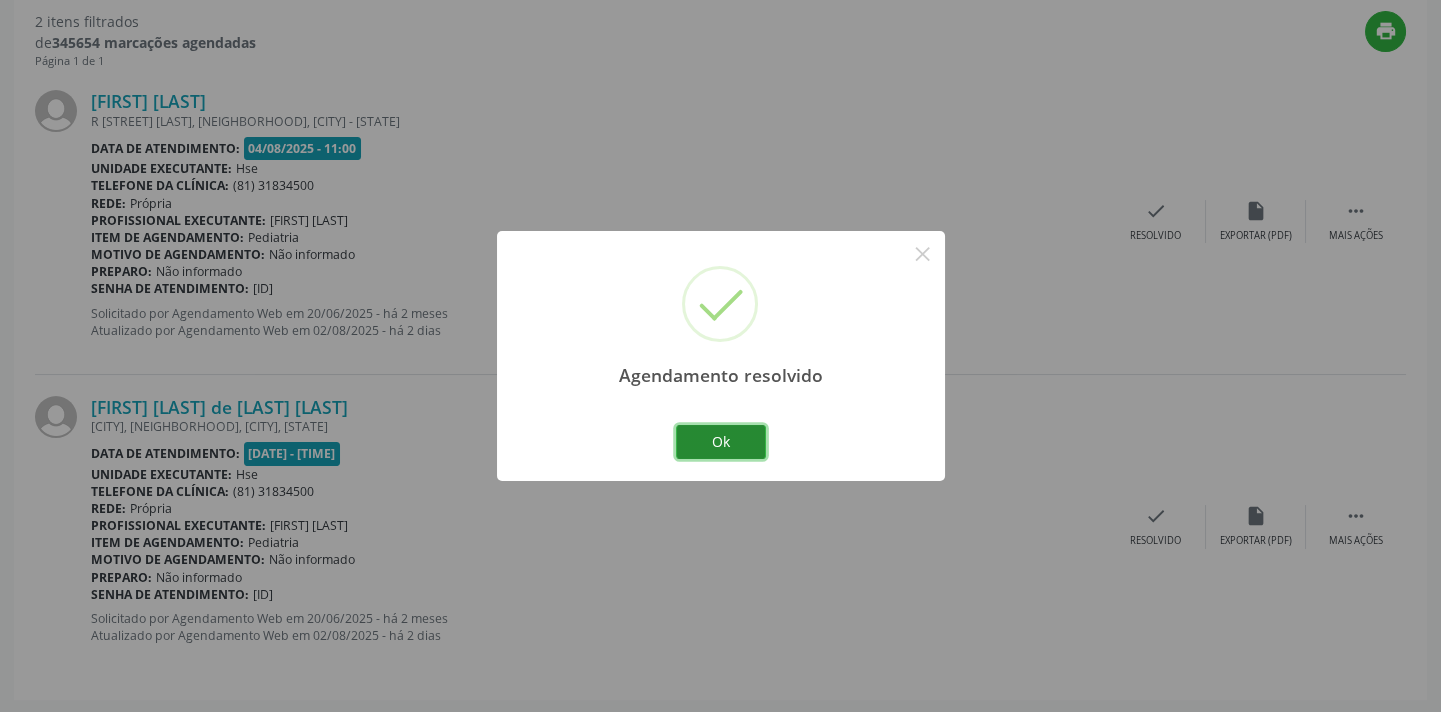 click on "Ok" at bounding box center (721, 442) 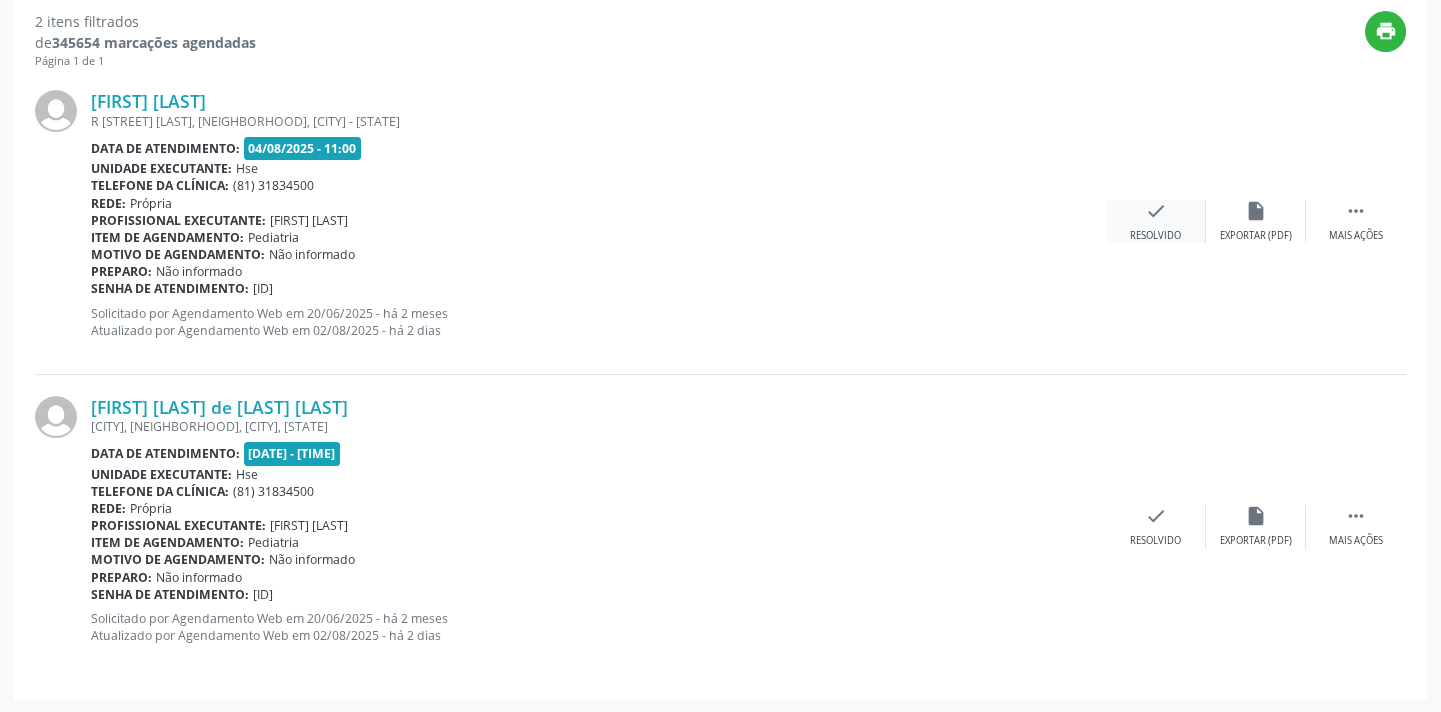 click on "check" at bounding box center [1156, 211] 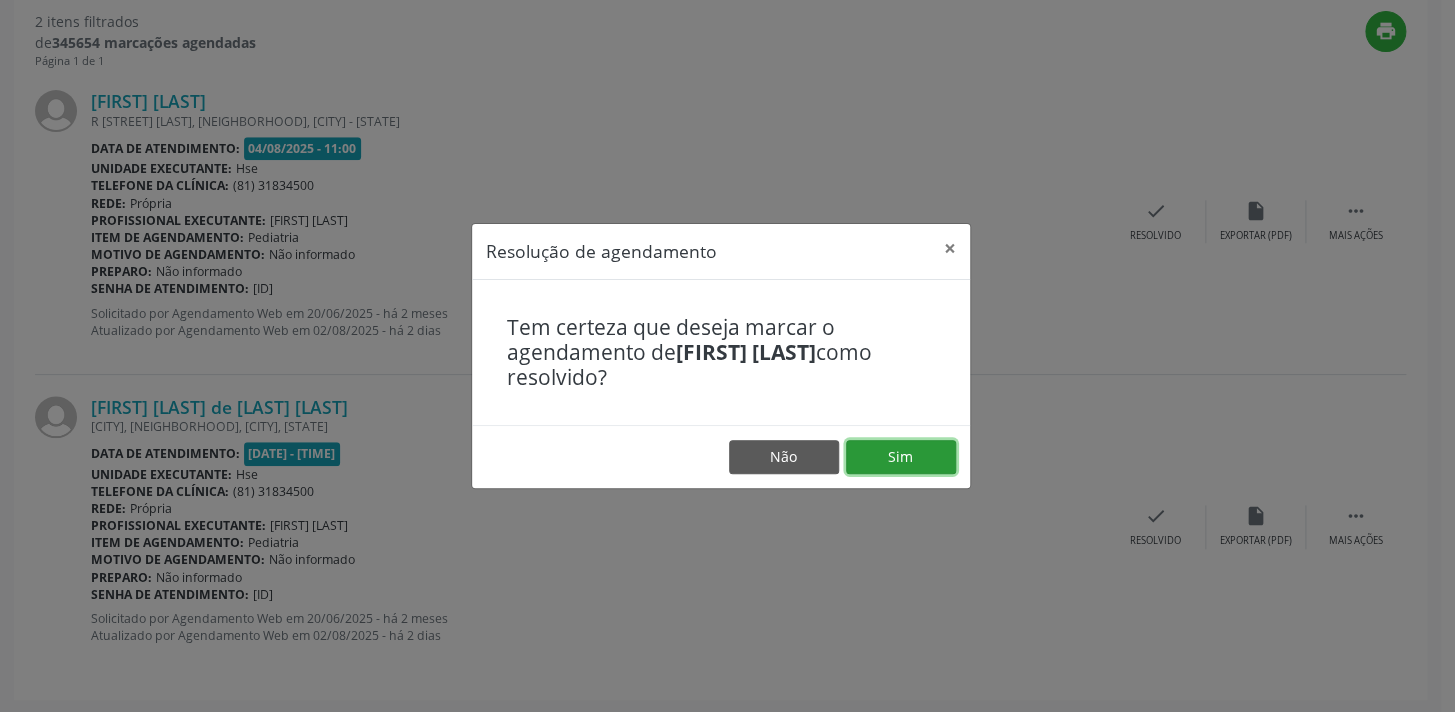 click on "Sim" at bounding box center (901, 457) 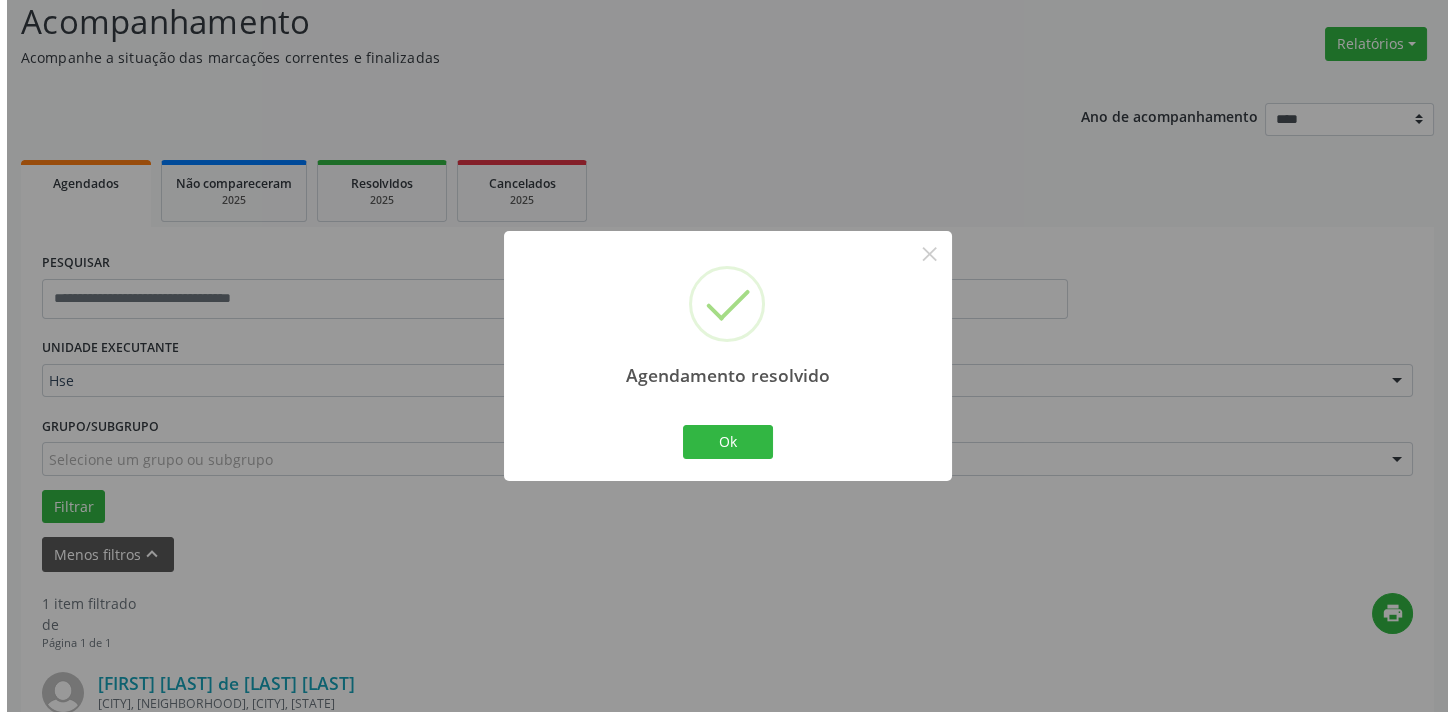 scroll, scrollTop: 417, scrollLeft: 0, axis: vertical 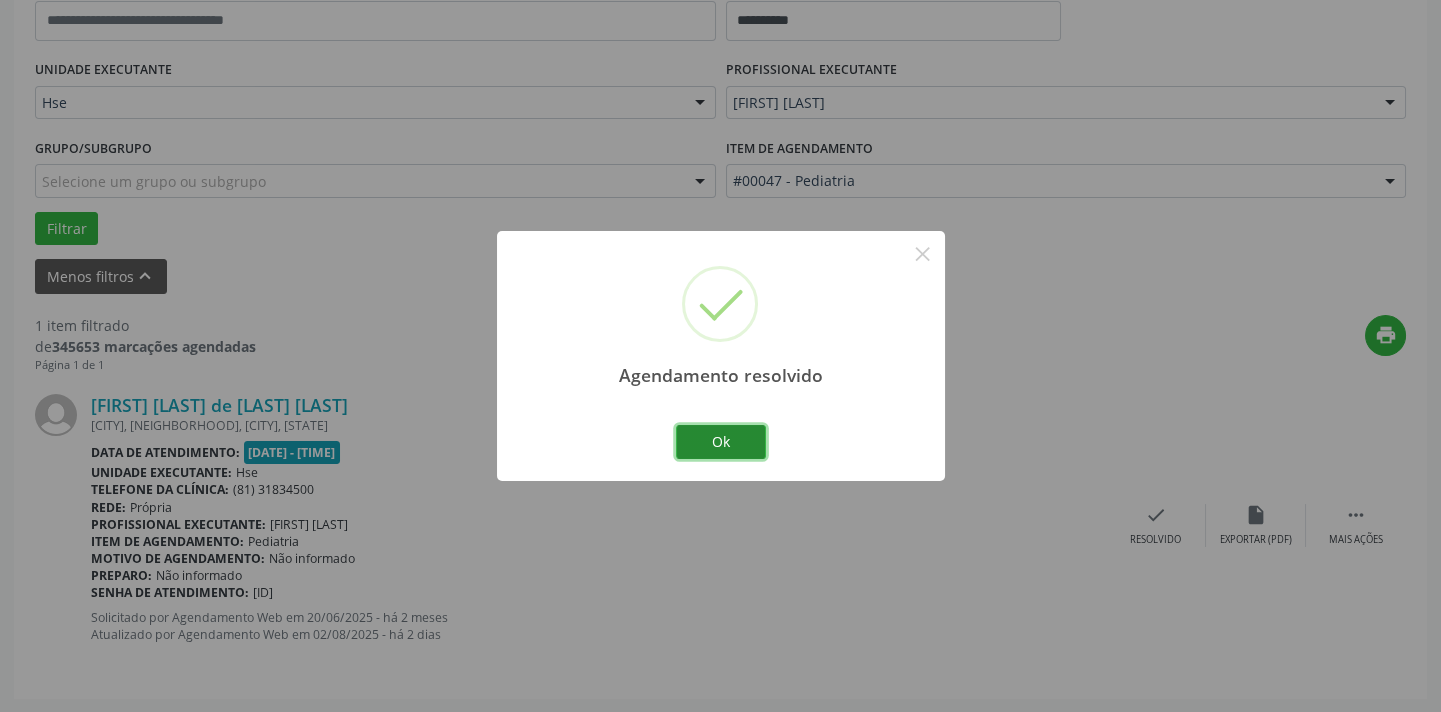 click on "Ok" at bounding box center [721, 442] 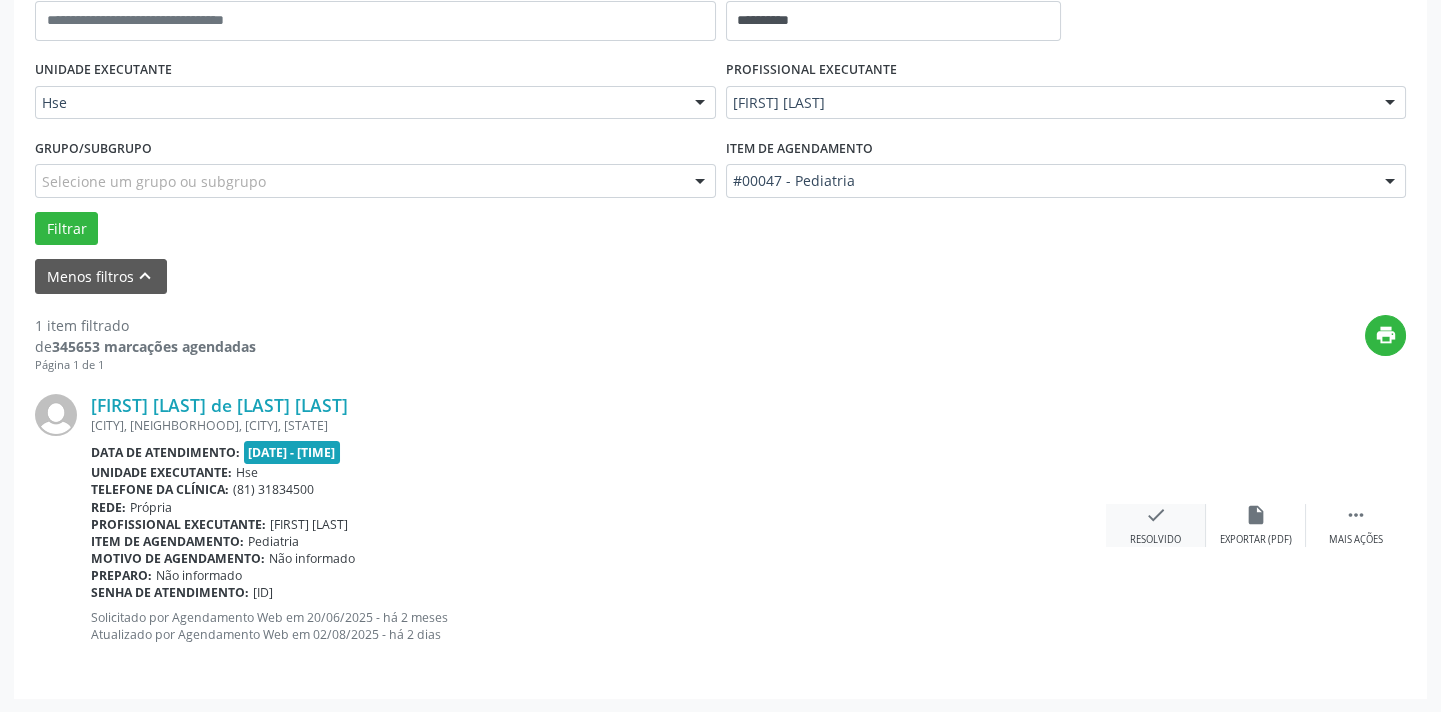 click on "check" at bounding box center [1156, 515] 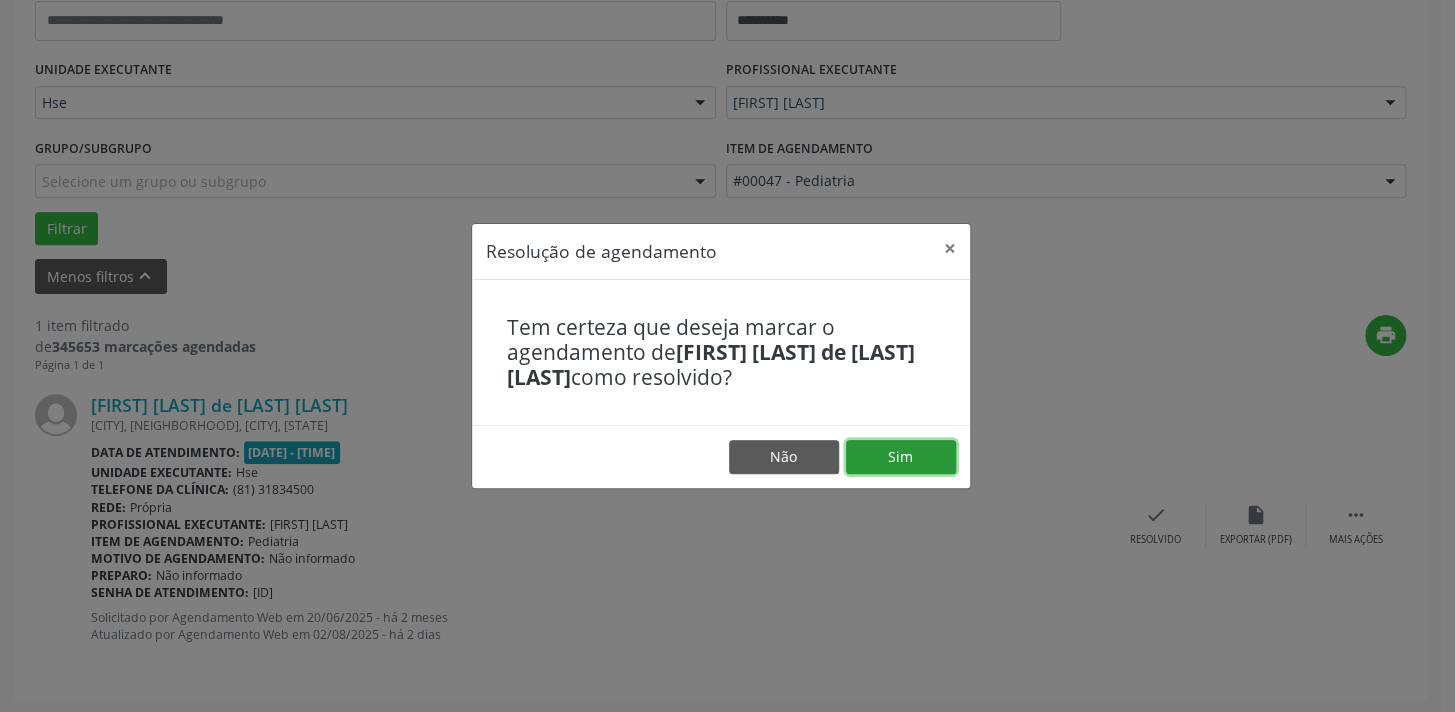 click on "Sim" at bounding box center (901, 457) 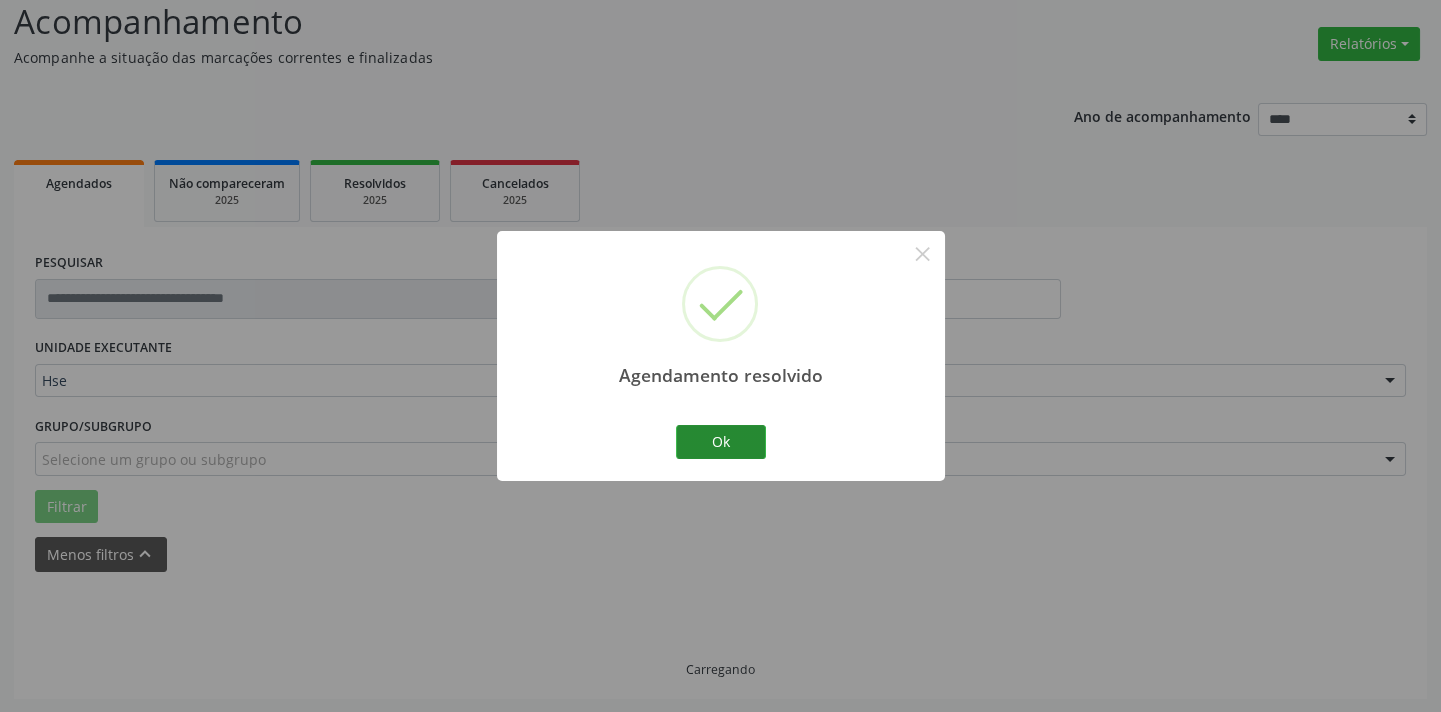 scroll, scrollTop: 95, scrollLeft: 0, axis: vertical 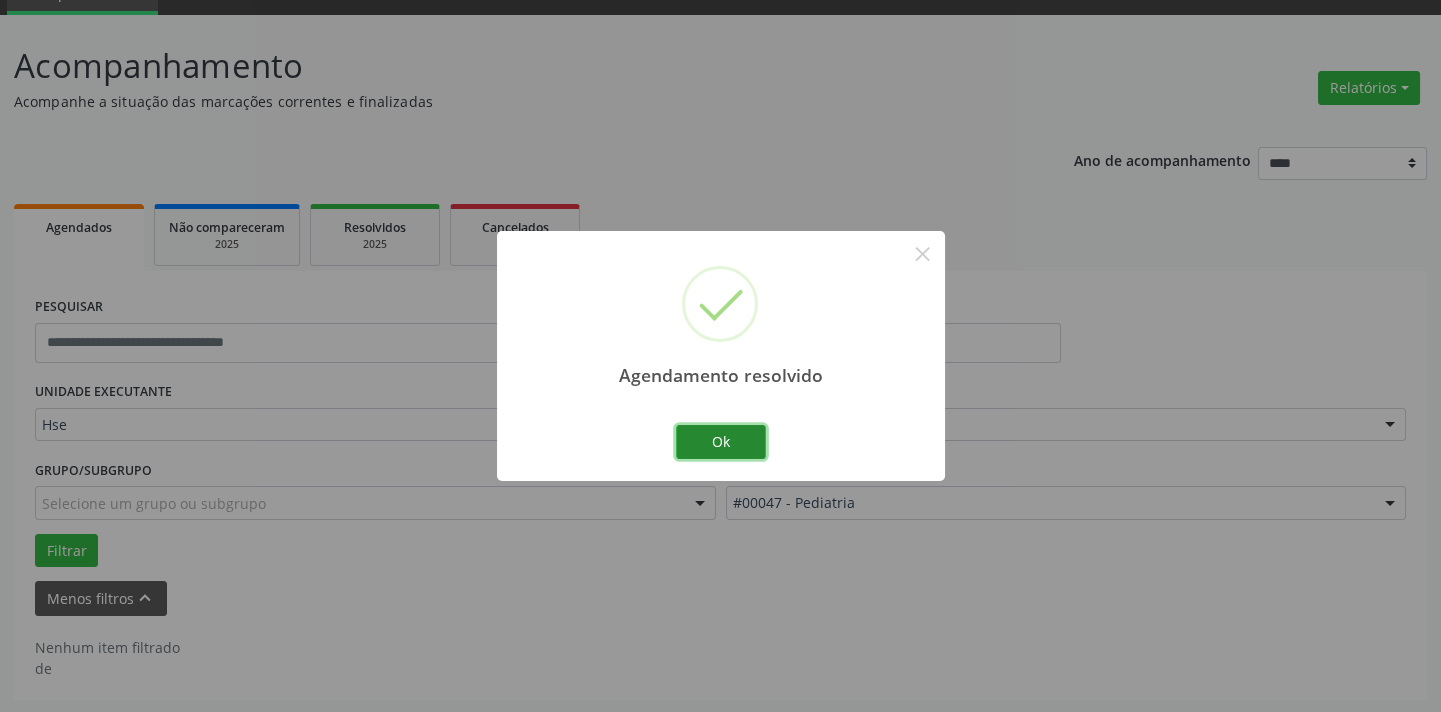 click on "Ok" at bounding box center (721, 442) 